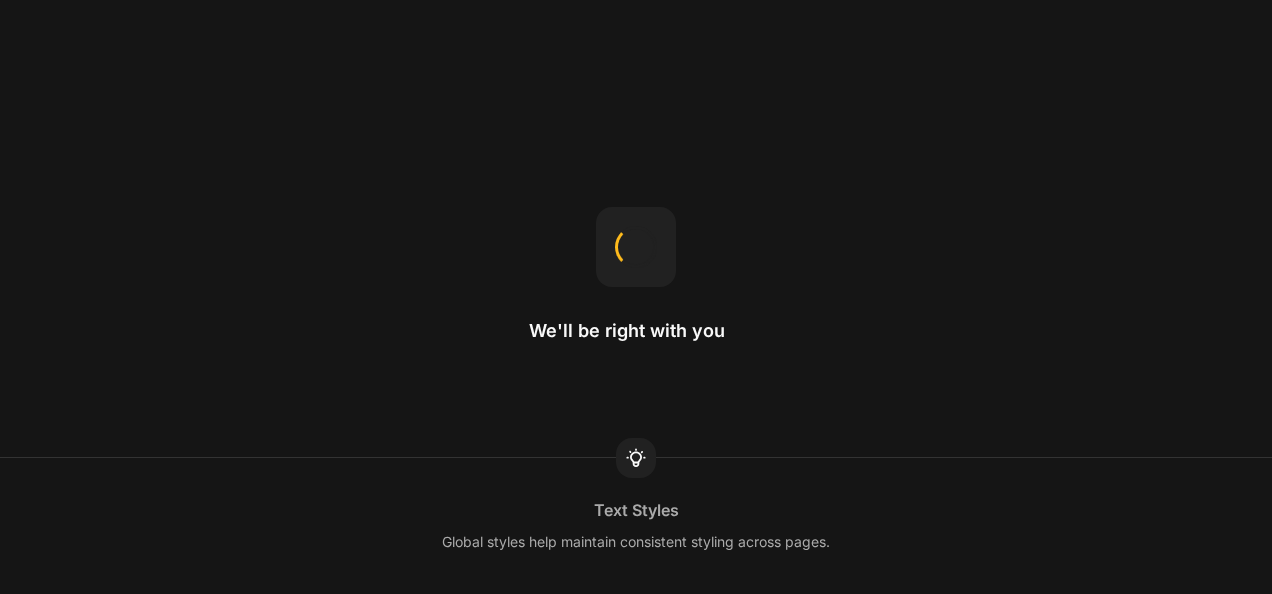 scroll, scrollTop: 0, scrollLeft: 0, axis: both 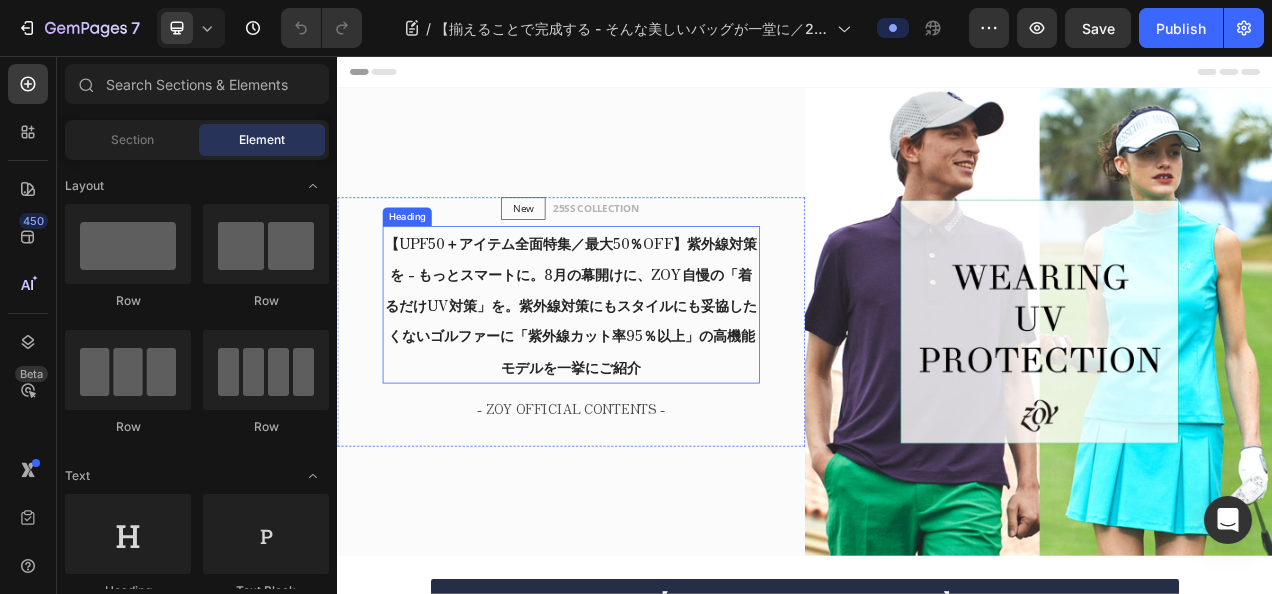 click on "【UPF50＋アイテム全面特集／最大50％OFF】紫外線対策を - もっとスマートに。8月の幕開けに、ZOY自慢の「着るだけUV対策」を。紫外線対策にもスタイルにも妥協したくないゴルファーに「紫外線カット率95％以上」の高機能モデルを一挙にご紹介" at bounding box center (637, 375) 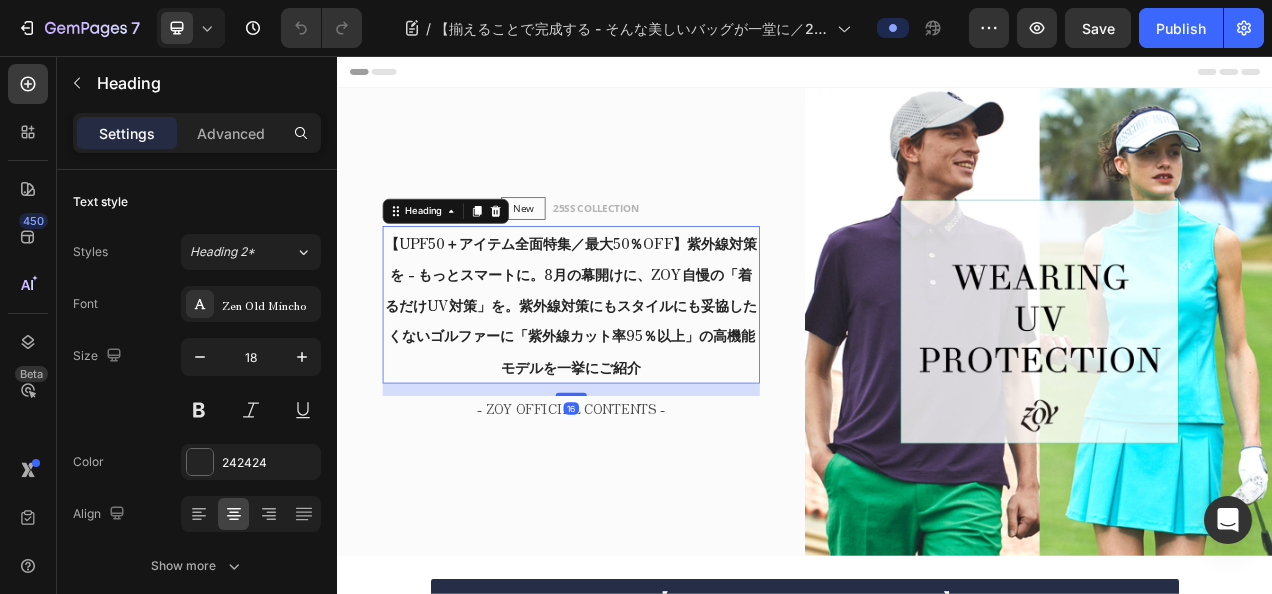 click on "【UPF50＋アイテム全面特集／最大50％OFF】紫外線対策を - もっとスマートに。8月の幕開けに、ZOY自慢の「着るだけUV対策」を。紫外線対策にもスタイルにも妥協したくないゴルファーに「紫外線カット率95％以上」の高機能モデルを一挙にご紹介" at bounding box center (637, 375) 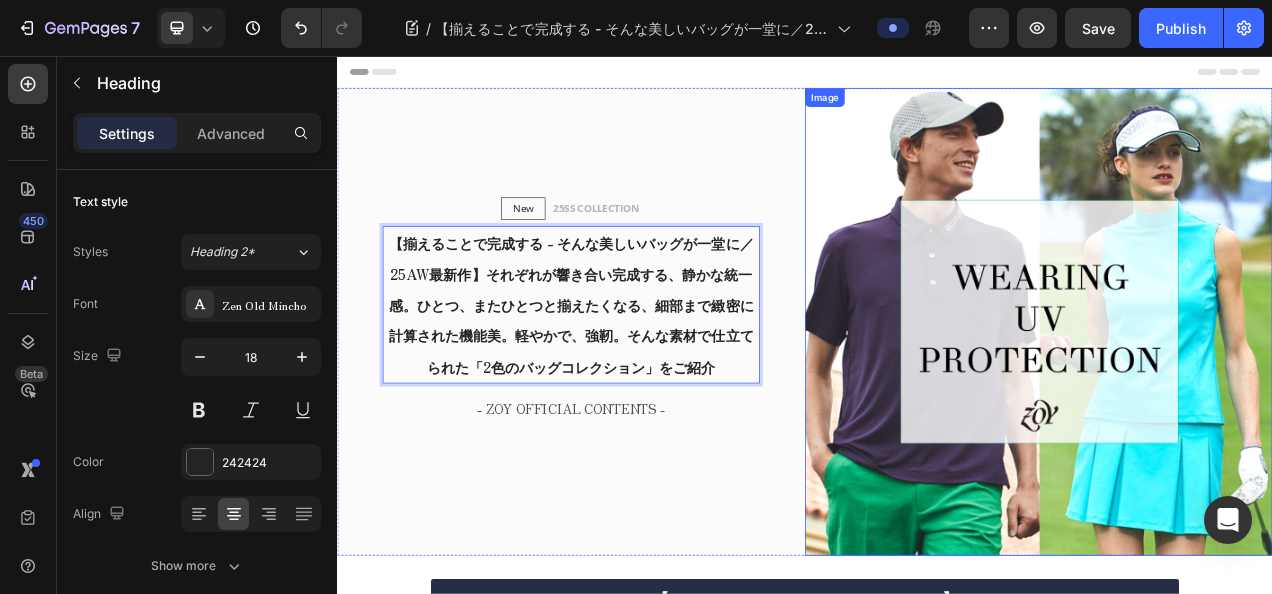 click at bounding box center [1237, 397] 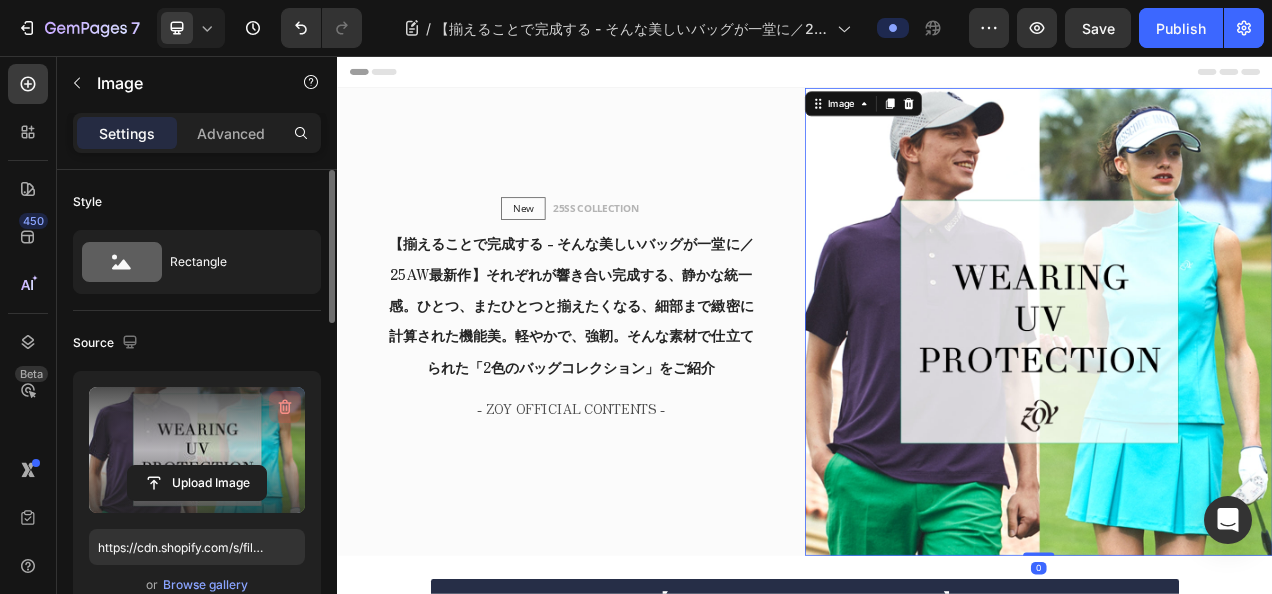 click 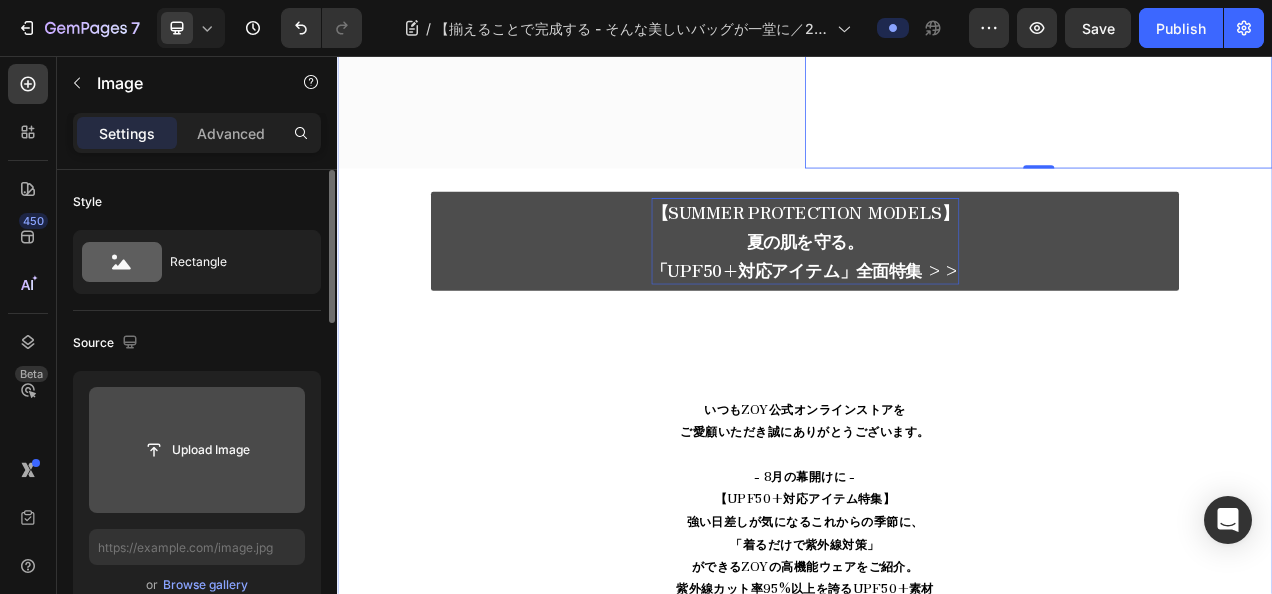 scroll, scrollTop: 500, scrollLeft: 0, axis: vertical 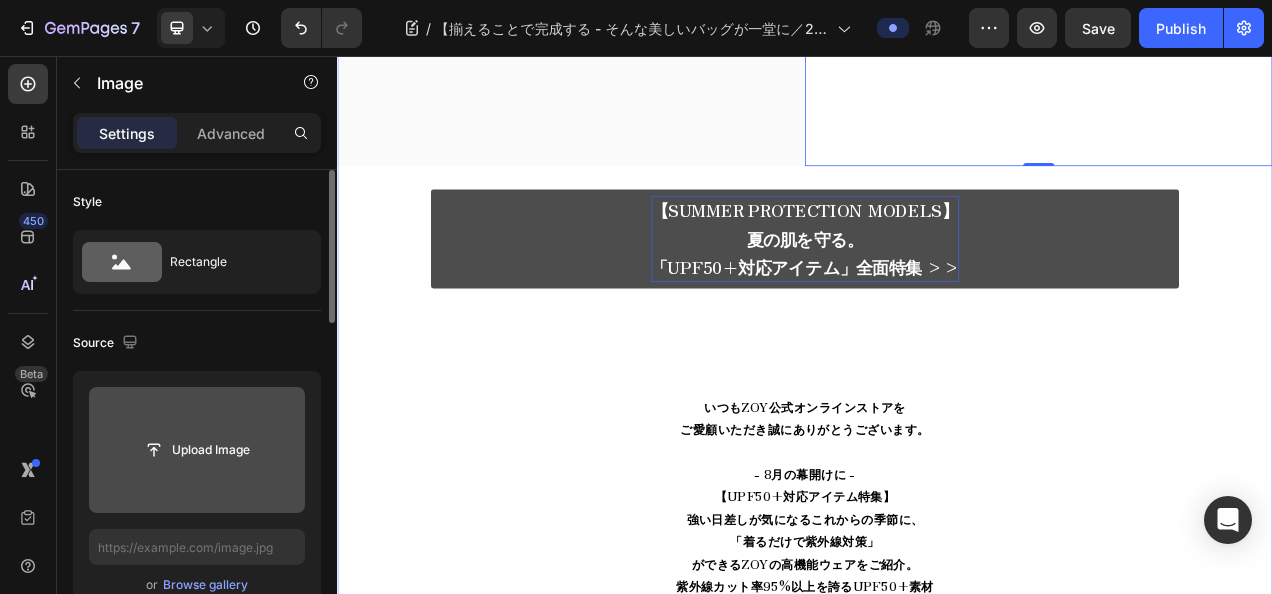 click on "【SUMMER PROTECTION MODELS】 夏の肌を守る。 「UPF50+対応アイテム」全面特集 >>" at bounding box center (937, 290) 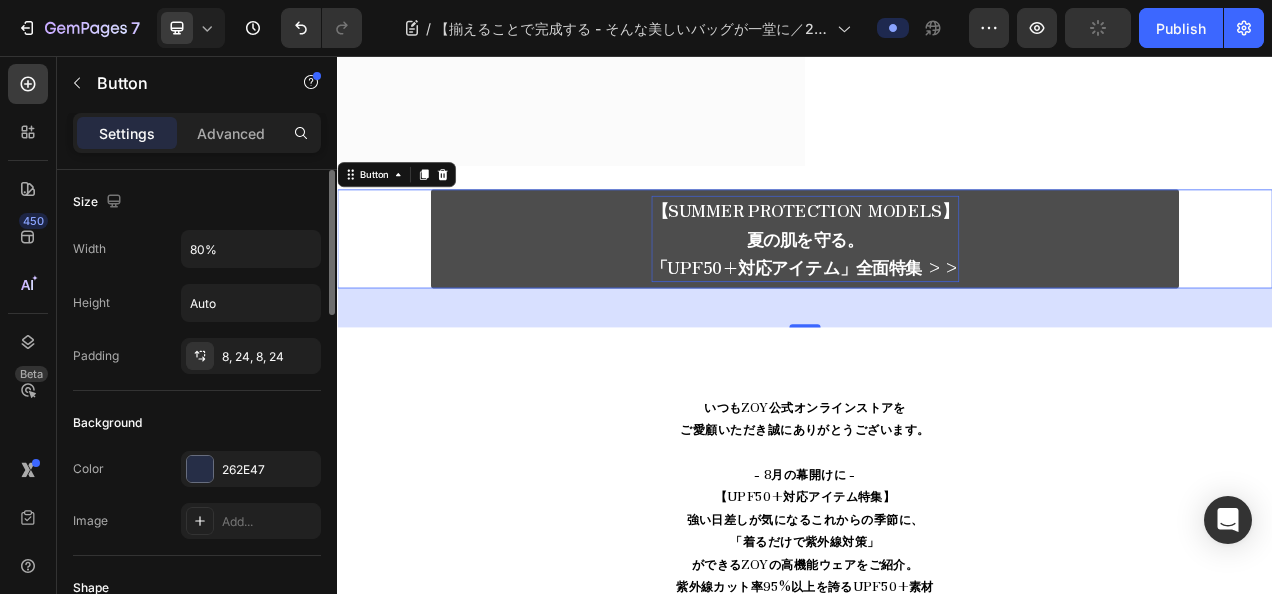 scroll, scrollTop: 0, scrollLeft: 0, axis: both 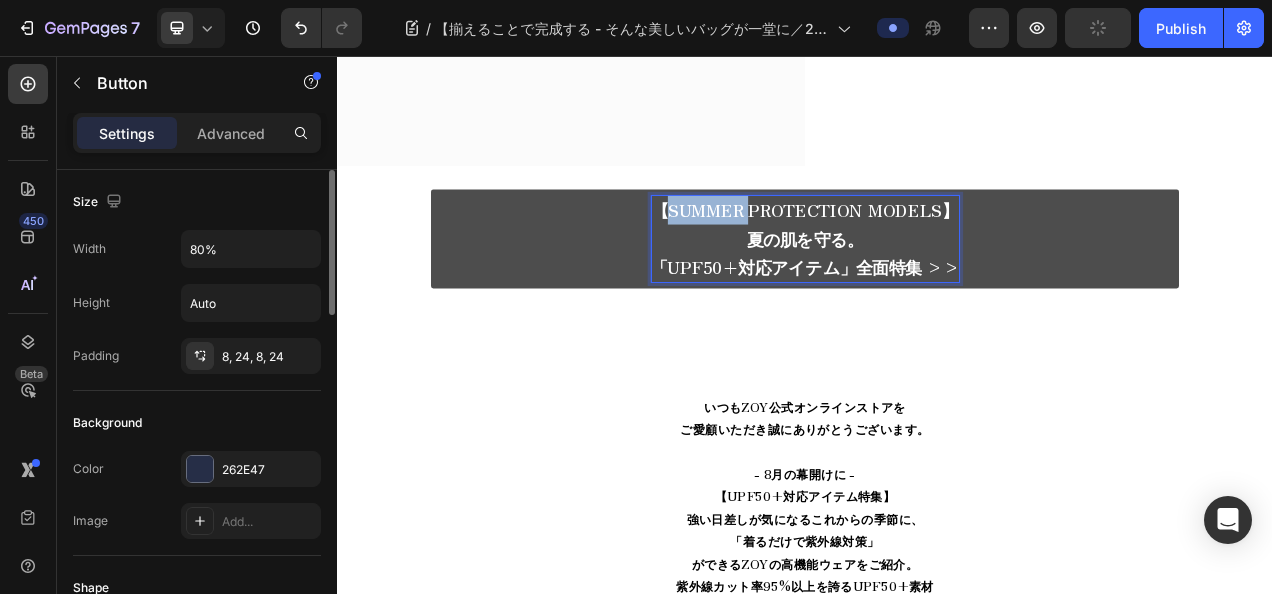 click on "【SUMMER PROTECTION MODELS】" at bounding box center (937, 252) 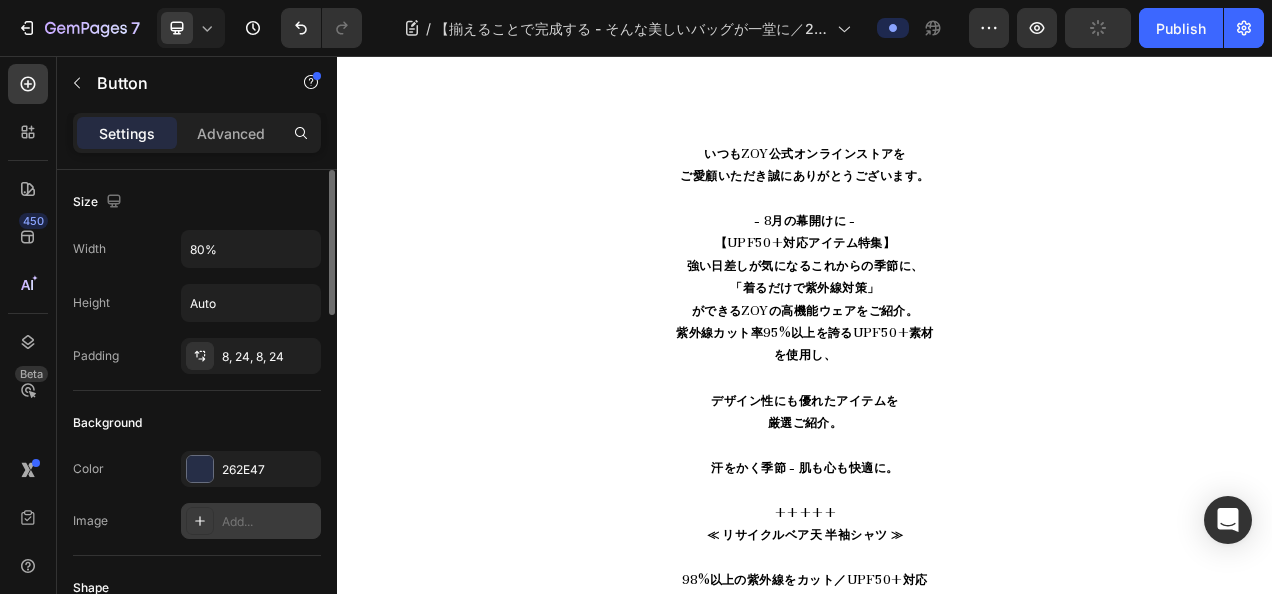 scroll, scrollTop: 800, scrollLeft: 0, axis: vertical 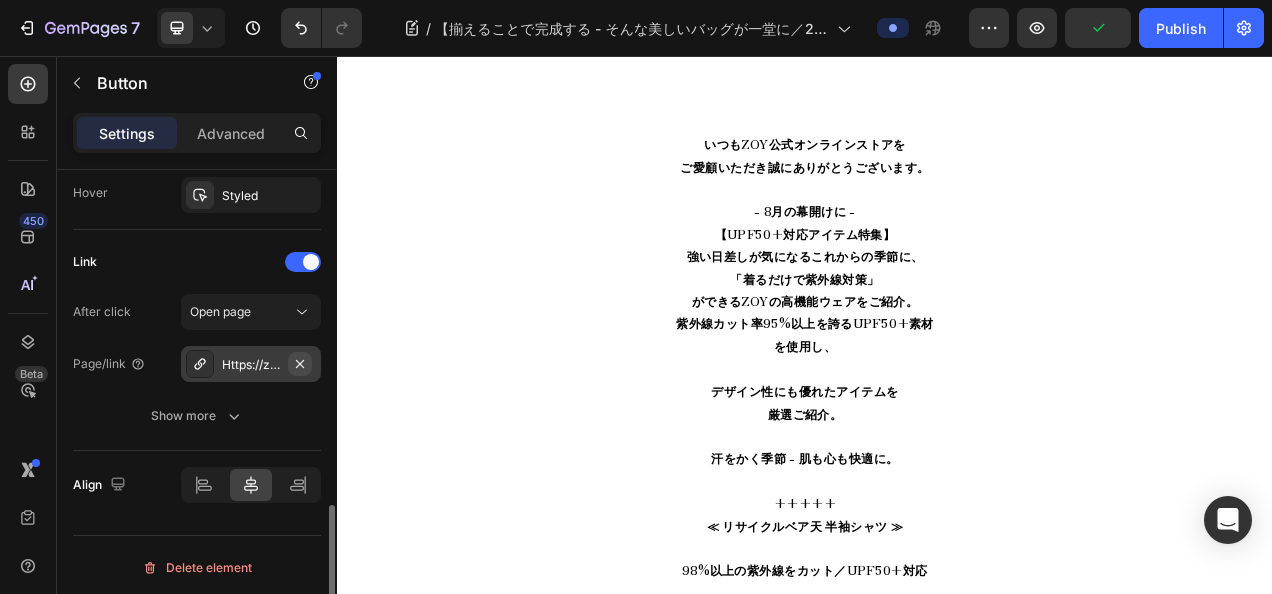 click 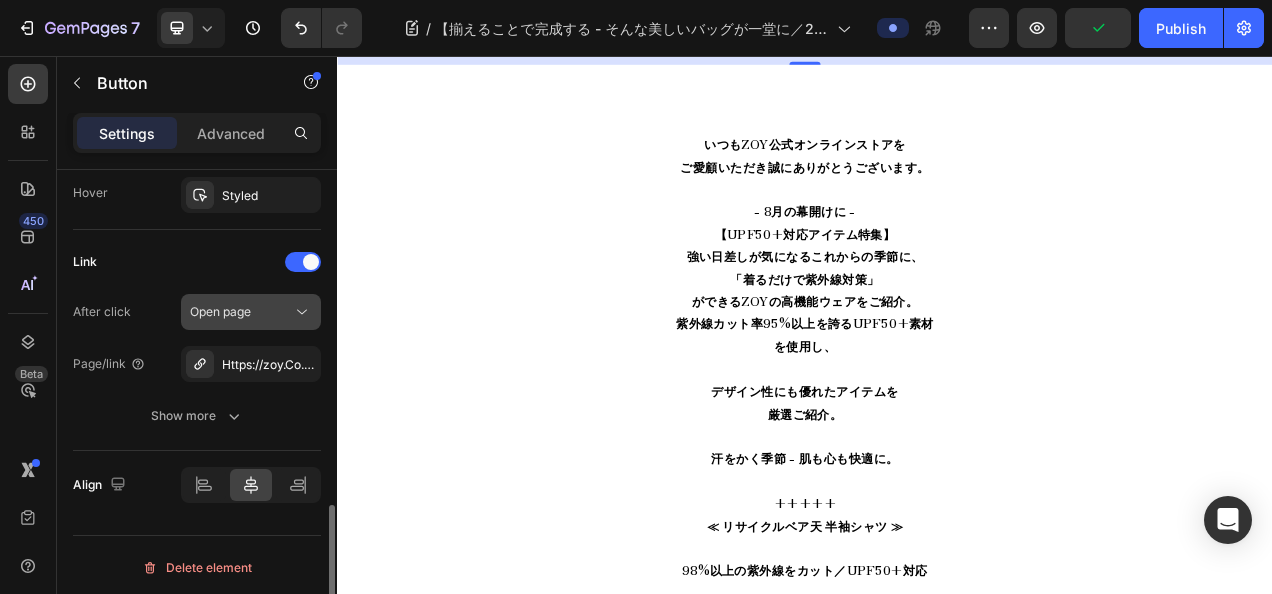 scroll, scrollTop: 1052, scrollLeft: 0, axis: vertical 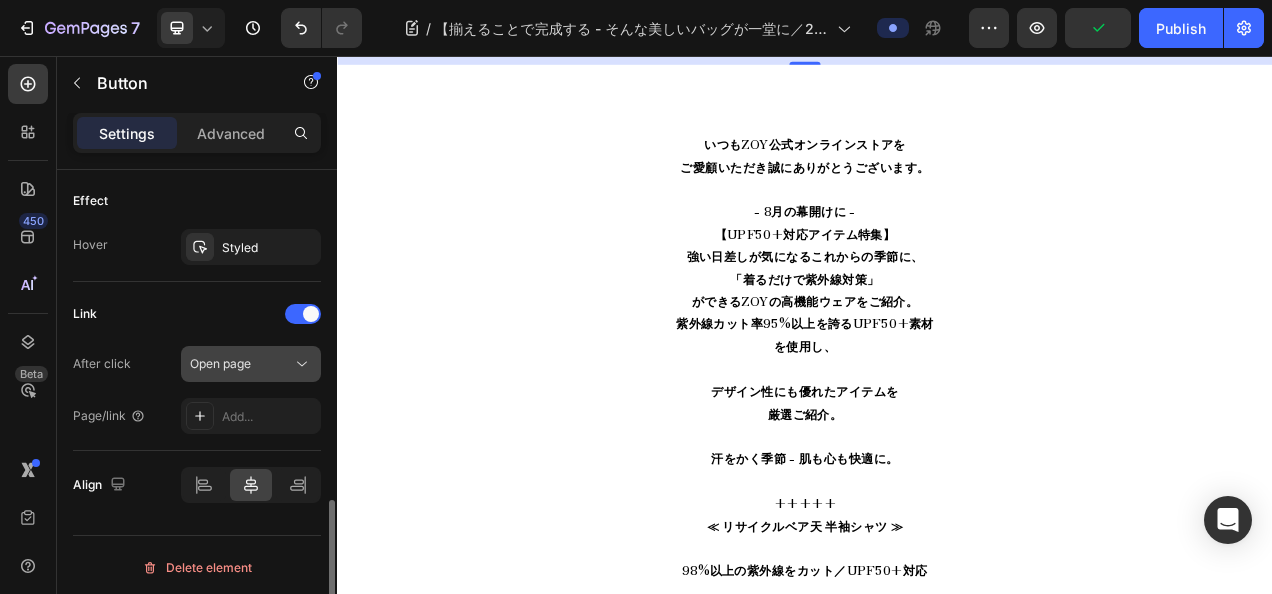 click on "Open page" at bounding box center (241, 364) 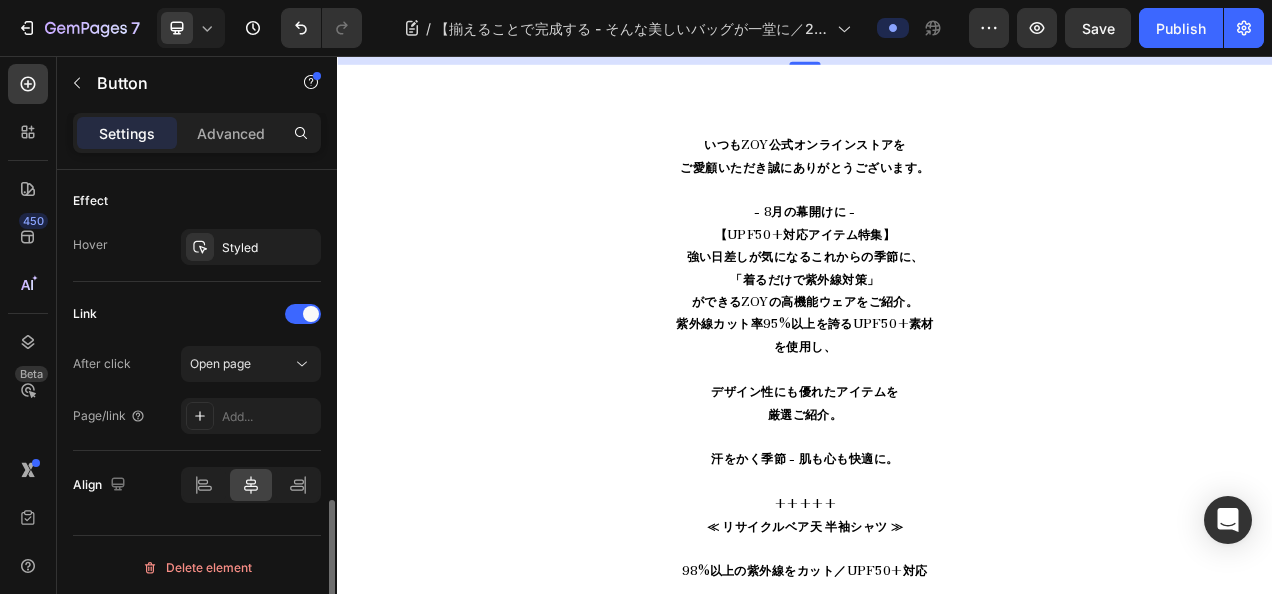 click on "Link After click Open page Page/link Add..." at bounding box center (197, 366) 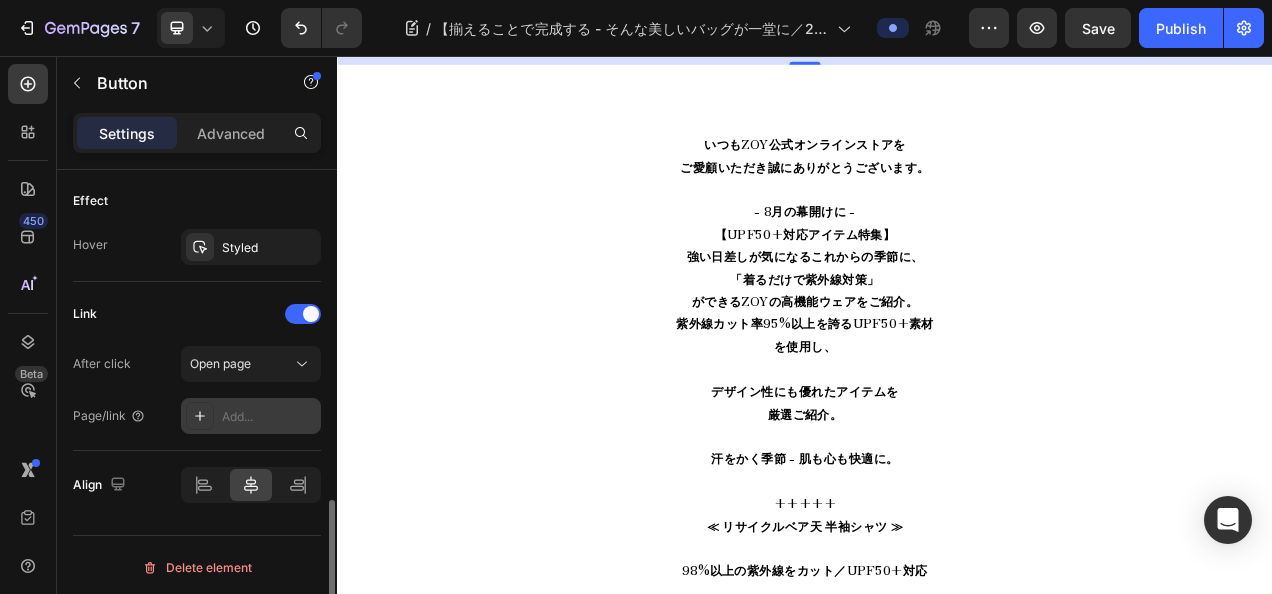 click on "Add..." at bounding box center [269, 417] 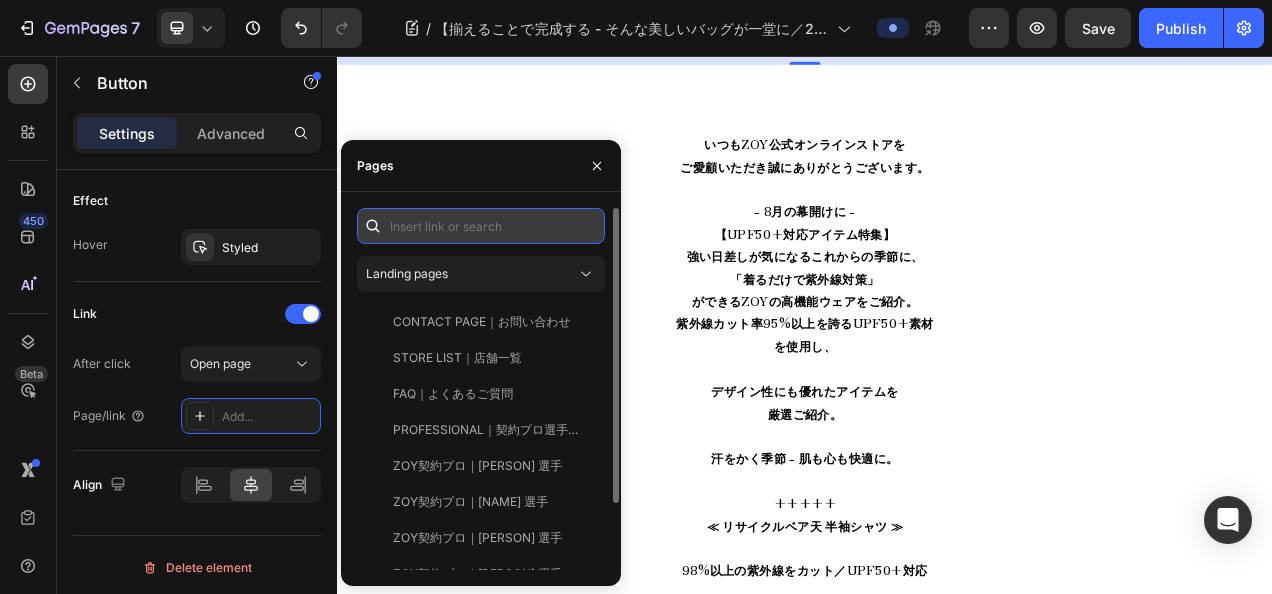 click at bounding box center (481, 226) 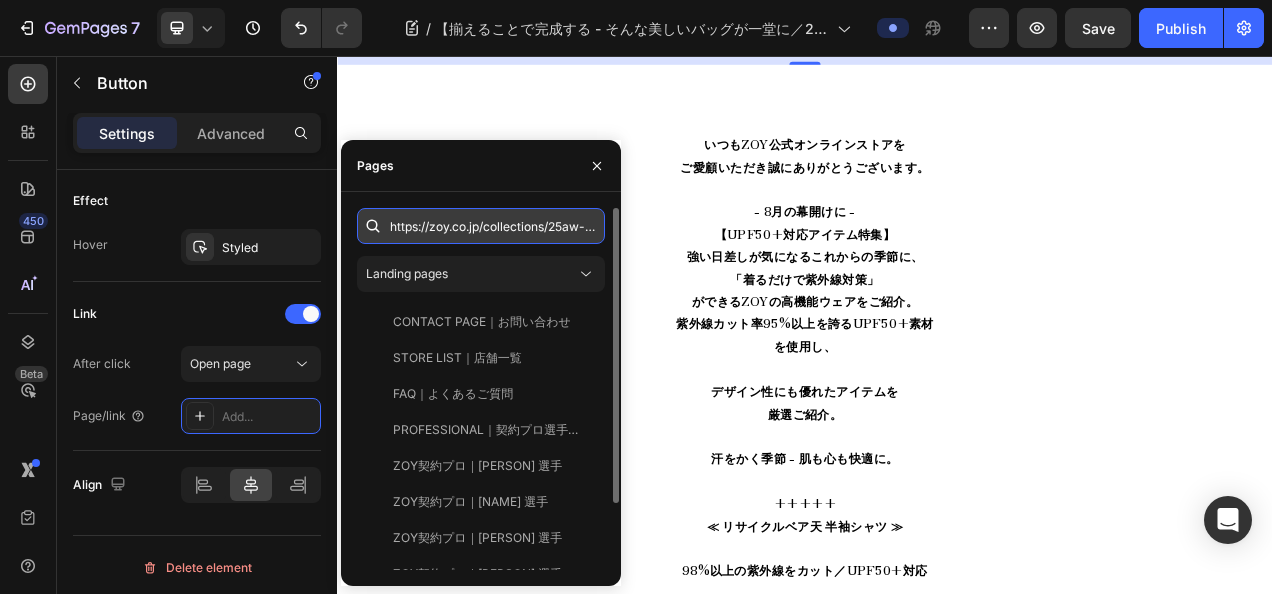 scroll, scrollTop: 0, scrollLeft: 128, axis: horizontal 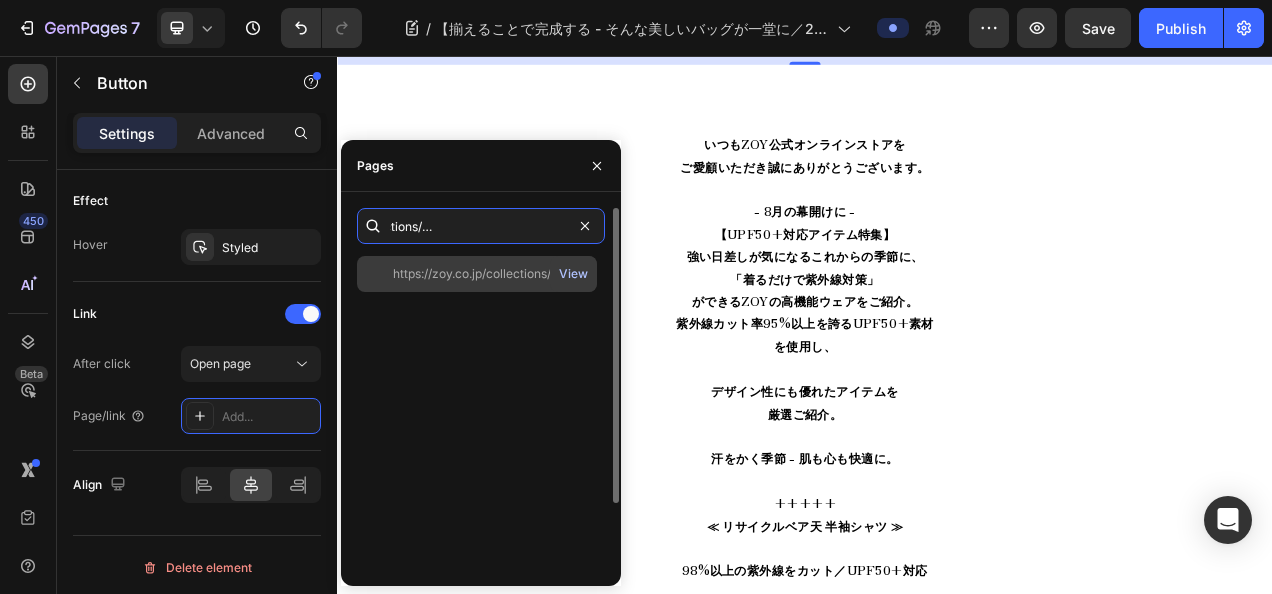 type on "https://zoy.co.jp/collections/25aw-caddie-bag-series" 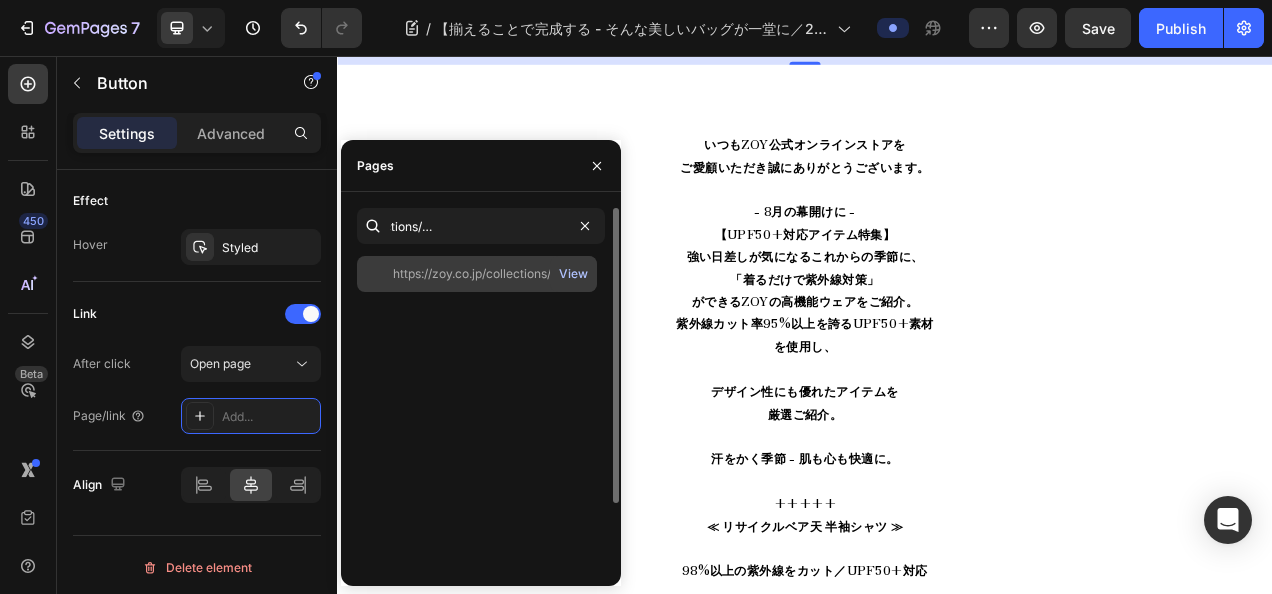 click on "View" at bounding box center (573, 274) 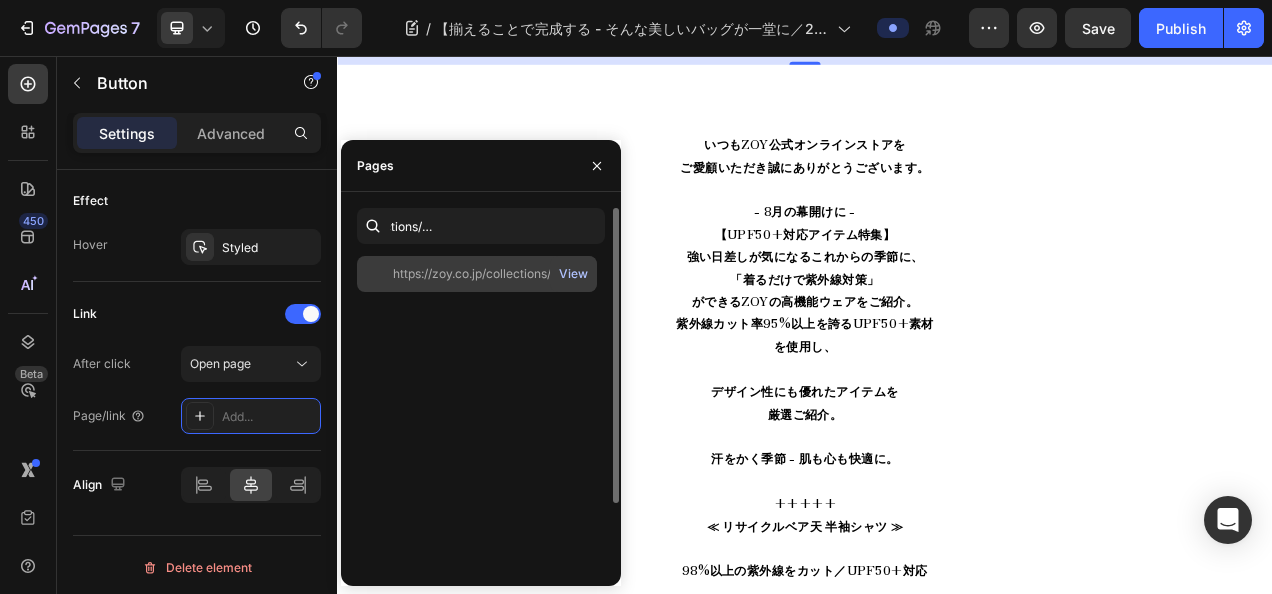 scroll, scrollTop: 0, scrollLeft: 0, axis: both 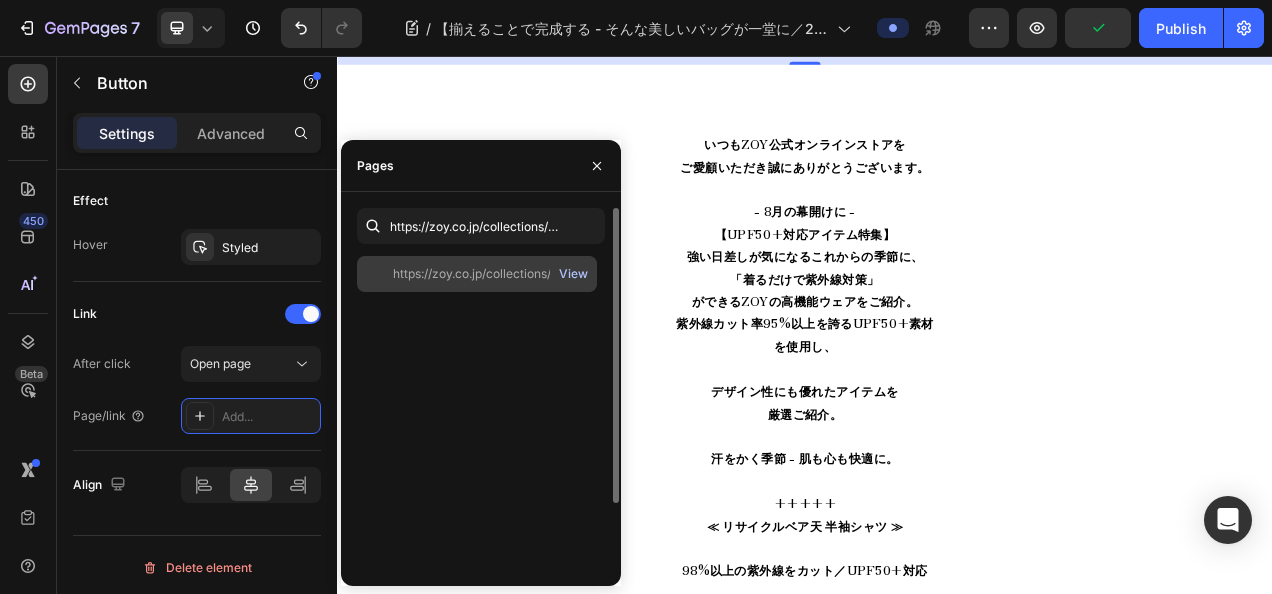 click on "View" at bounding box center (573, 274) 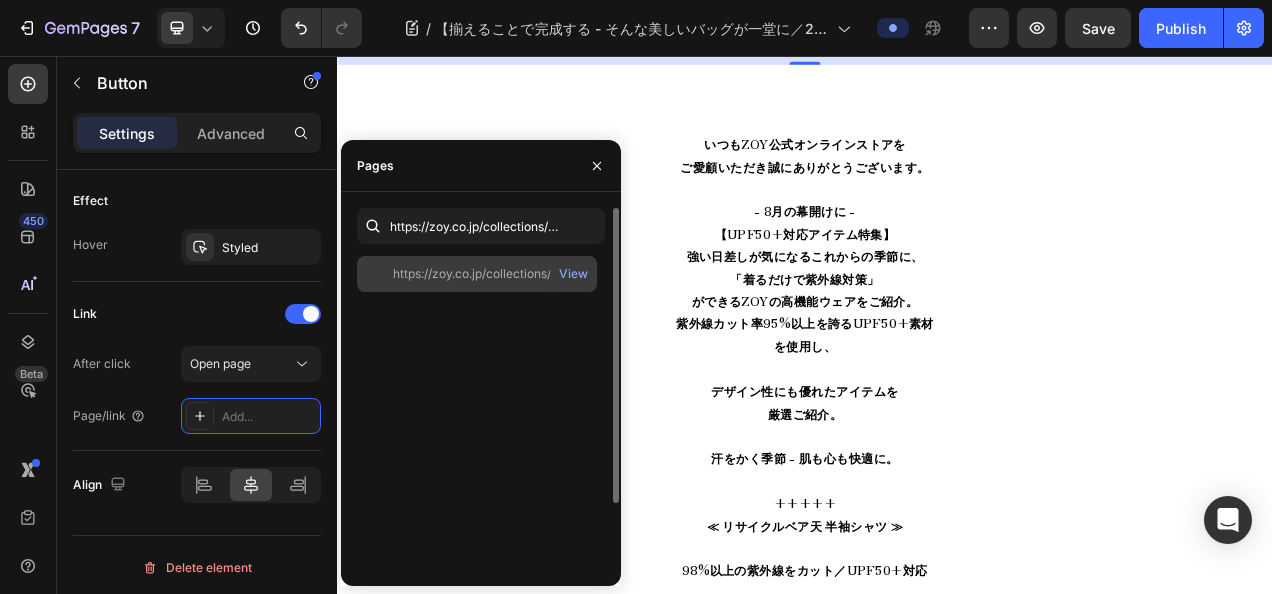 click on "https://zoy.co.jp/collections/25aw-caddie-bag-series" 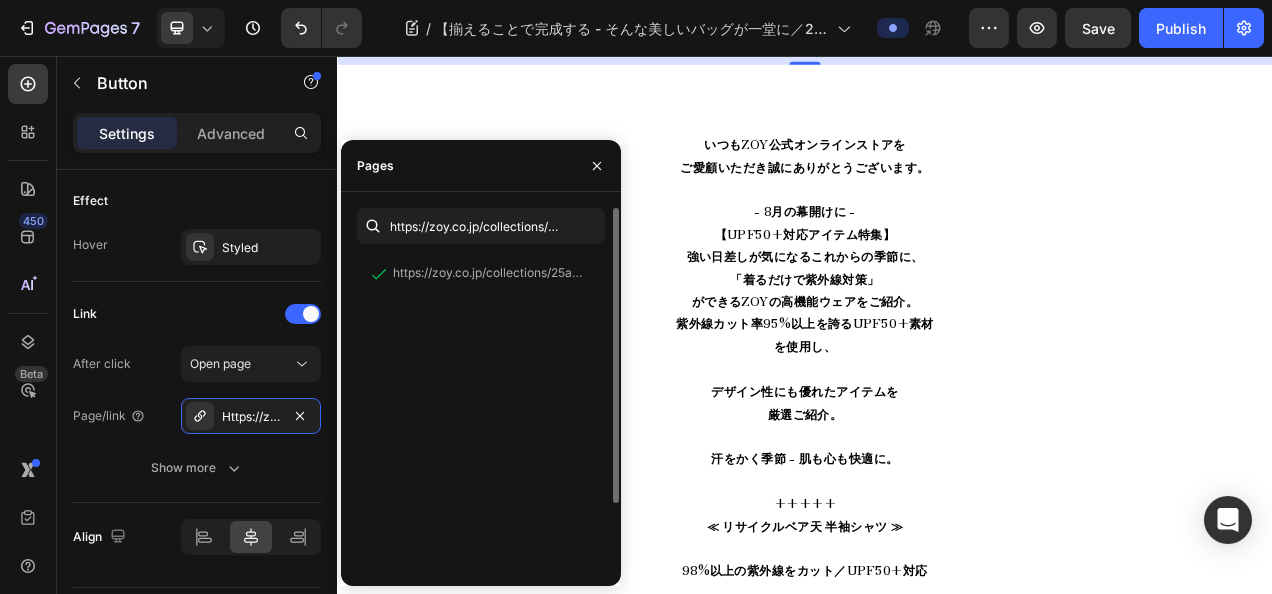 click on "https://zoy.co.jp/collections/25aw-caddie-bag-series   View" at bounding box center (481, 454) 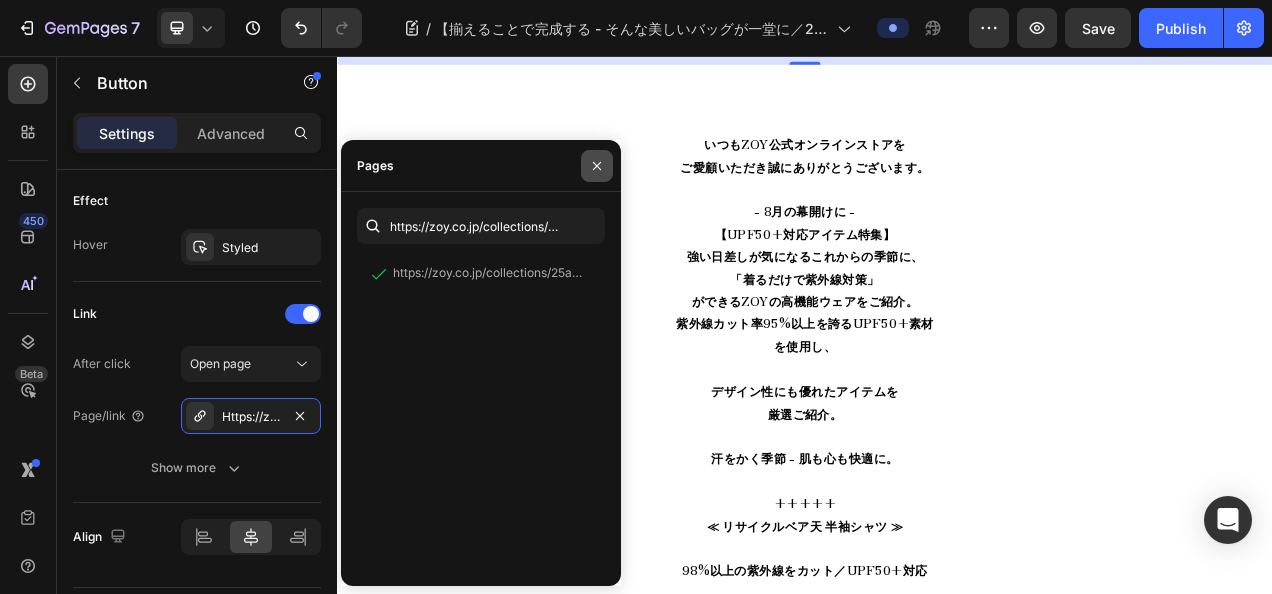 click at bounding box center [597, 166] 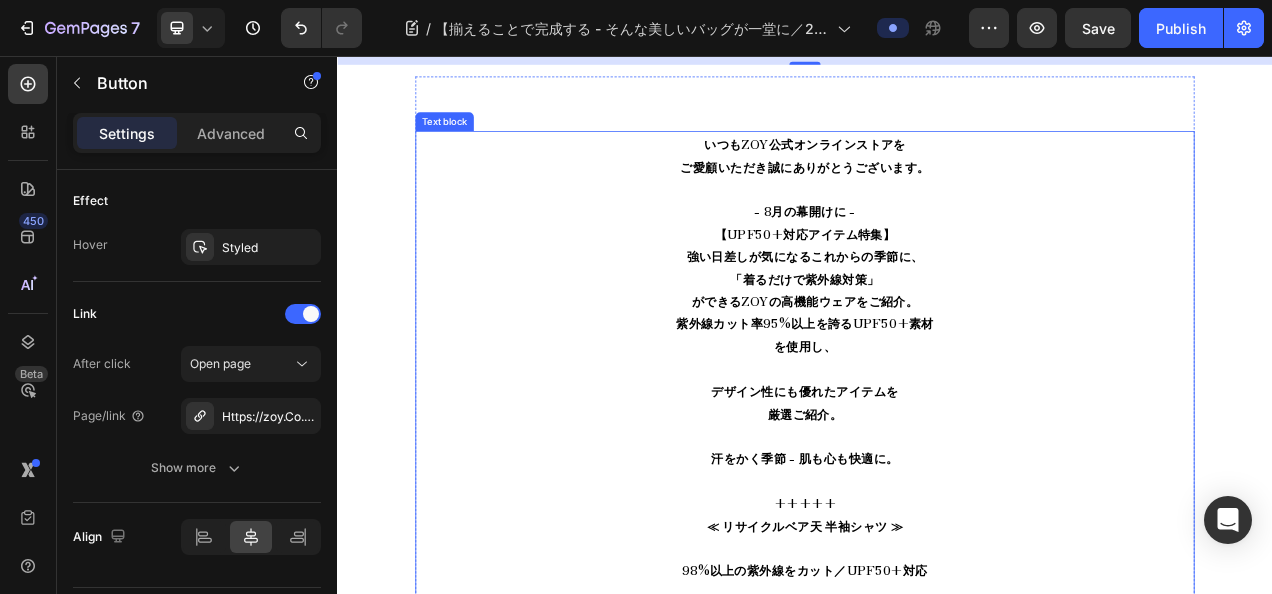 click on "ご愛顧いただき誠にありがとうございます。" at bounding box center (937, 197) 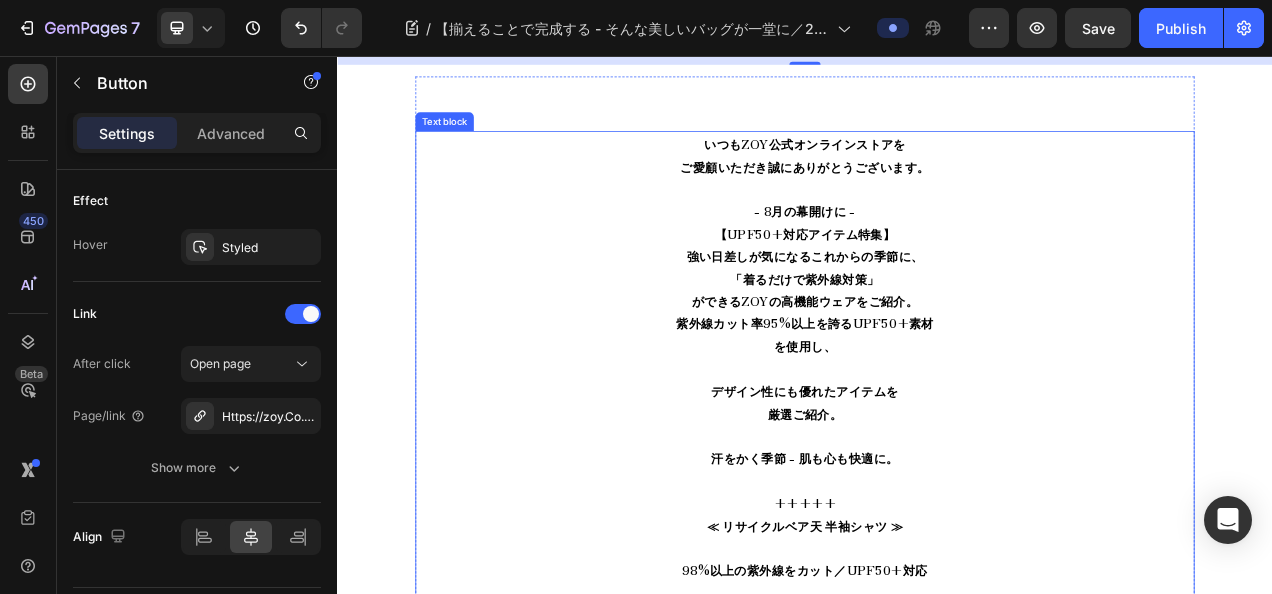 click on "ご愛顧いただき誠にありがとうございます。" at bounding box center [937, 197] 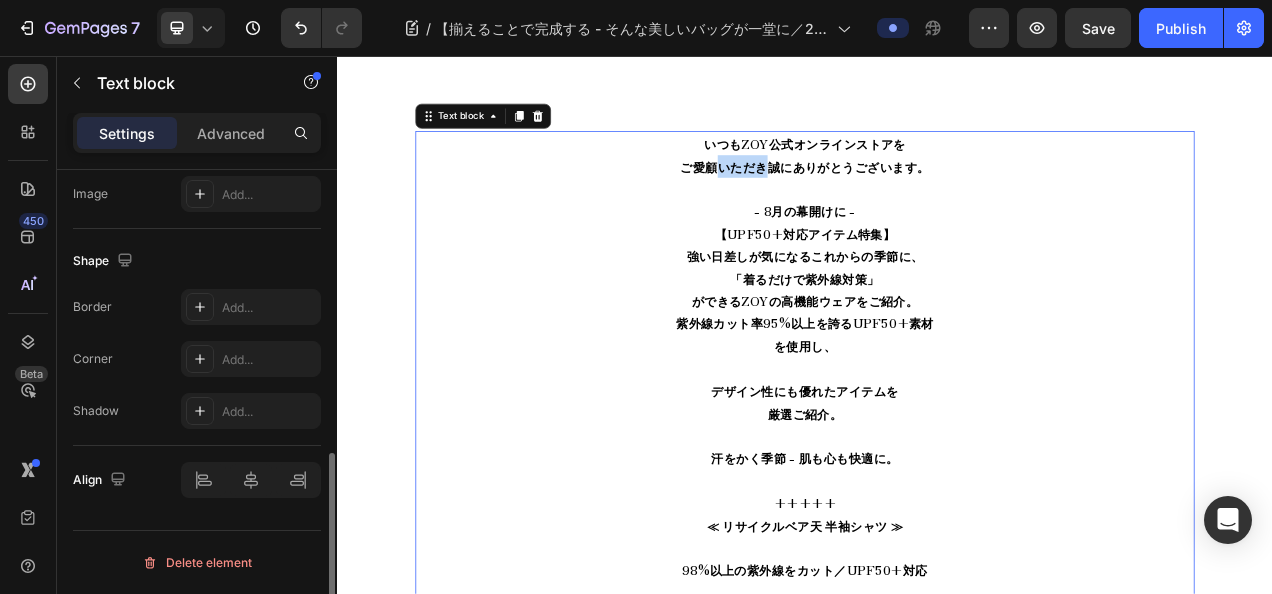 scroll, scrollTop: 0, scrollLeft: 0, axis: both 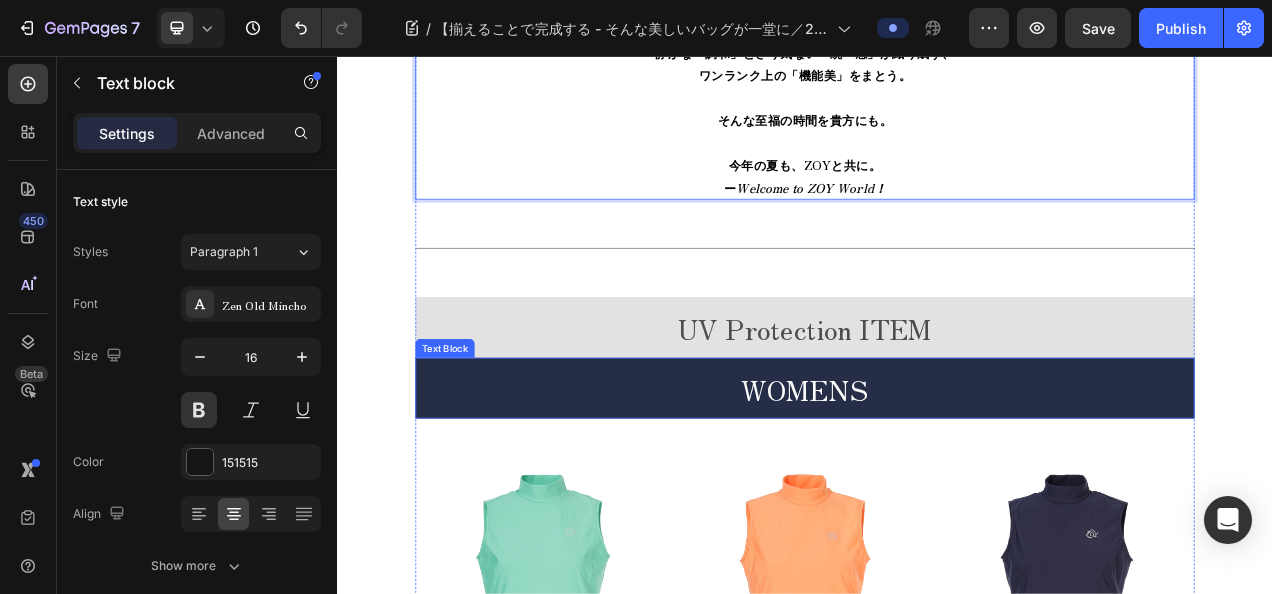 click on "UV Protection ITEM" at bounding box center (937, 404) 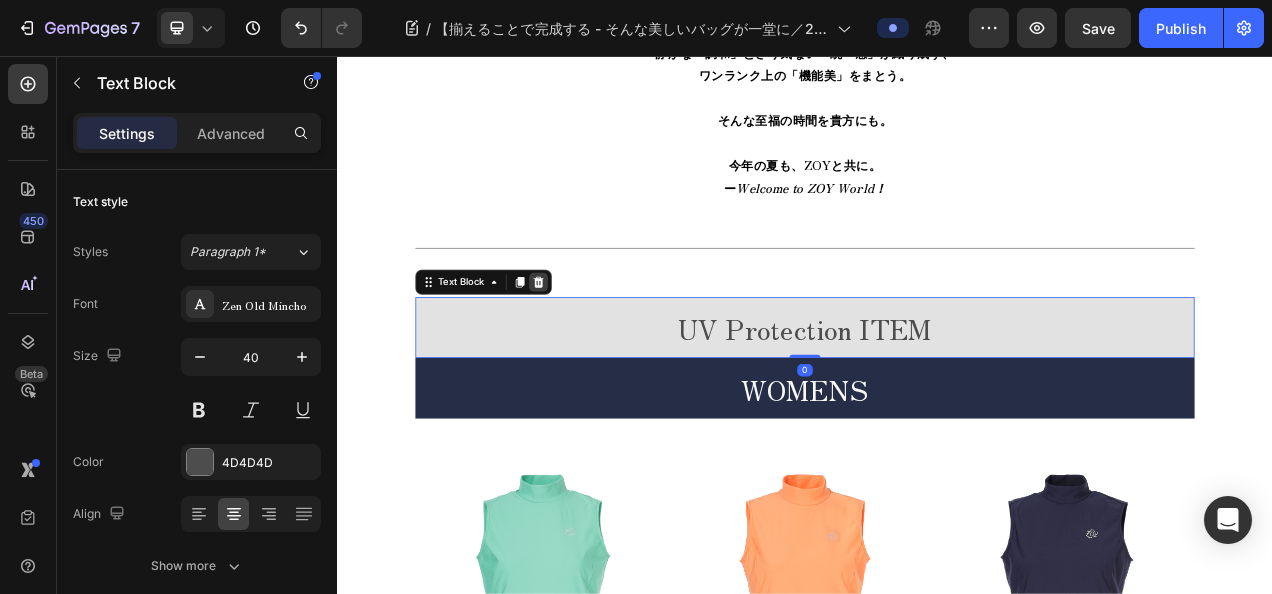 click 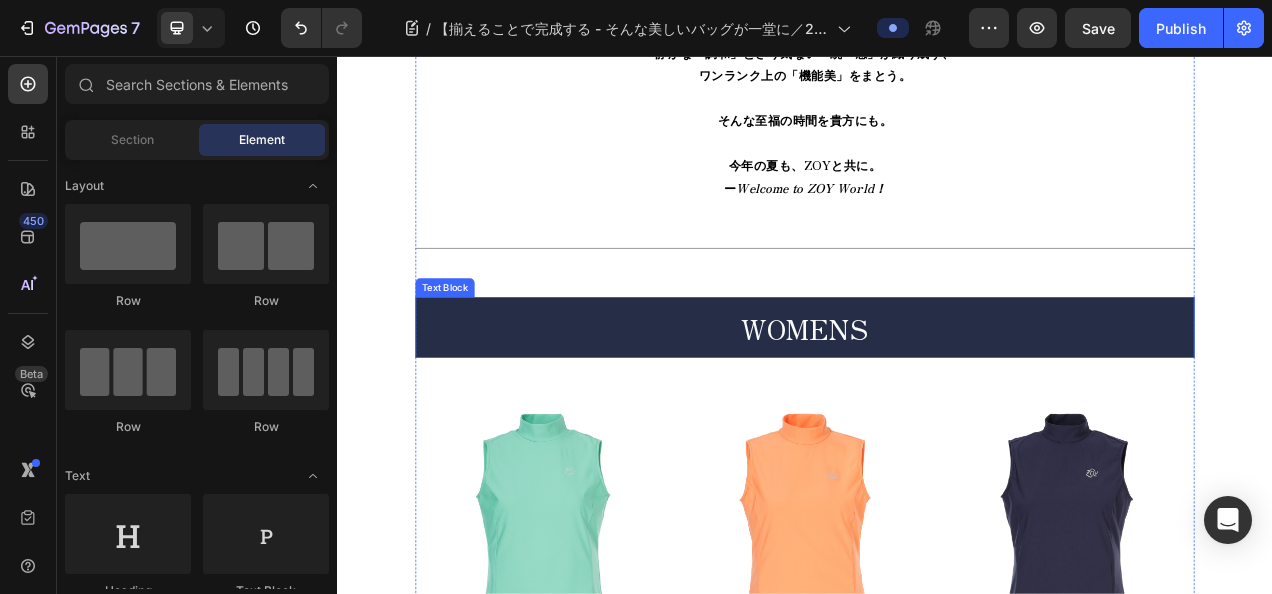 click on "WOMENS" at bounding box center [937, 404] 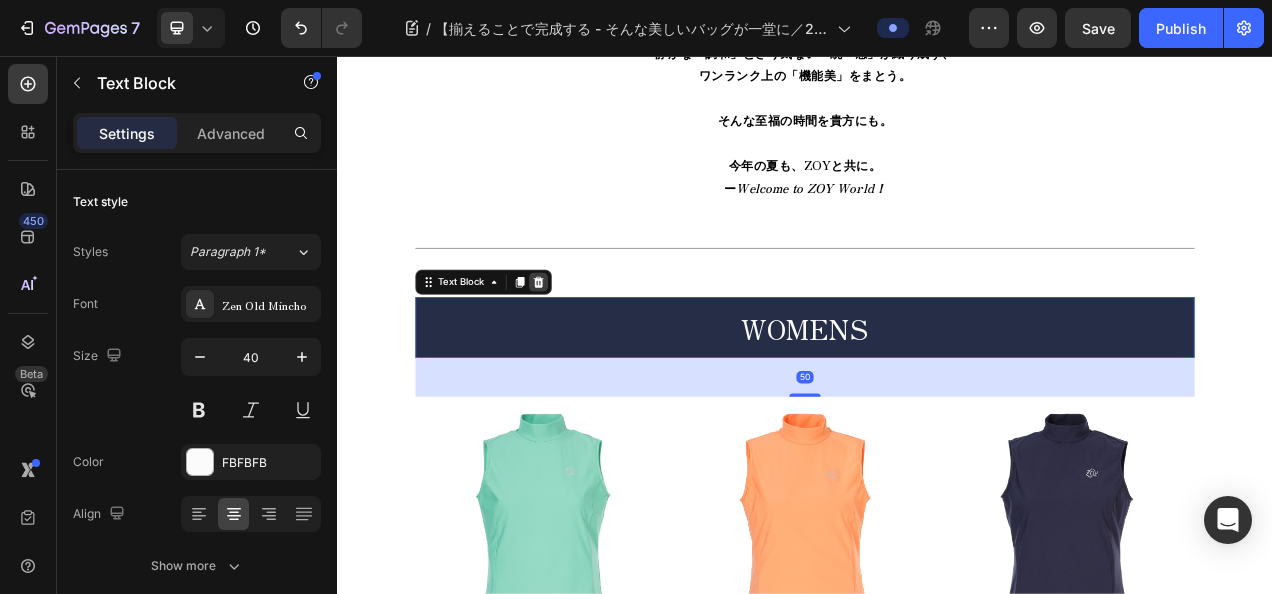 click at bounding box center (595, 346) 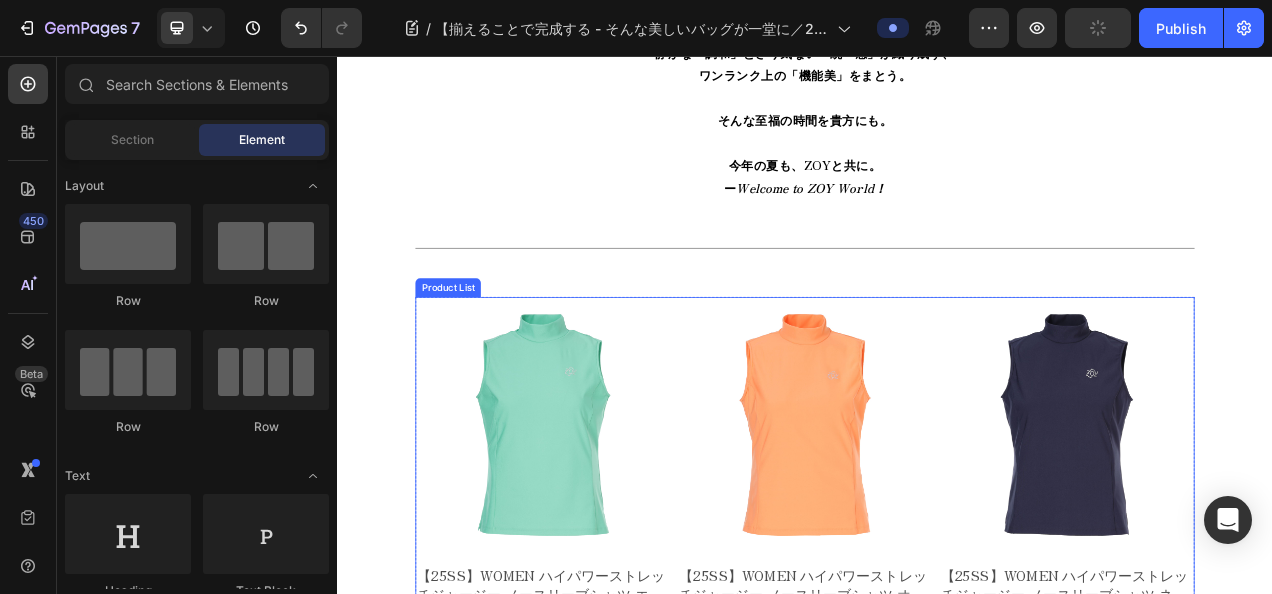 click on "Product Images 【25SS】WOMEN ハイパワーストレッチジャージー ノースリーブシャツ エメラルド 071652008 Product Title ¥14,630 Product Price Product Price ¥20,900 Product Price Product Price Row サイズ: [SIZE] [SIZE] [SIZE] [SIZE] [SIZE] [SIZE] [SIZE] [SIZE] [SIZE] [SIZE] Product Variants & Swatches Add To cart Product Cart Button Row Product List Product Images 【25SS】WOMEN ハイパワーストレッチジャージー ノースリーブシャツ オレンジ 071652008 Product Title ¥14,630 Product Price Product Price ¥20,900 Product Price Product Price Row サイズ: [SIZE] [SIZE] [SIZE] [SIZE] [SIZE] [SIZE] [SIZE] [SIZE] [SIZE] [SIZE] Product Variants & Swatches Add To cart Product Cart Button Row Product List Product Images 【25SS】WOMEN ハイパワーストレッチジャージー ノースリーブシャツ ネイビー 071652008 Product Title ¥14,630 Product Price Product Price ¥20,900 Product Price Product Price Row サイズ: [SIZE] [SIZE] [SIZE] [SIZE] [SIZE] [SIZE] [SIZE] [SIZE] [SIZE]" at bounding box center [937, 2245] 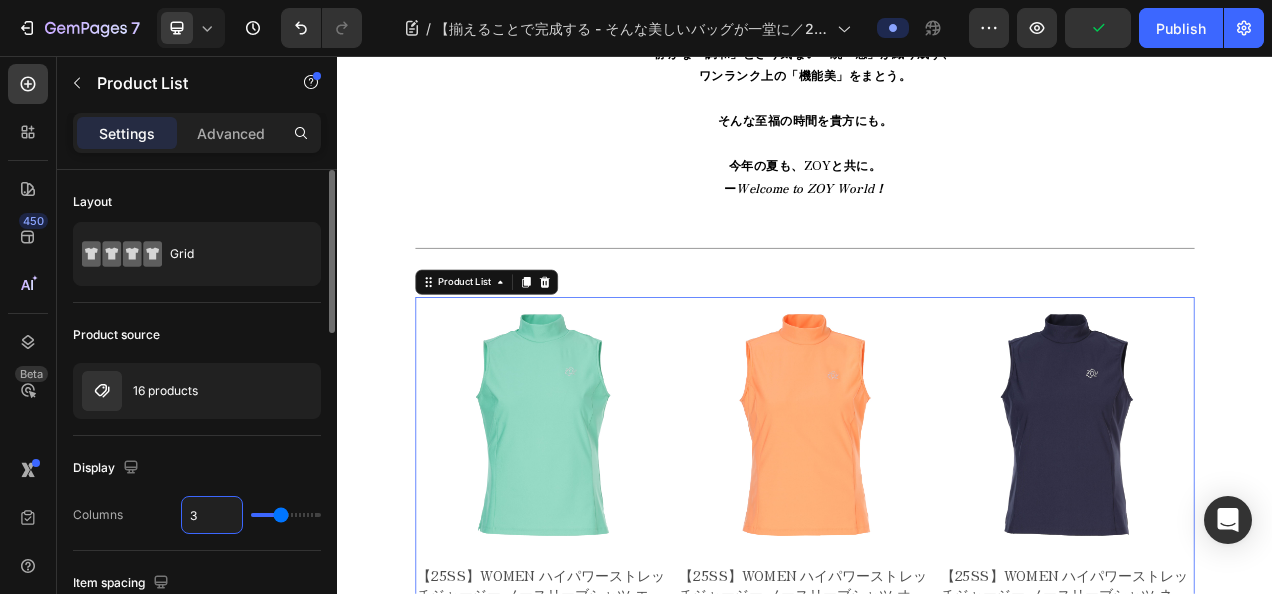 click on "3" at bounding box center [212, 515] 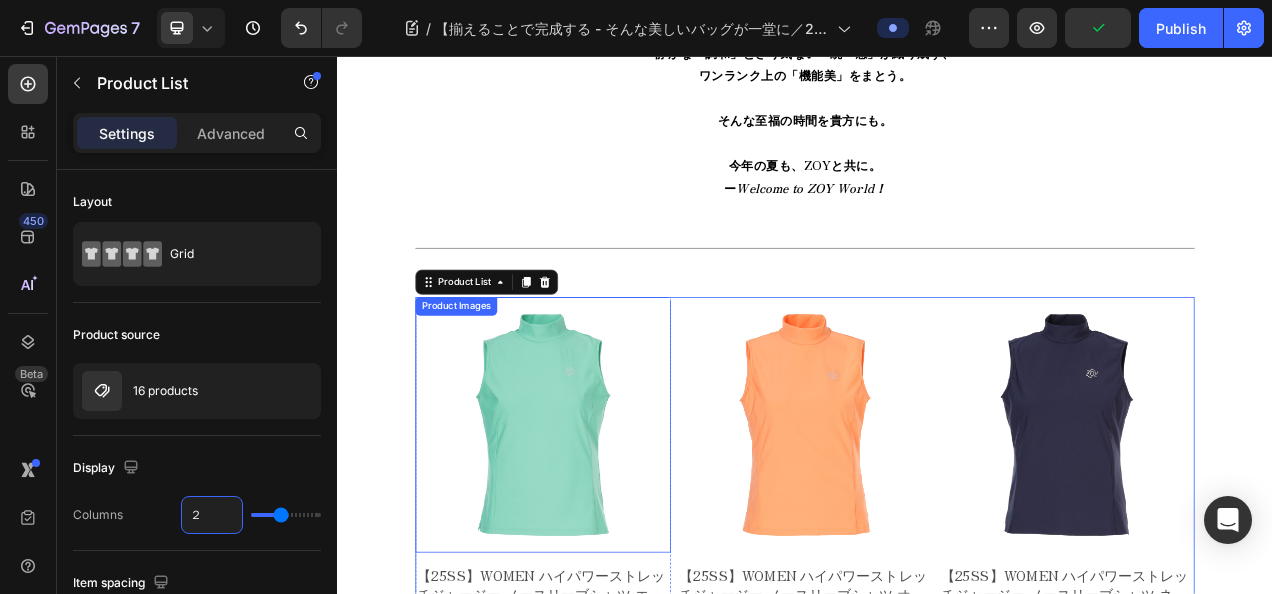 type 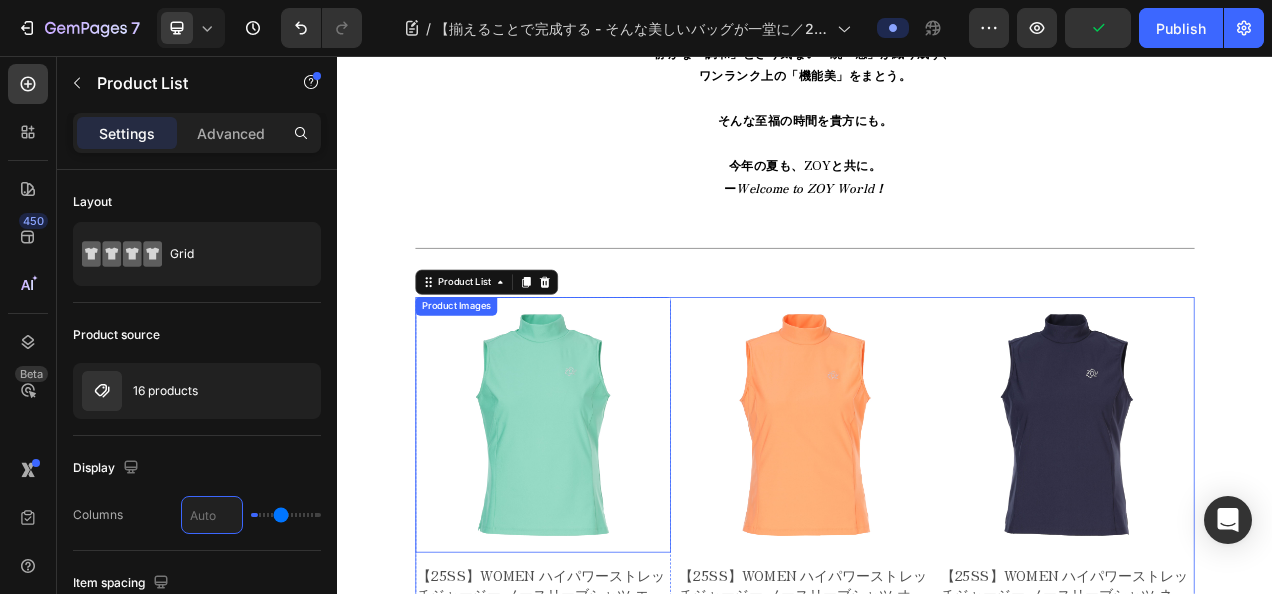type on "1" 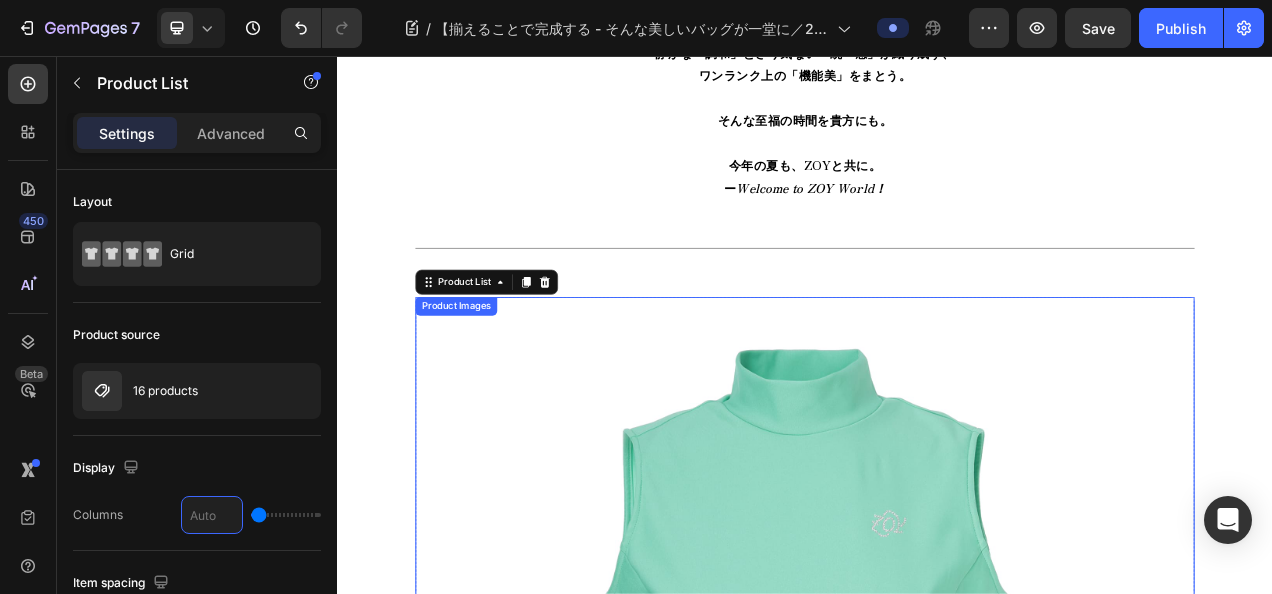 type on "2" 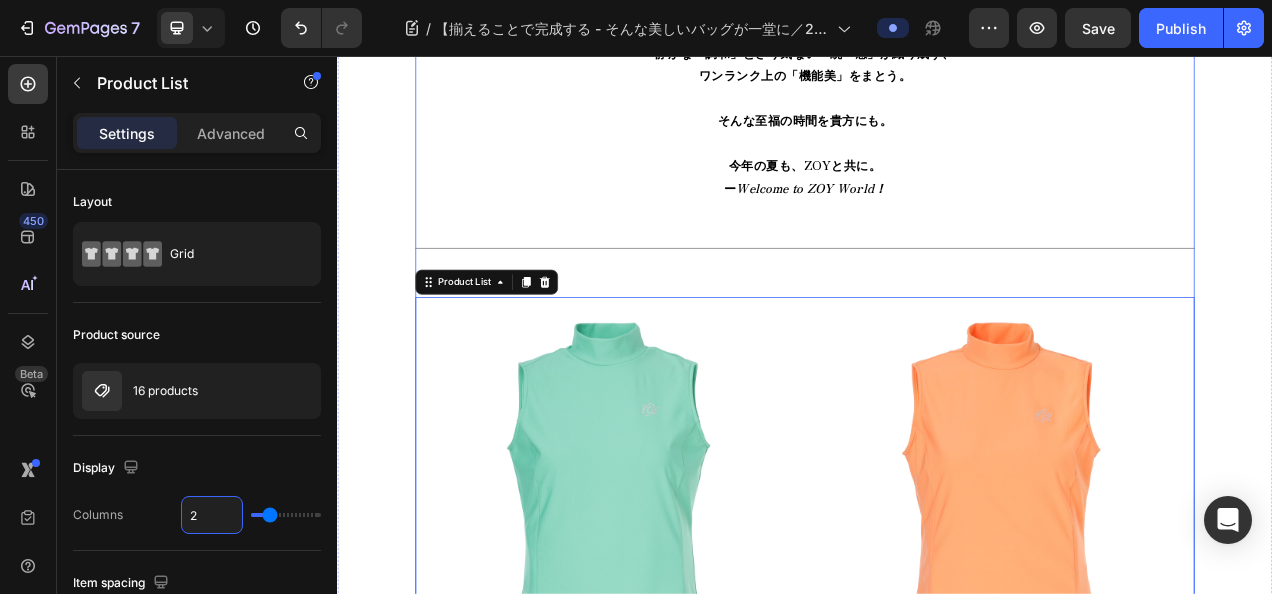 click on "いつもZOY公式オンラインストアを ご愛顧いただき誠にありがとうございます。 洗練されたゴルフスタイルに必要なのは、 静かな調和と、さりげない統一感。 本日紹介するのは、 好評の「4輪キャディバッグ」と同色で仕立てた、 ヨーロピアンムード漂うバッグコレクション。 ひとつ、またひとつと揃えたくなるような、 細部まで緻密に計算された、 ユーザビリティと美しさを、ご覧ください。 +++++ ≪ 25AW BAG COLLECTION ≫ 生地には、軽さと強さを兼ね備えた、 リップストップ生地を採用。 マットな質感がシンプルなフォルムを引き立て、 上品な佇まいを演出します。 ボストンバッグ、カートバッグ、シューズケースや、 ヘッドカバーに至るまで、 揃えて持ちたくなる「美しく調和された」ラインナップです。 +++++ ワンランク上の「機能美」をまとう。" at bounding box center [937, 6798] 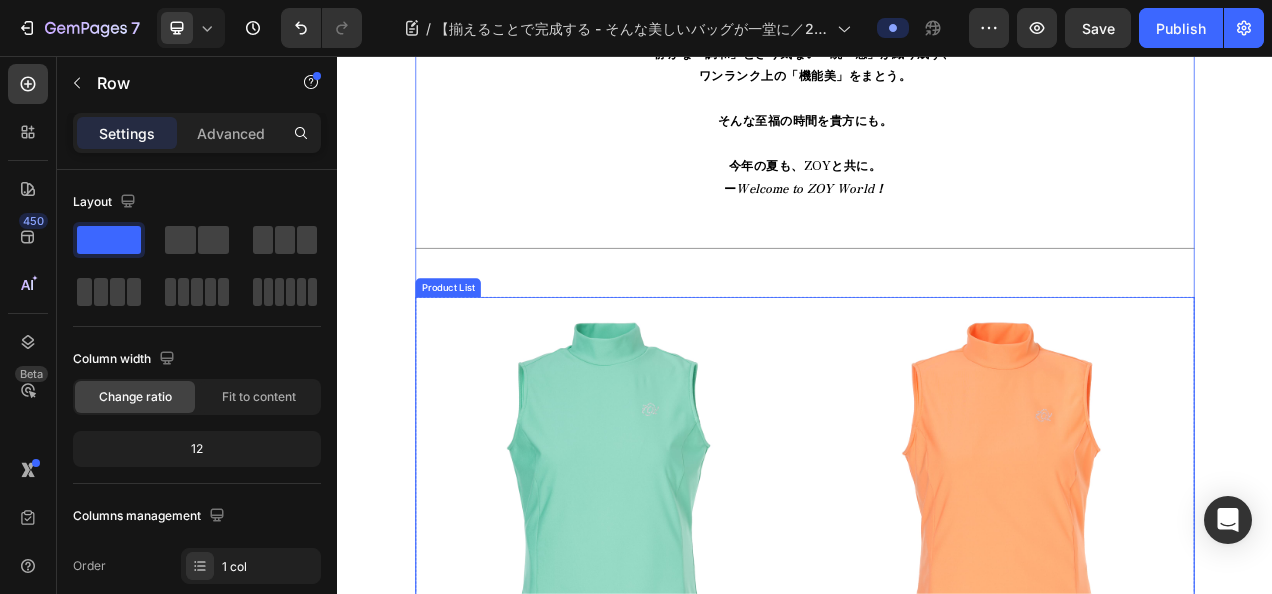 click on "Product Images 【25SS】WOMEN ハイパワーストレッチジャージー ノースリーブシャツ エメラルド 071652008 Product Title ¥14,630 Product Price Product Price ¥20,900 Product Price Product Price Row サイズ: [SIZE] [SIZE] [SIZE] [SIZE] [SIZE] [SIZE] [SIZE] [SIZE] [SIZE] [SIZE] Product Variants & Swatches Add To cart Product Cart Button Row Product List Product Images 【25SS】WOMEN ハイパワーストレッチジャージー ノースリーブシャツ オレンジ 071652008 Product Title ¥14,630 Product Price Product Price ¥20,900 Product Price Product Price Row サイズ: [SIZE] [SIZE] [SIZE] [SIZE] [SIZE] [SIZE] [SIZE] [SIZE] [SIZE] [SIZE] Product Variants & Swatches Add To cart Product Cart Button Row Product List Product Images 【25SS】WOMEN ハイパワーストレッチジャージー ノースリーブシャツ ネイビー 071652008 Product Title ¥14,630 Product Price Product Price ¥20,900 Product Price Product Price Row サイズ: [SIZE] [SIZE] [SIZE] [SIZE] [SIZE] [SIZE] [SIZE] [SIZE] [SIZE]" at bounding box center (937, 3546) 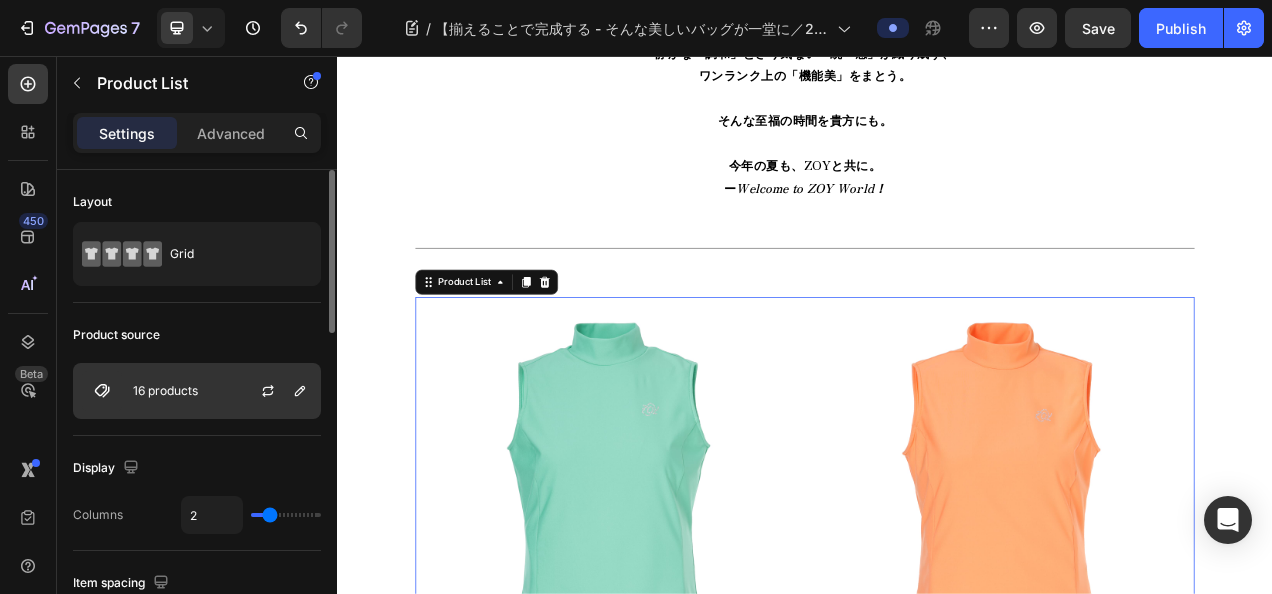 click on "16 products" at bounding box center [165, 391] 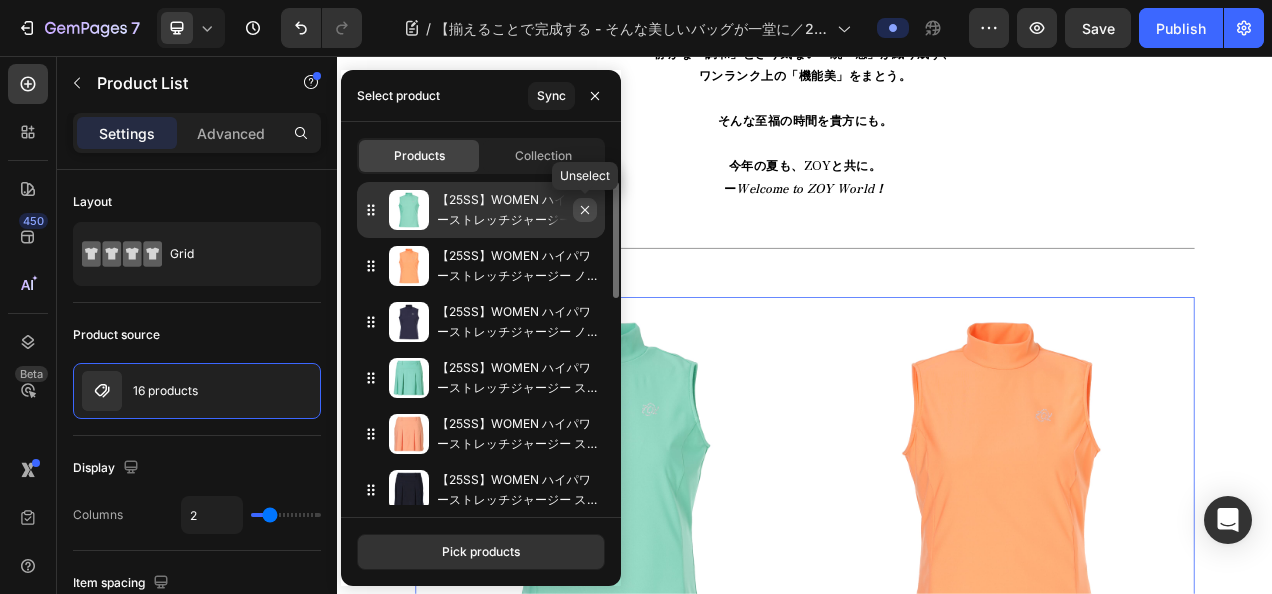 click 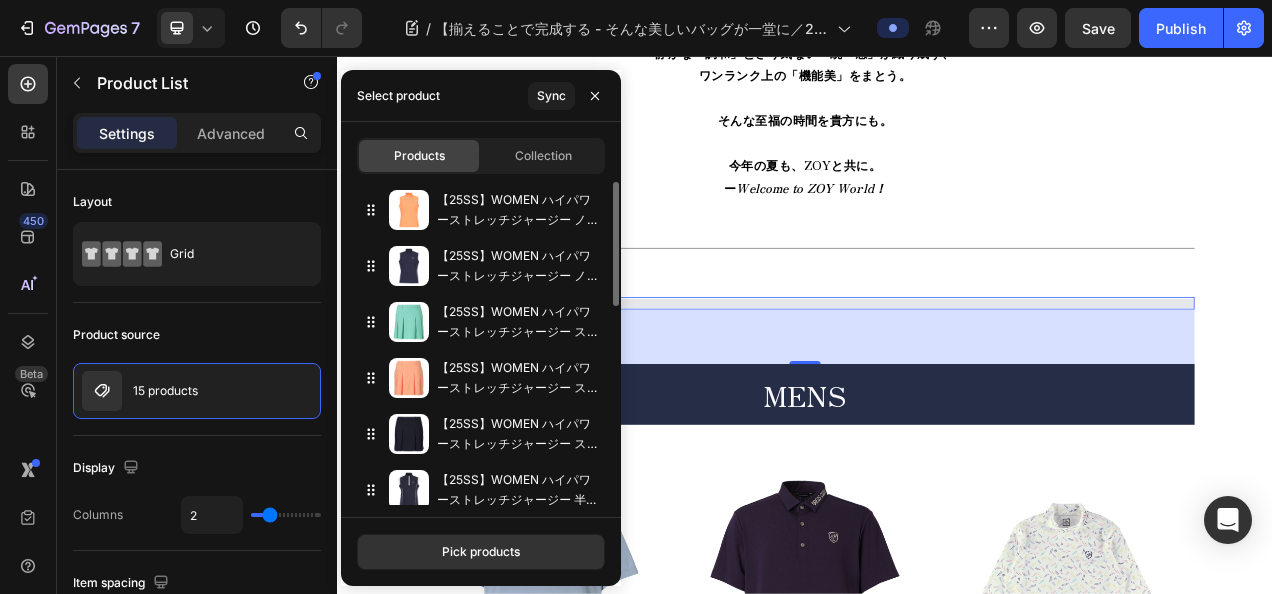 click 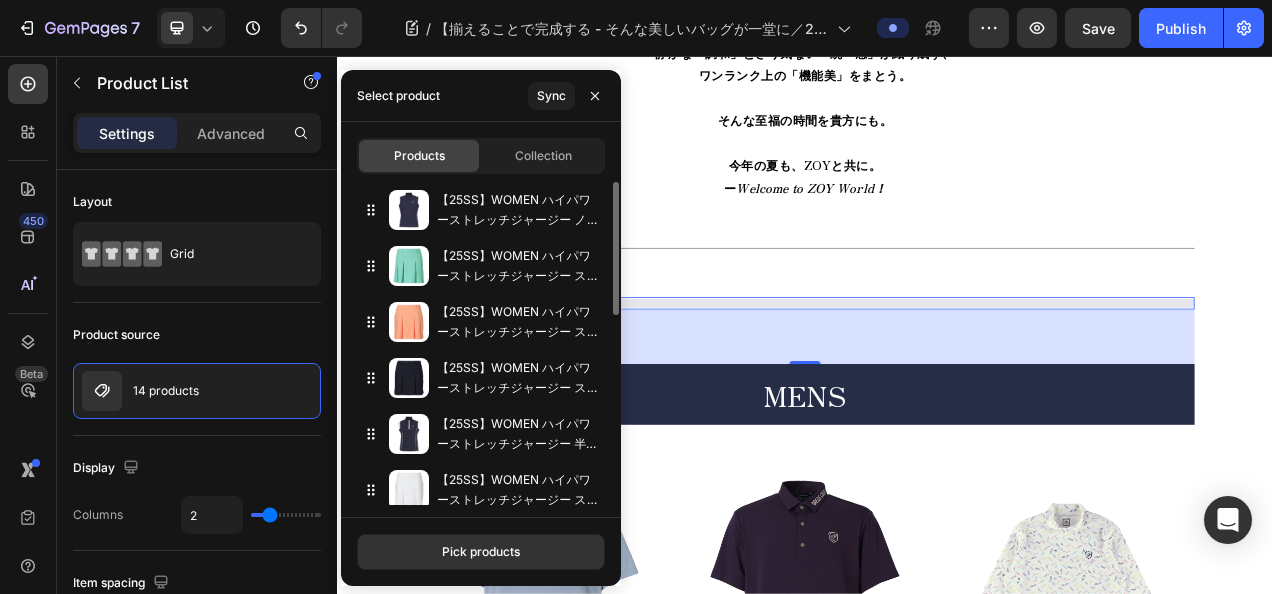 click 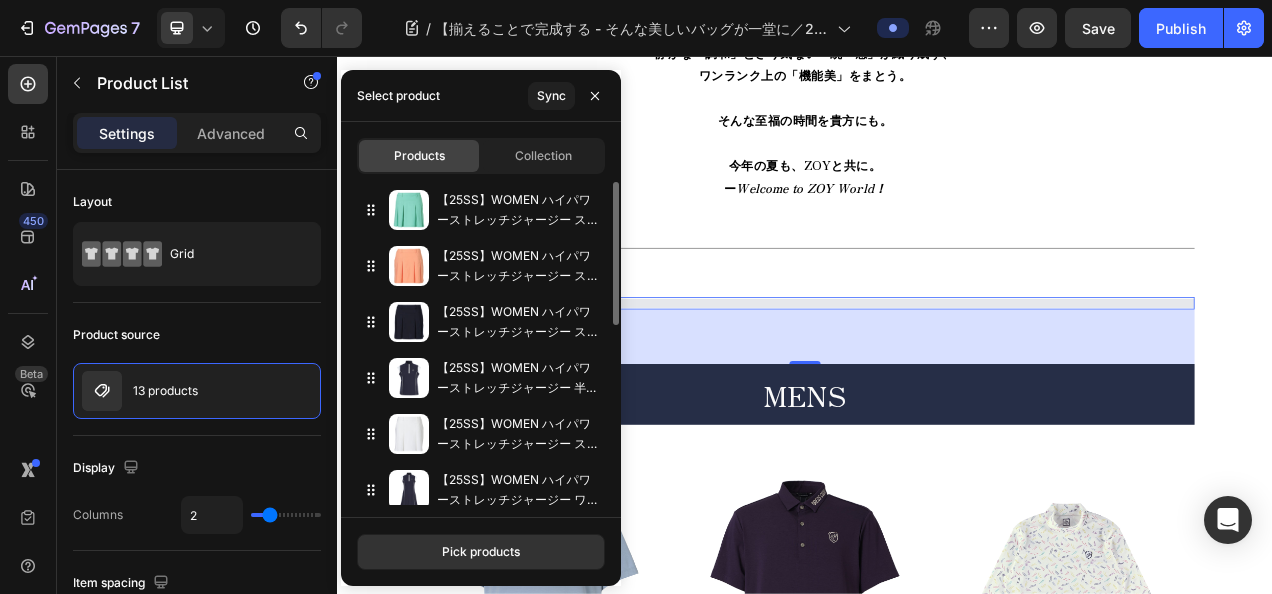 click 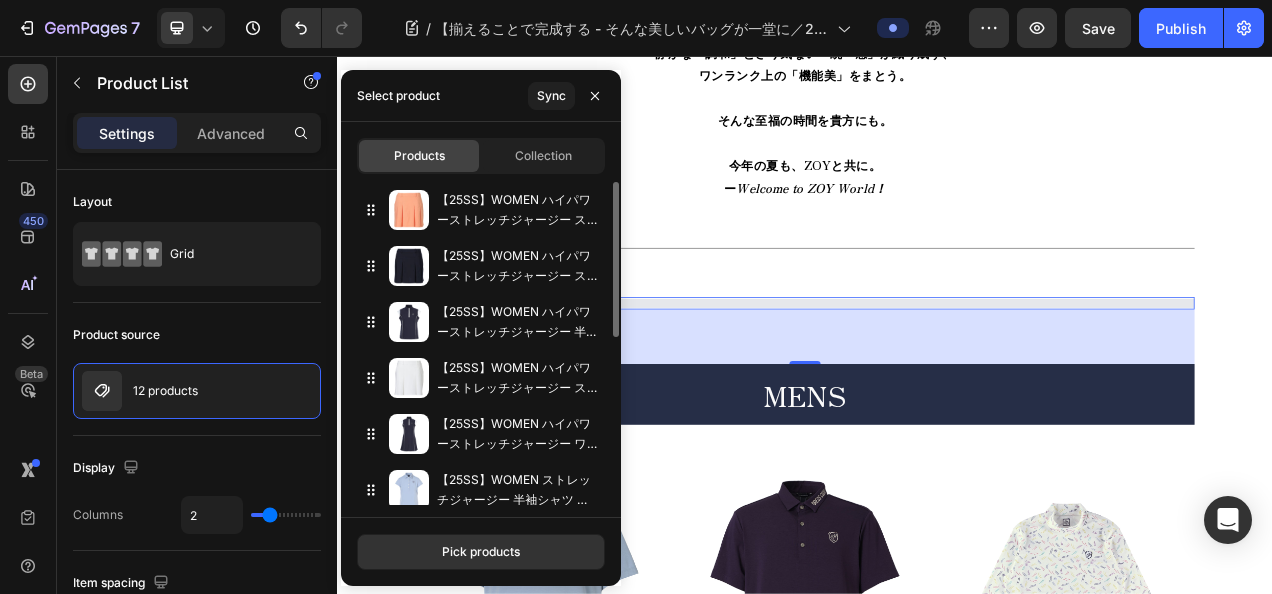 click 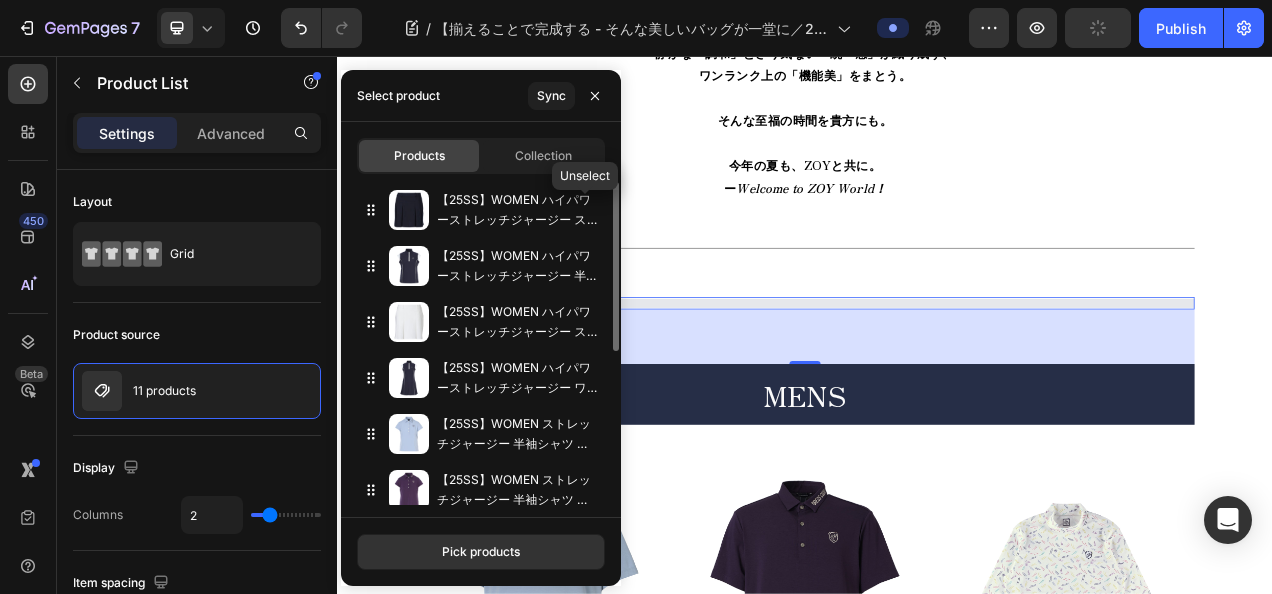 click 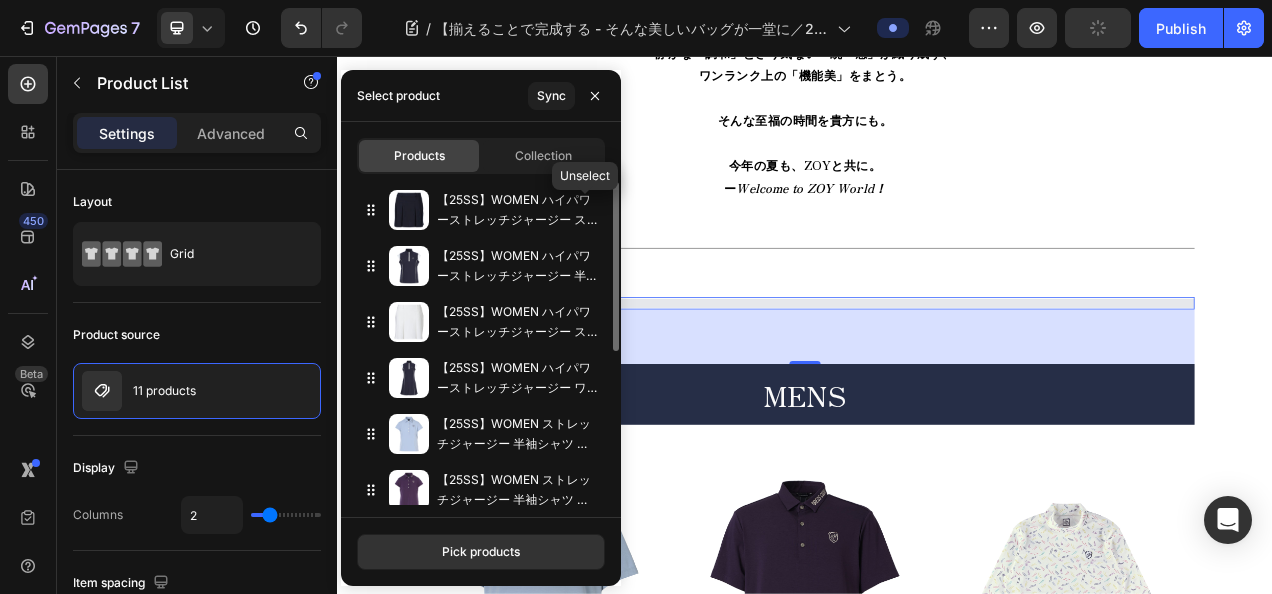 click 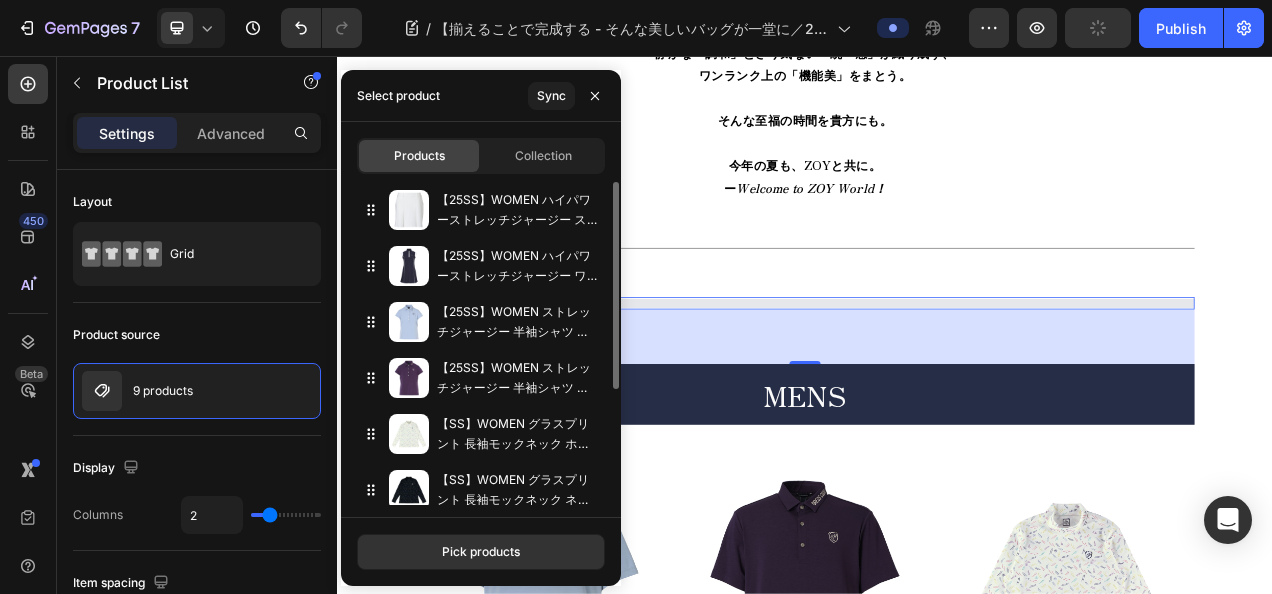 click 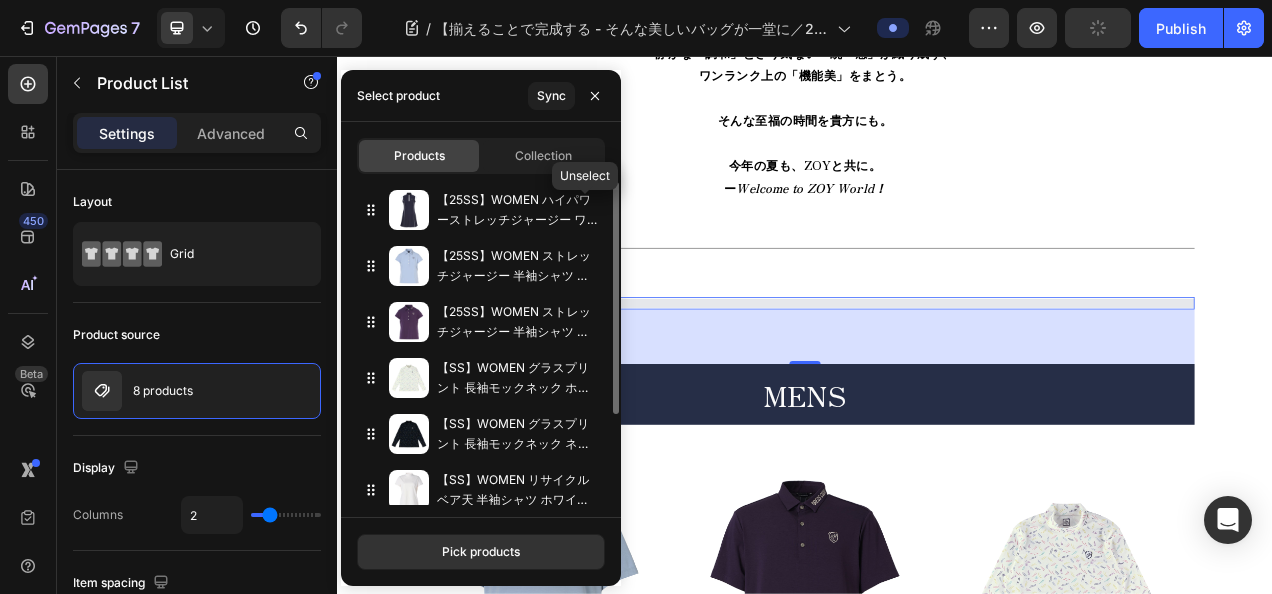 click 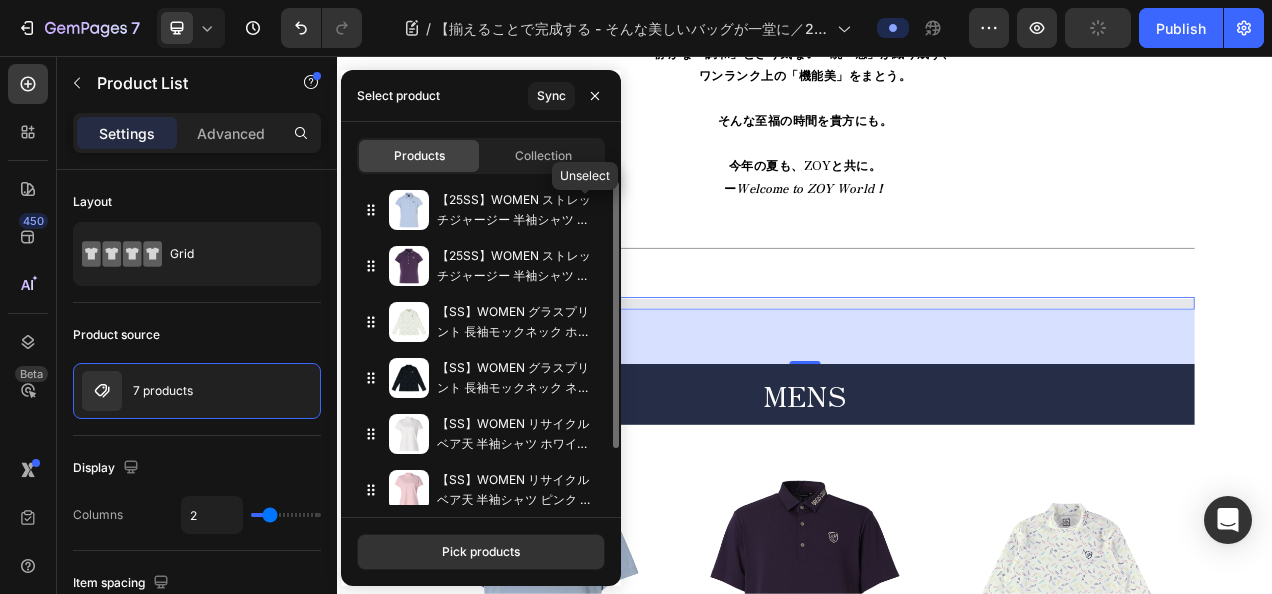 click 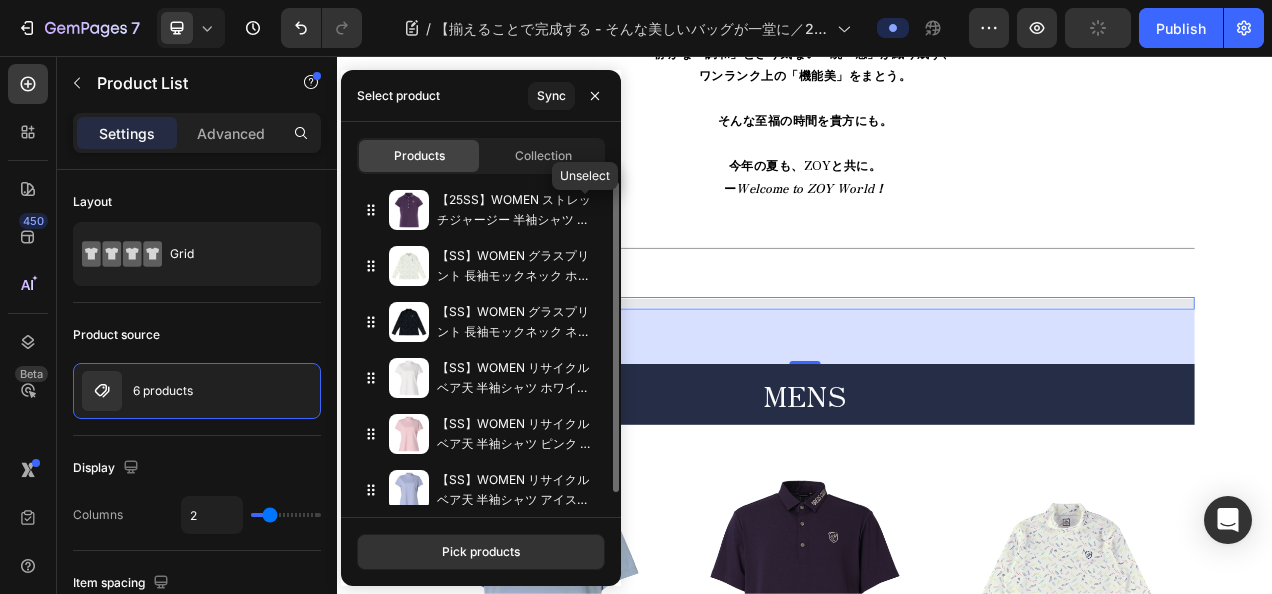 click 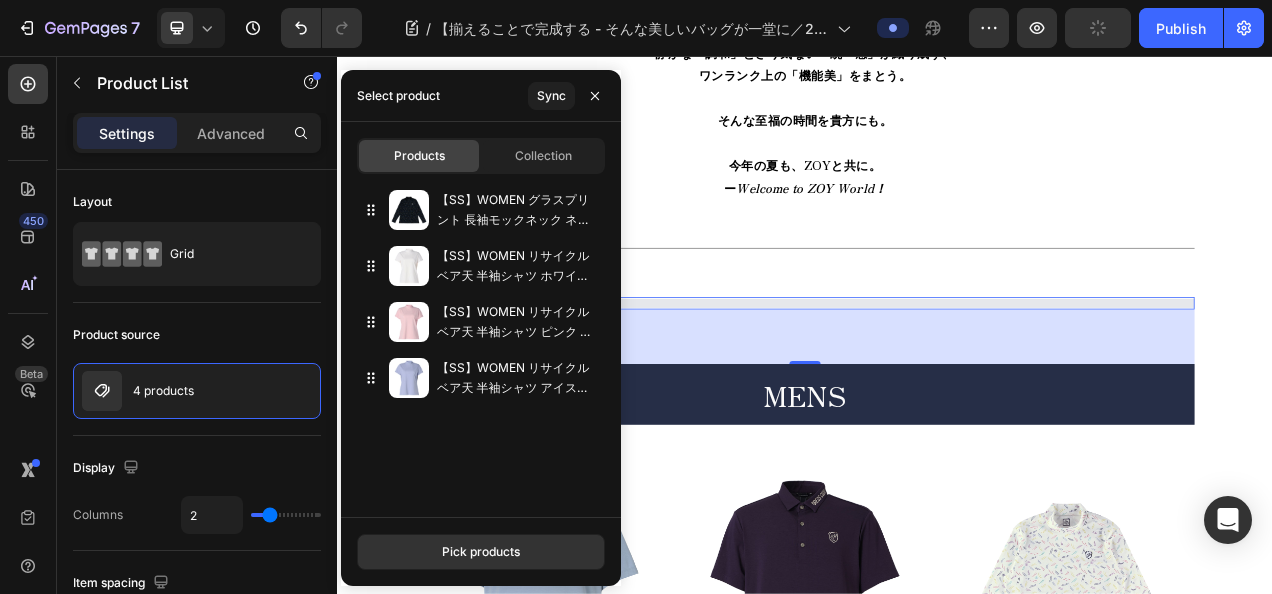 click 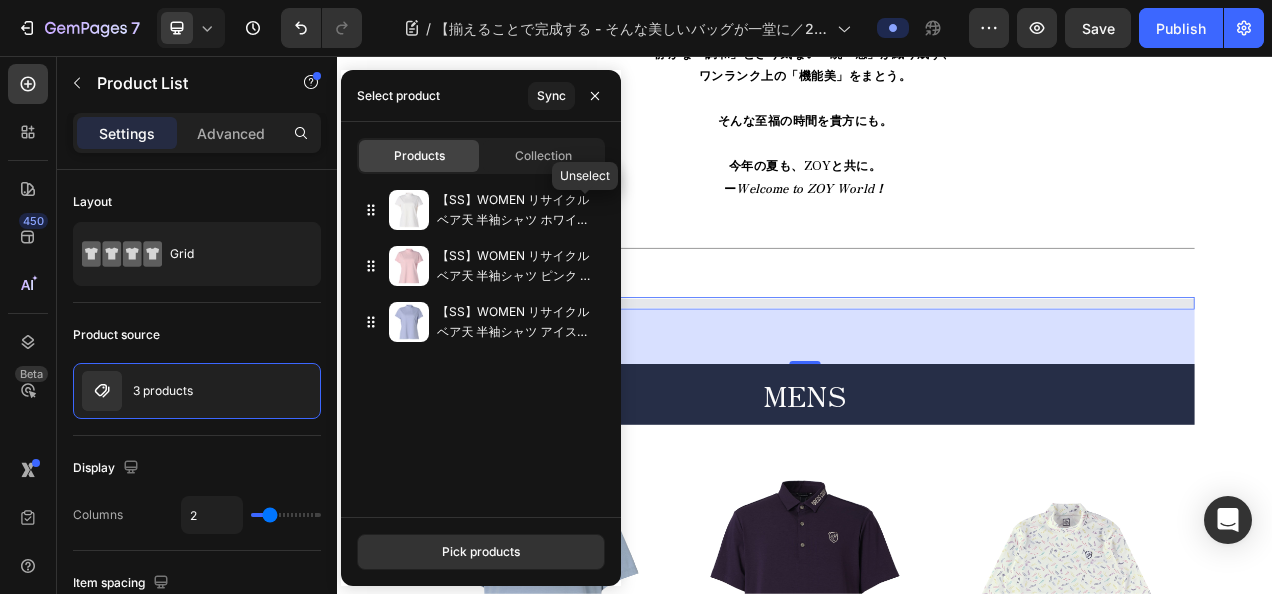click 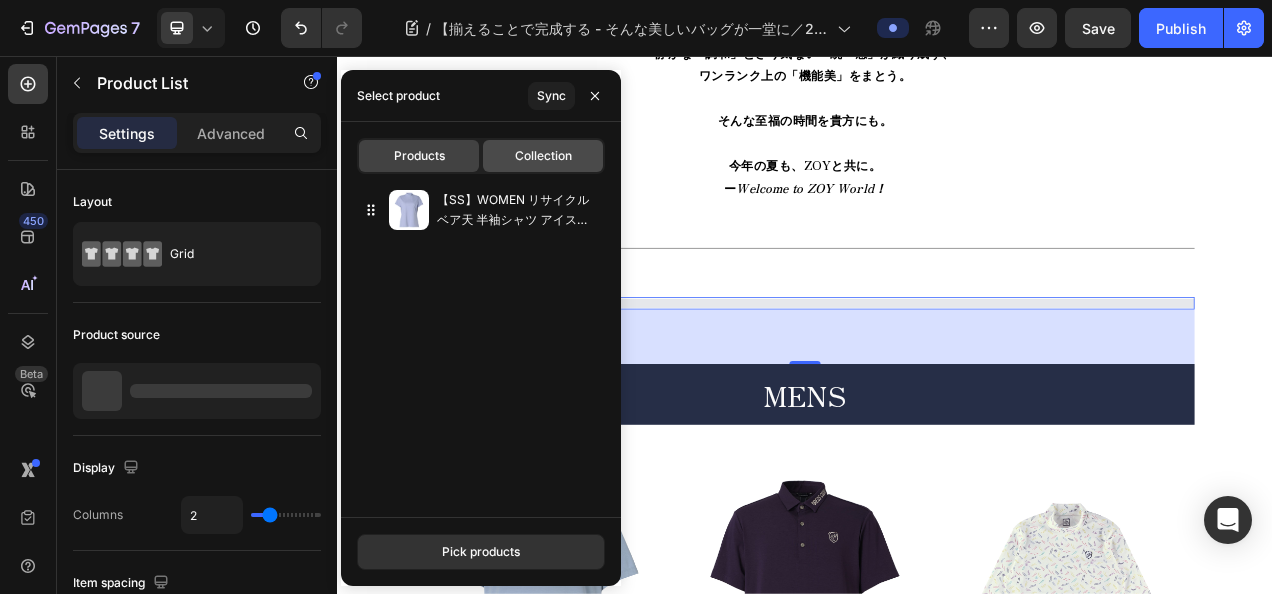 click on "Collection" 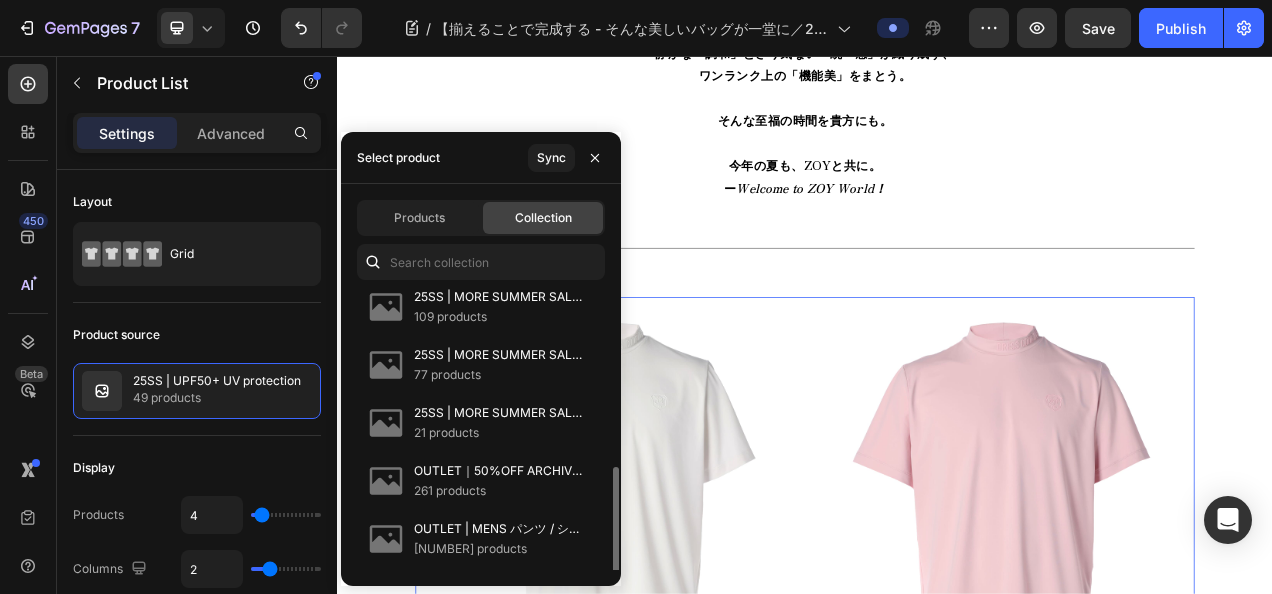 scroll, scrollTop: 327, scrollLeft: 0, axis: vertical 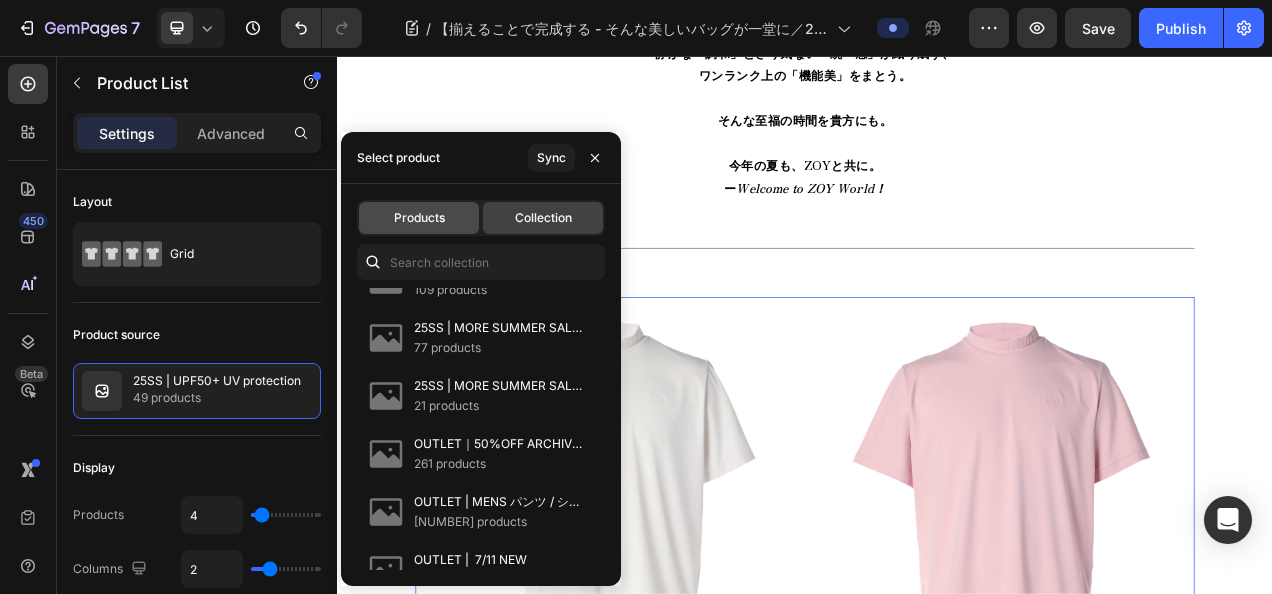 click on "Products" 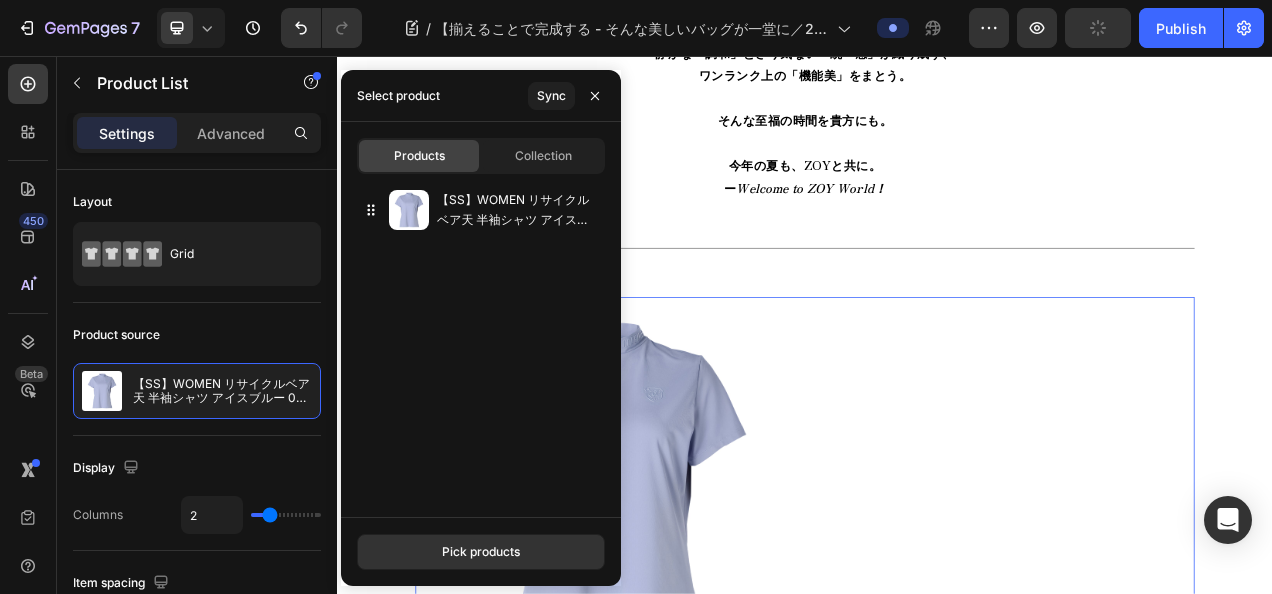 click on "Pick products" 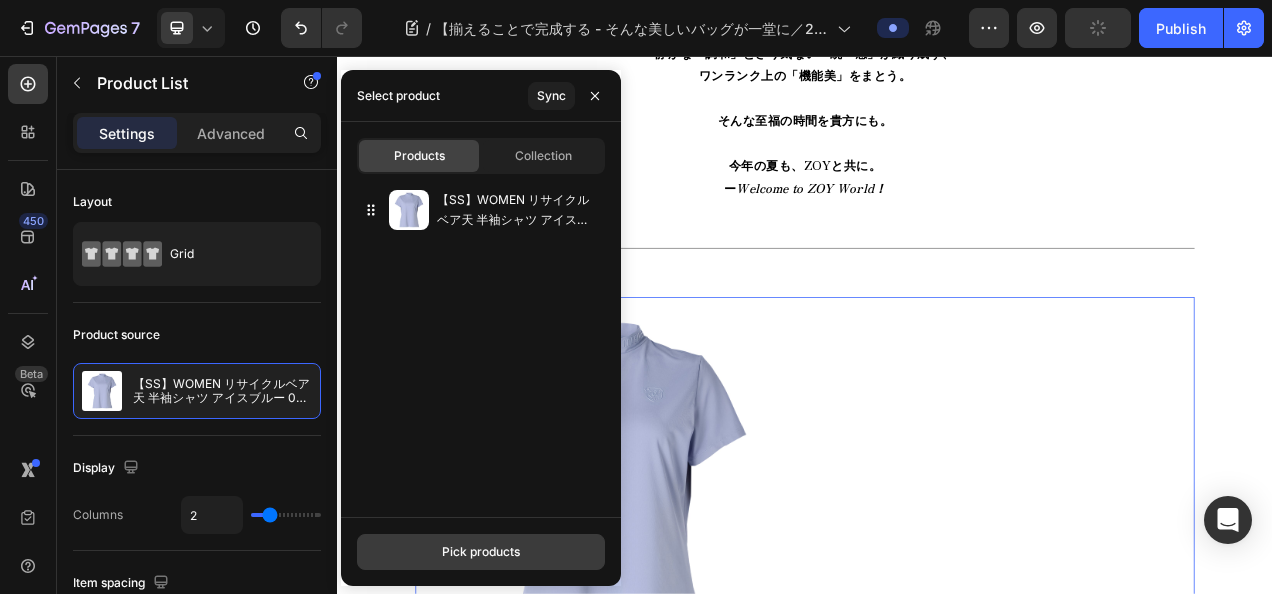 click on "Pick products" at bounding box center [481, 552] 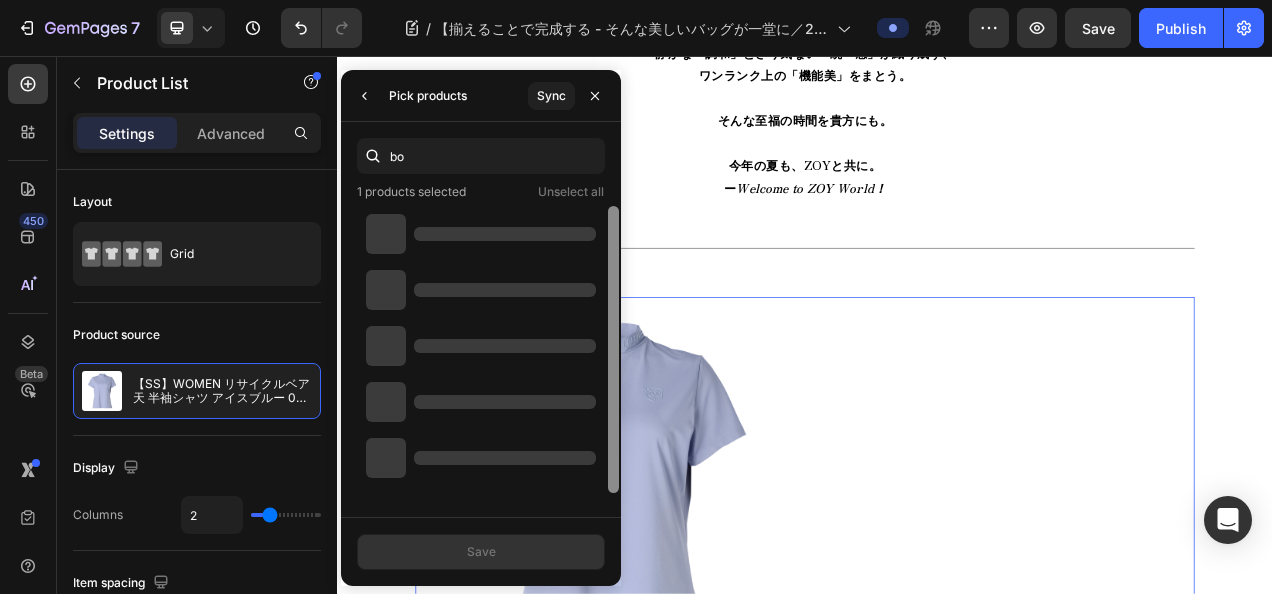 type on "b" 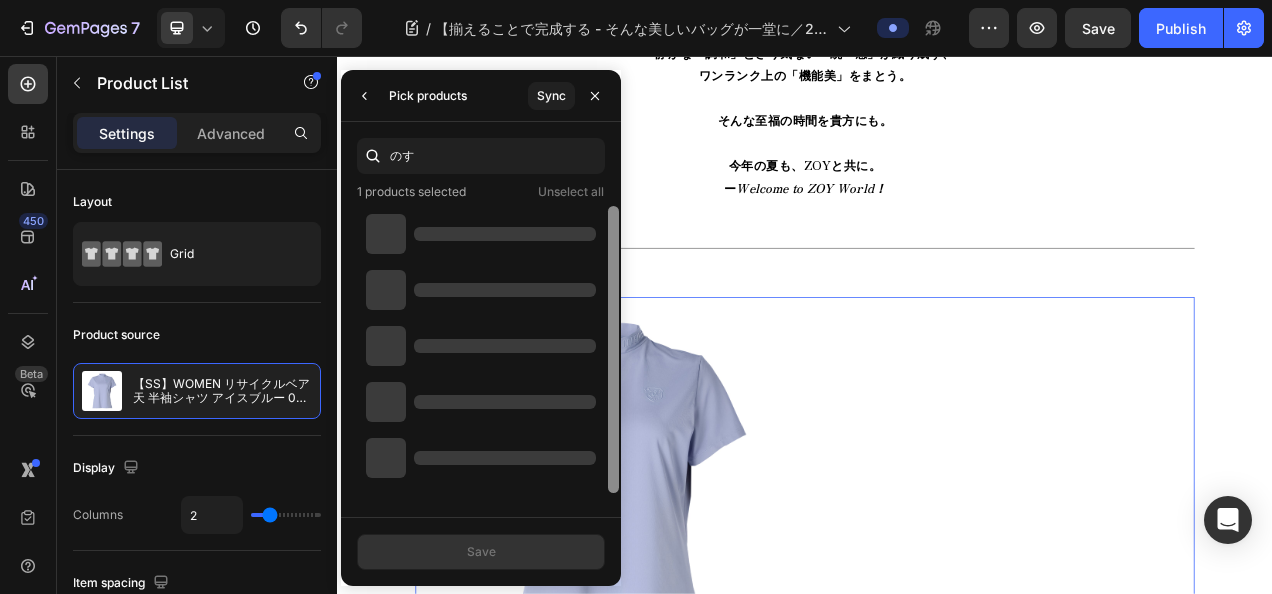 type on "の" 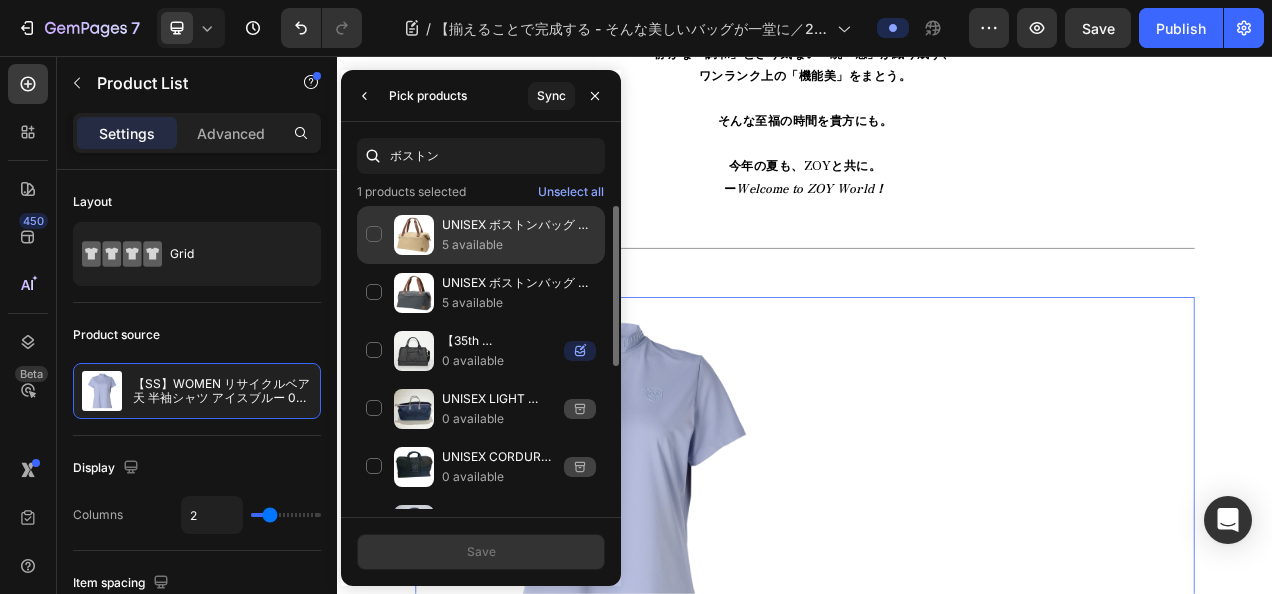 click at bounding box center (414, 235) 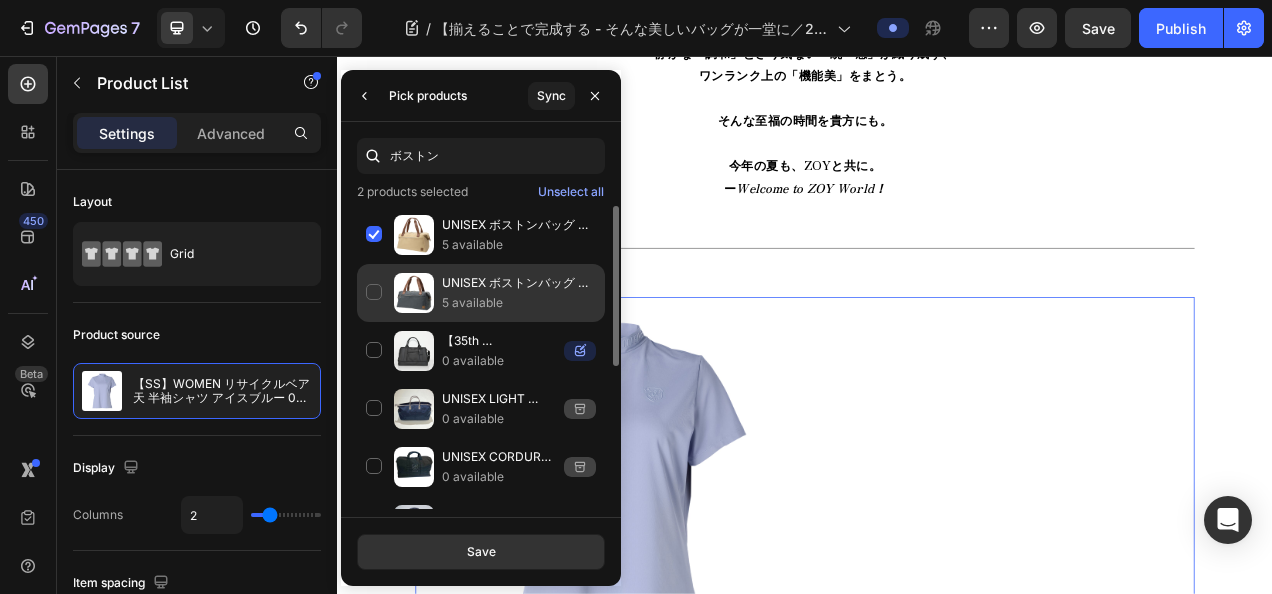 click on "UNISEX ボストンバッグ チャコール 071718827 5 available" 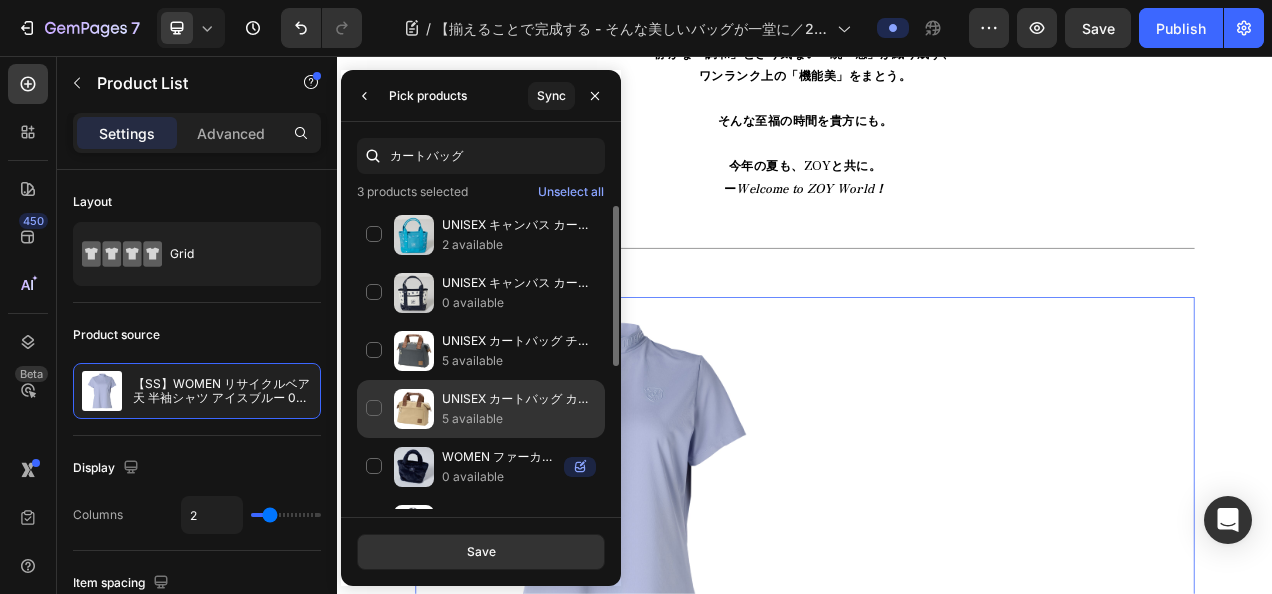 click on "UNISEX カートバッグ カフェオレ 071718828" at bounding box center (519, 399) 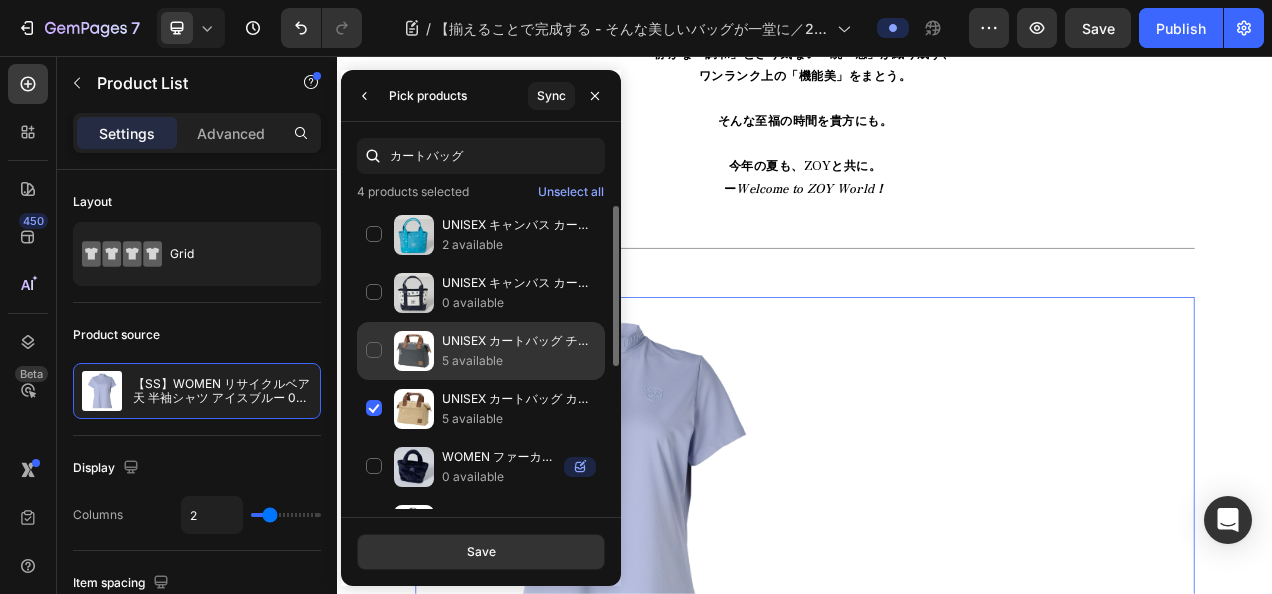 click on "UNISEX カートバッグ チャコール 071718828" at bounding box center [519, 341] 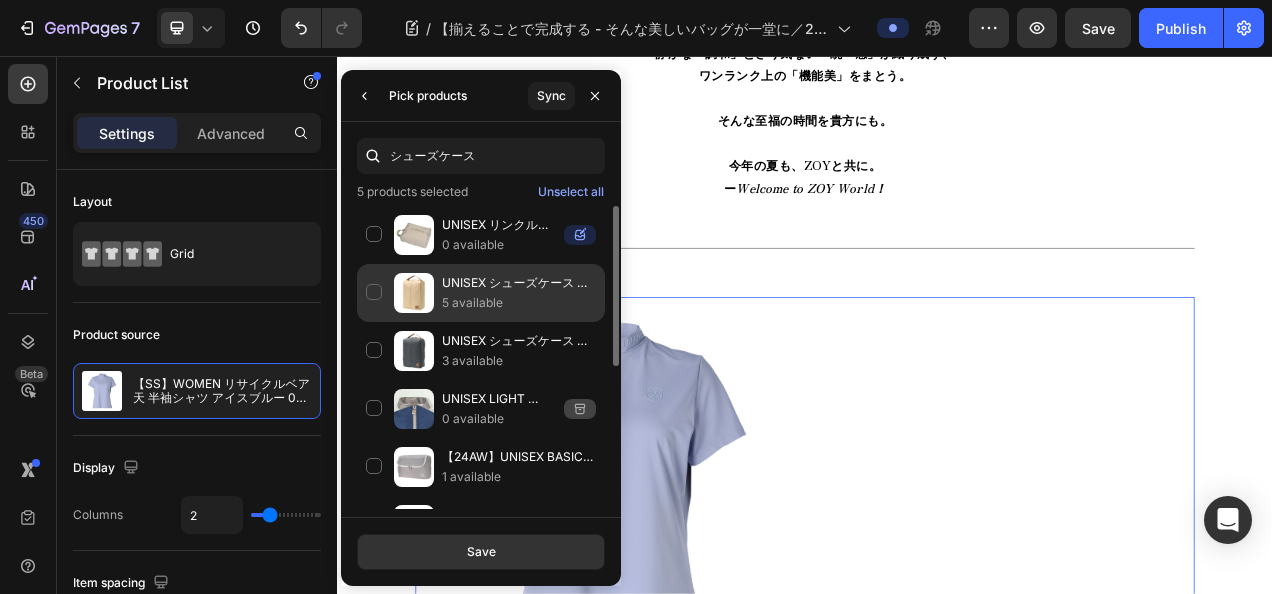 click at bounding box center [414, 293] 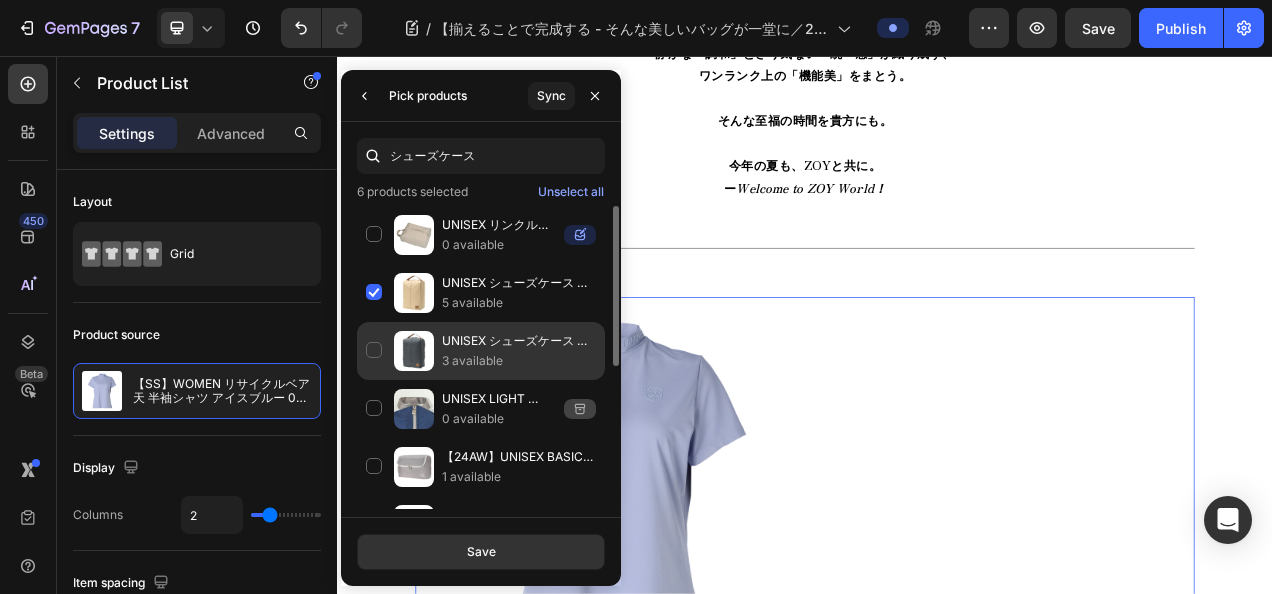 click at bounding box center [414, 351] 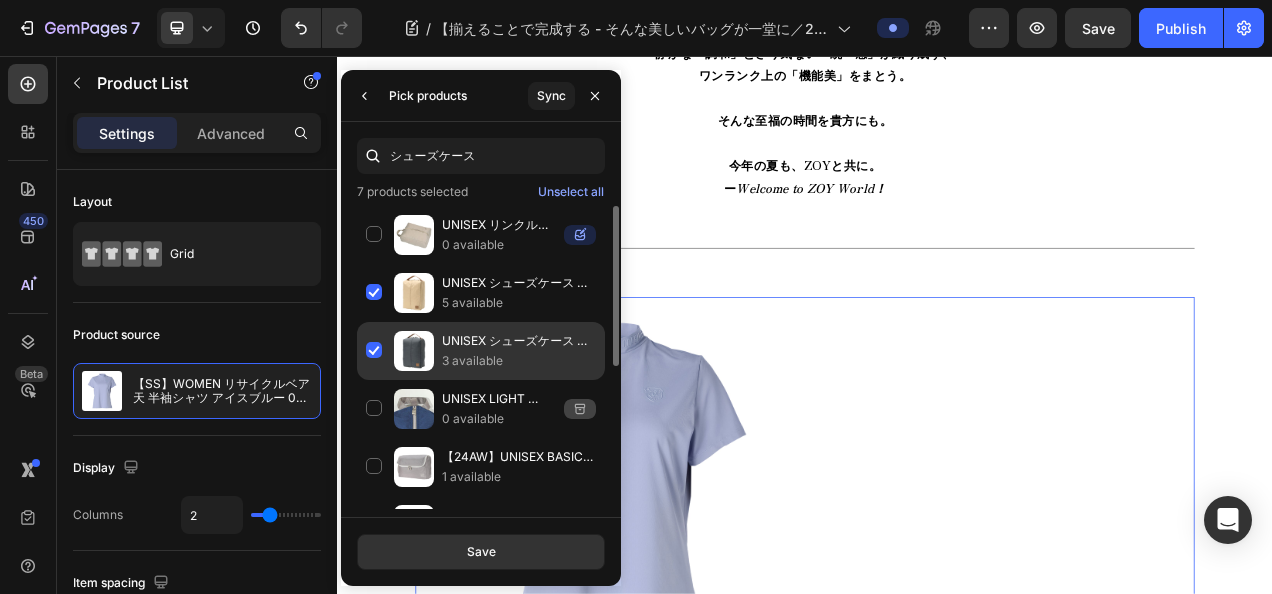 click on "UNISEX シューズケース チャコール 071718829 3 available" 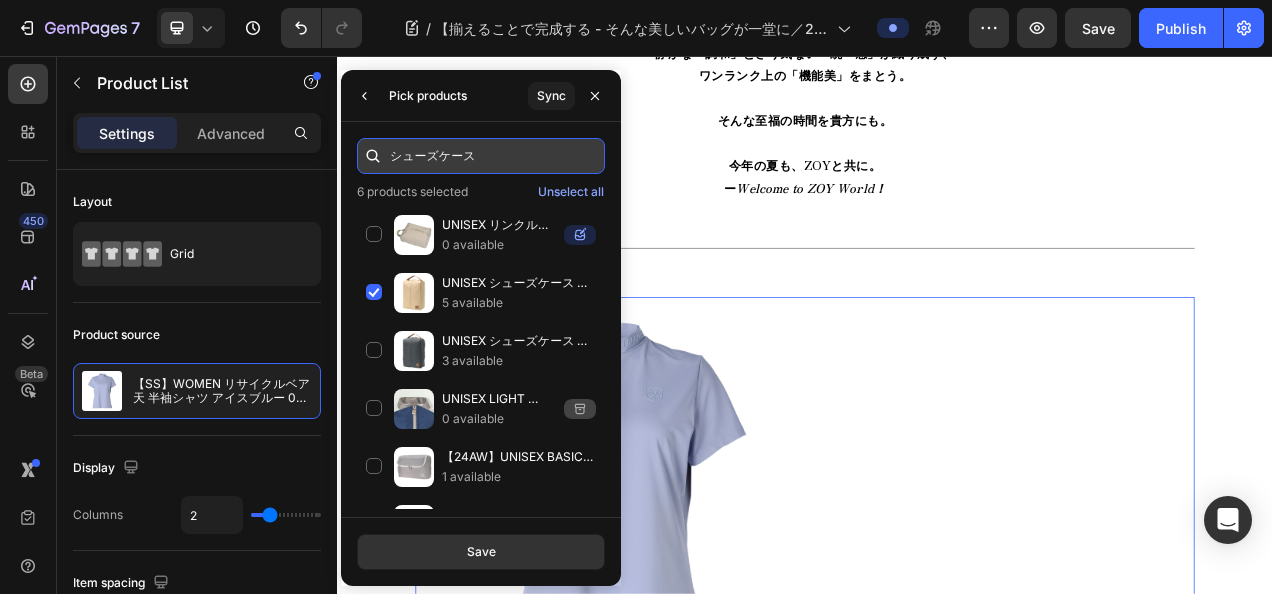 click on "シューズケース" at bounding box center [481, 156] 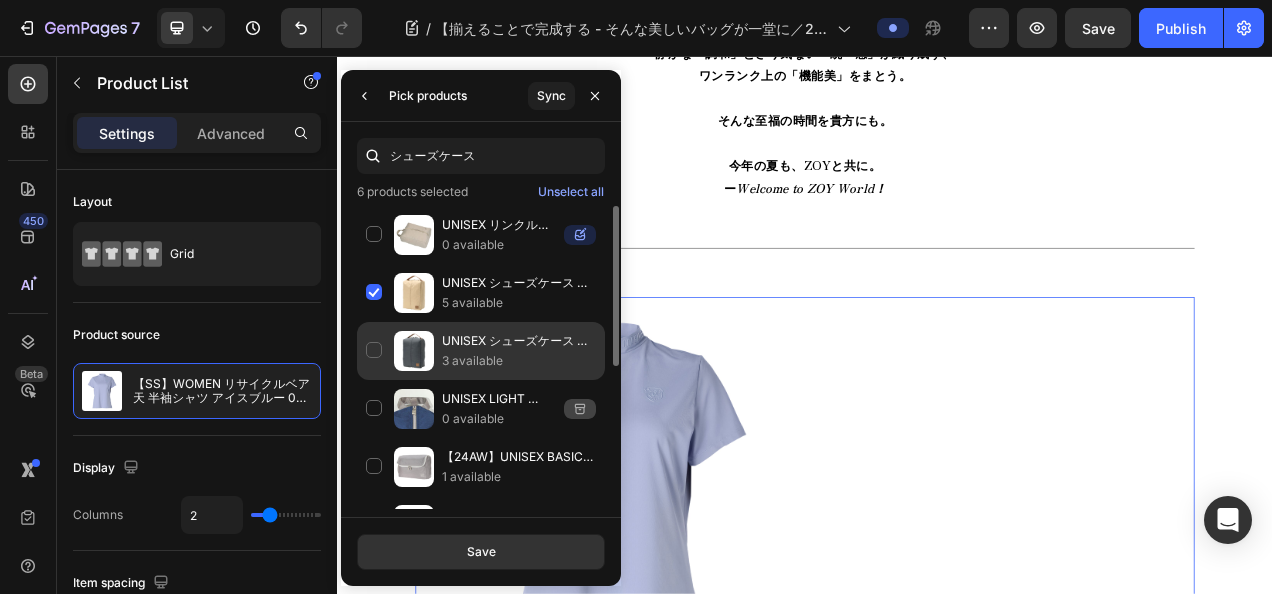 click at bounding box center (414, 351) 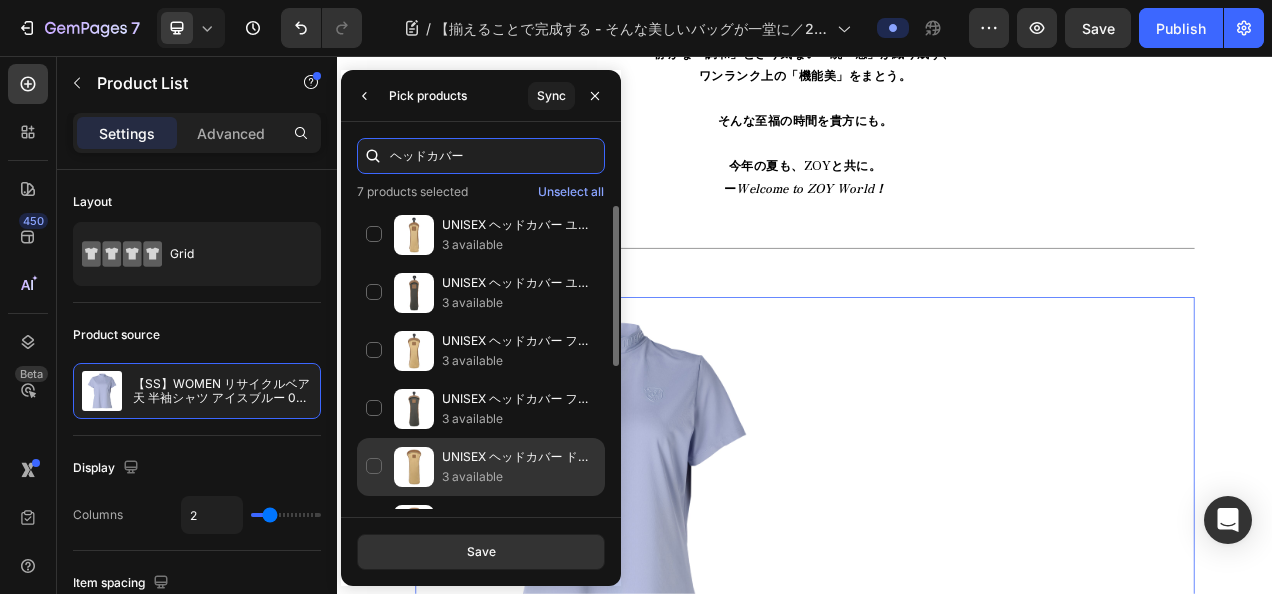 scroll, scrollTop: 100, scrollLeft: 0, axis: vertical 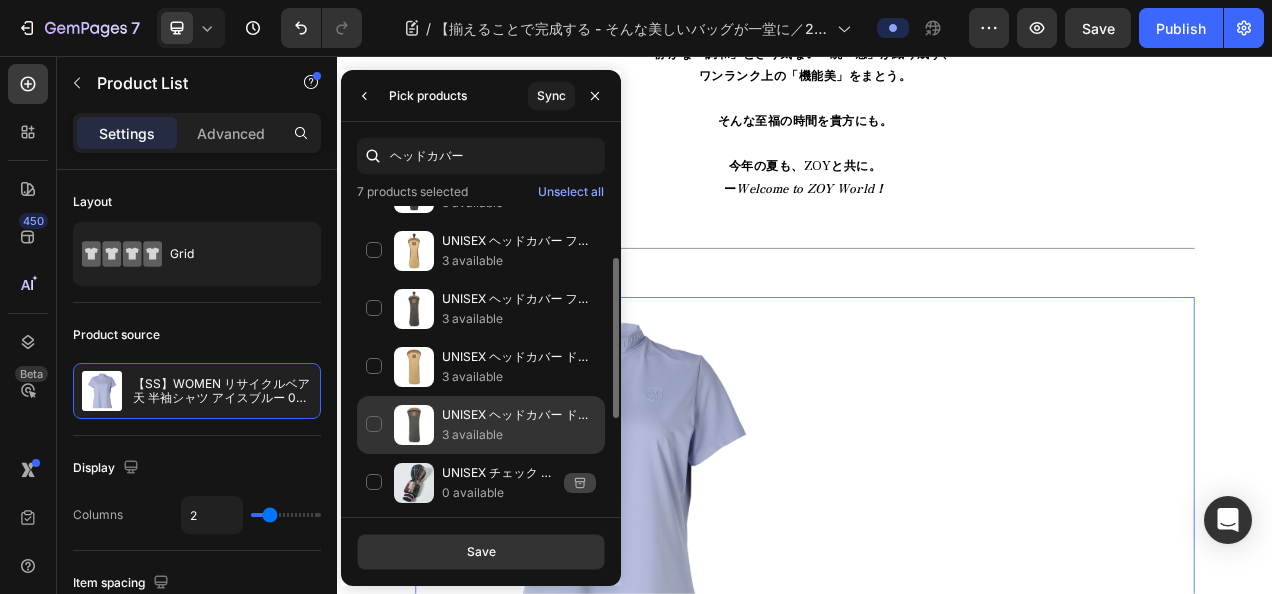 click at bounding box center (414, 425) 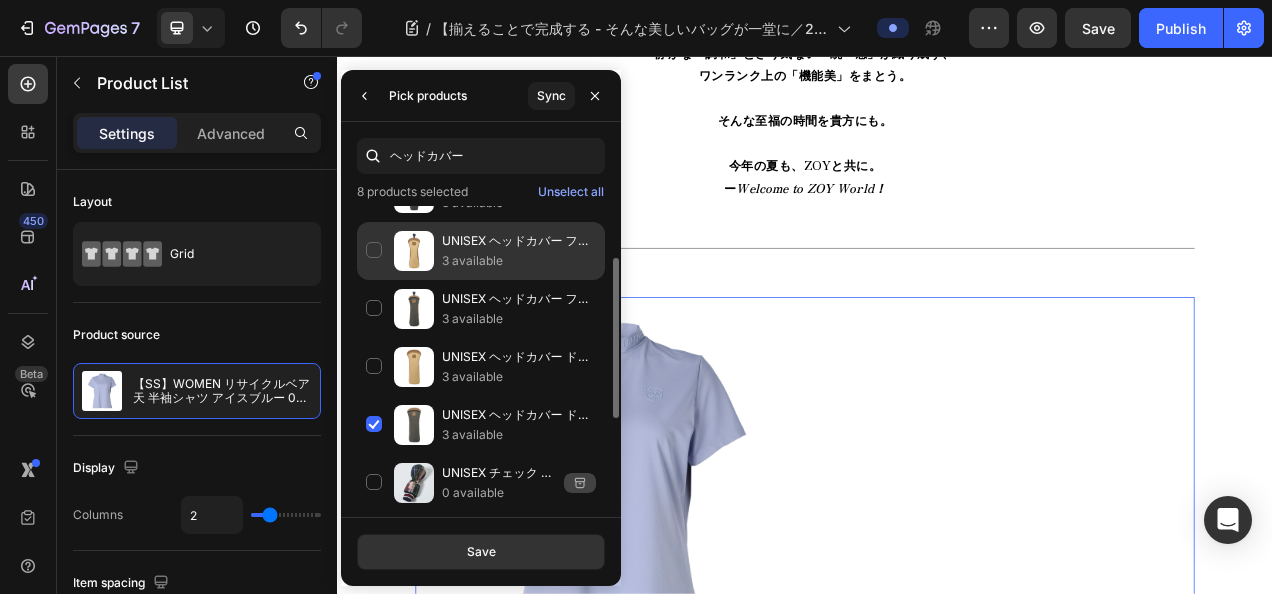 click on "UNISEX ヘッドカバー フェアウェイウッド用 カフェオレ 071718832 3 available" 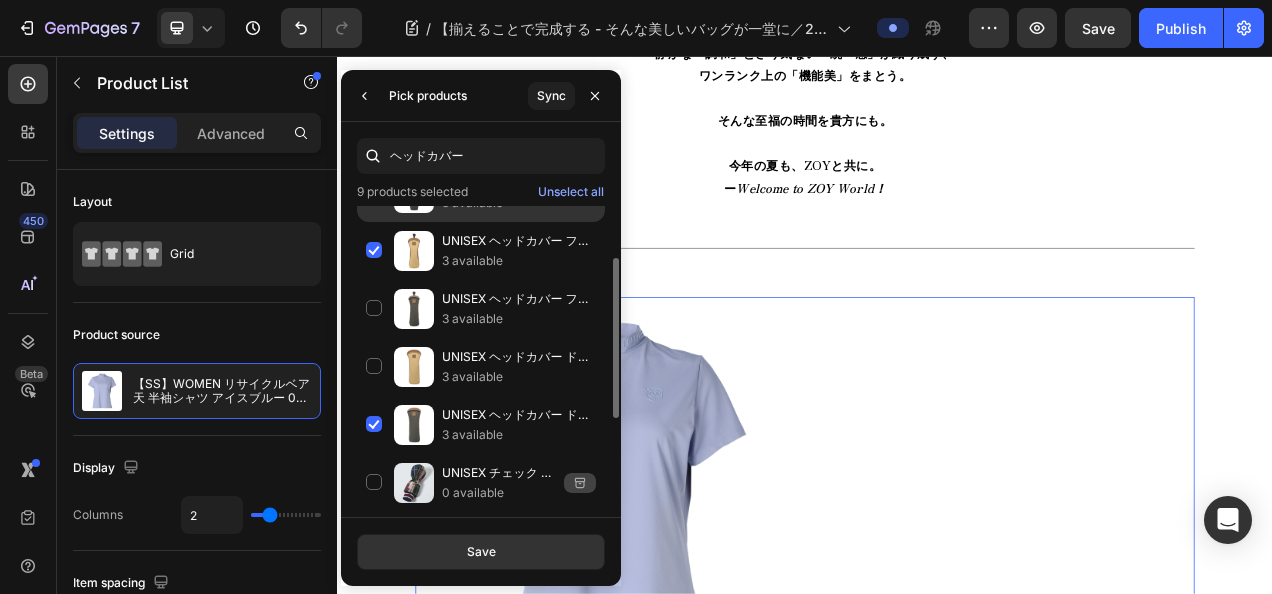 scroll, scrollTop: 0, scrollLeft: 0, axis: both 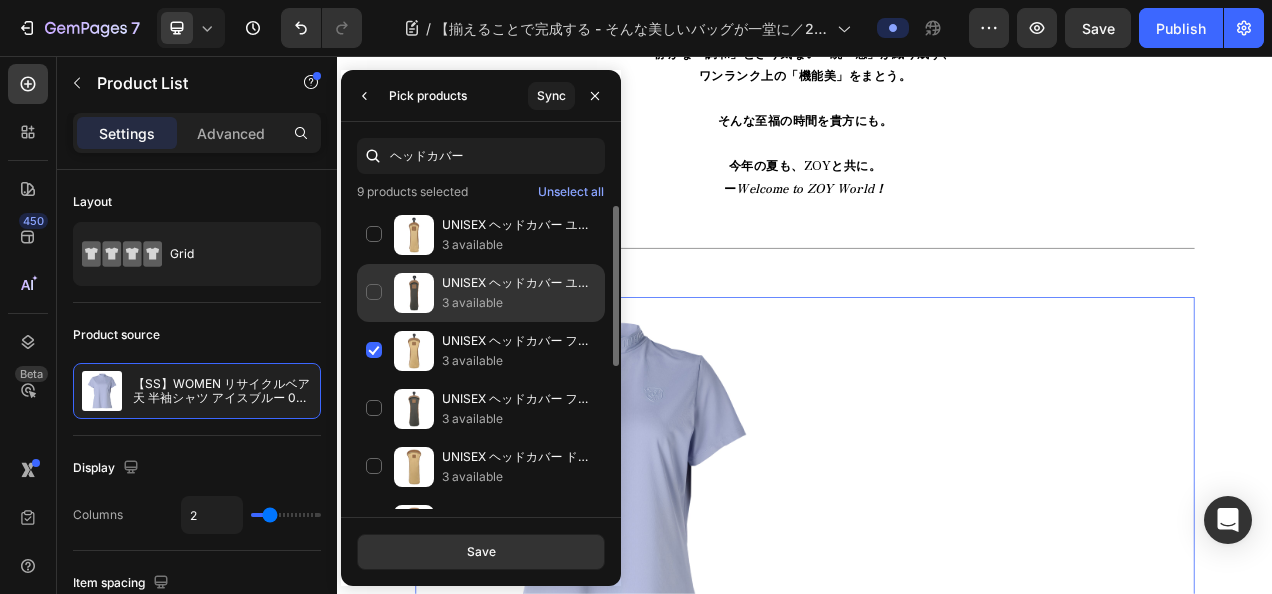 click at bounding box center (414, 293) 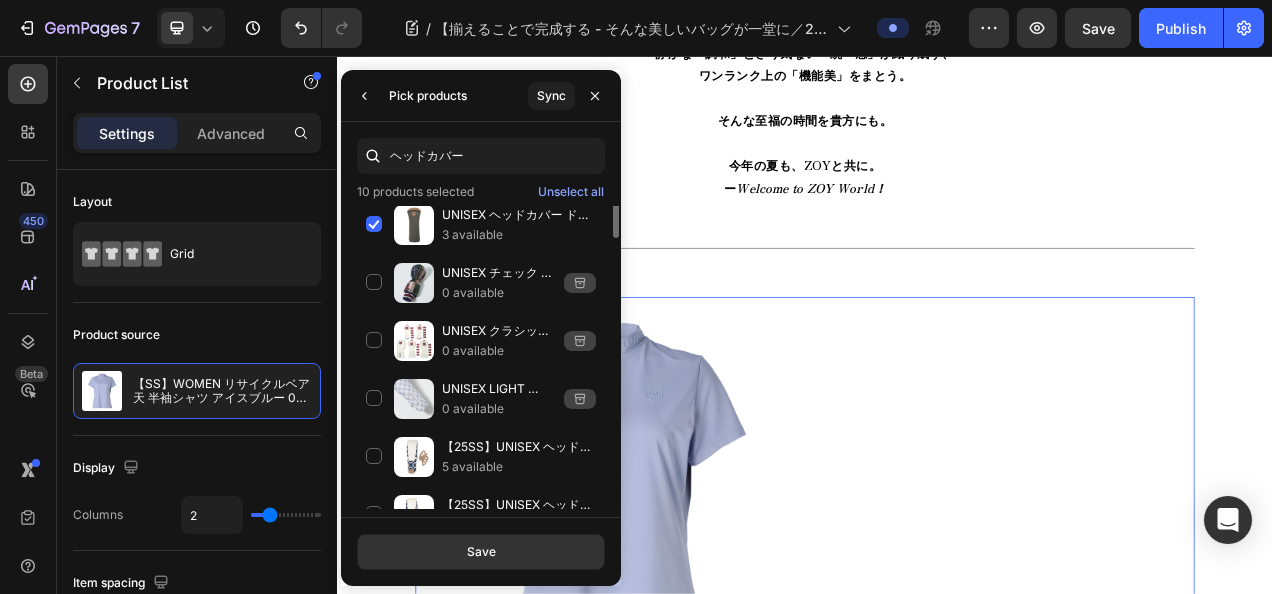 scroll, scrollTop: 0, scrollLeft: 0, axis: both 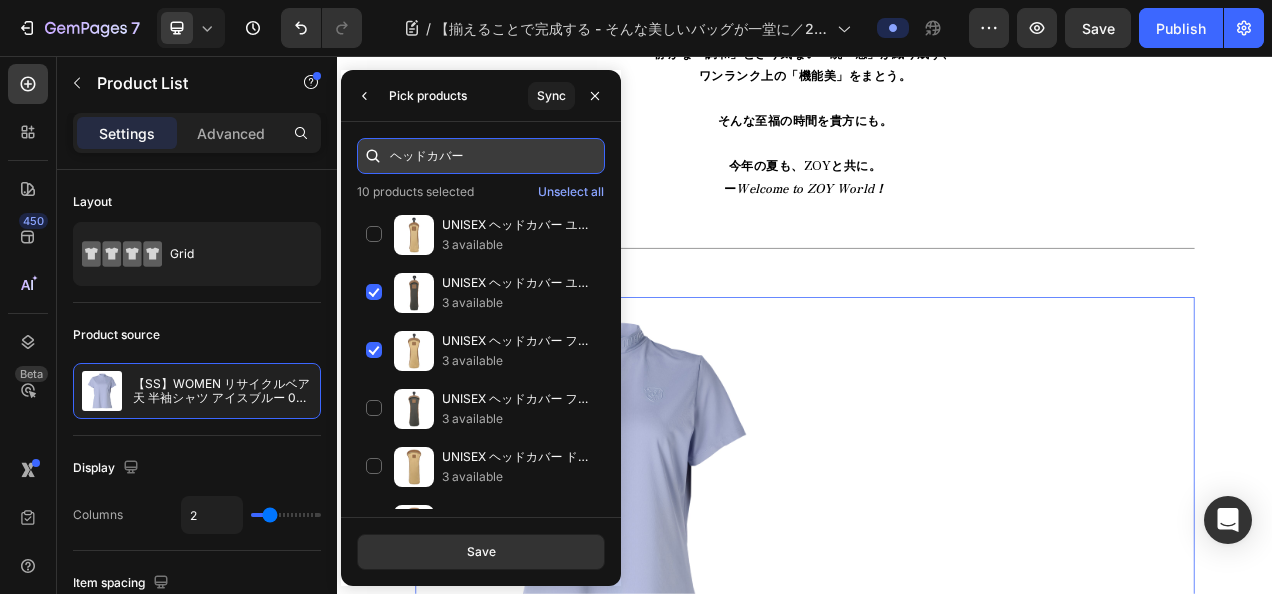 click on "ヘッドカバー" at bounding box center [481, 156] 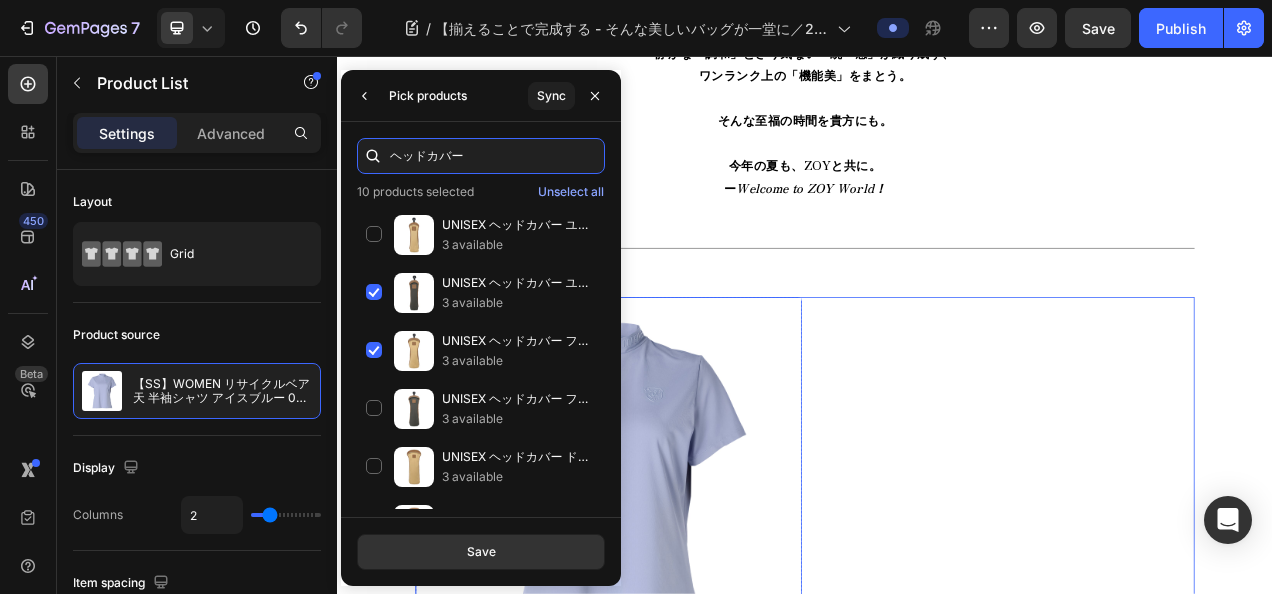 type on "ｋ" 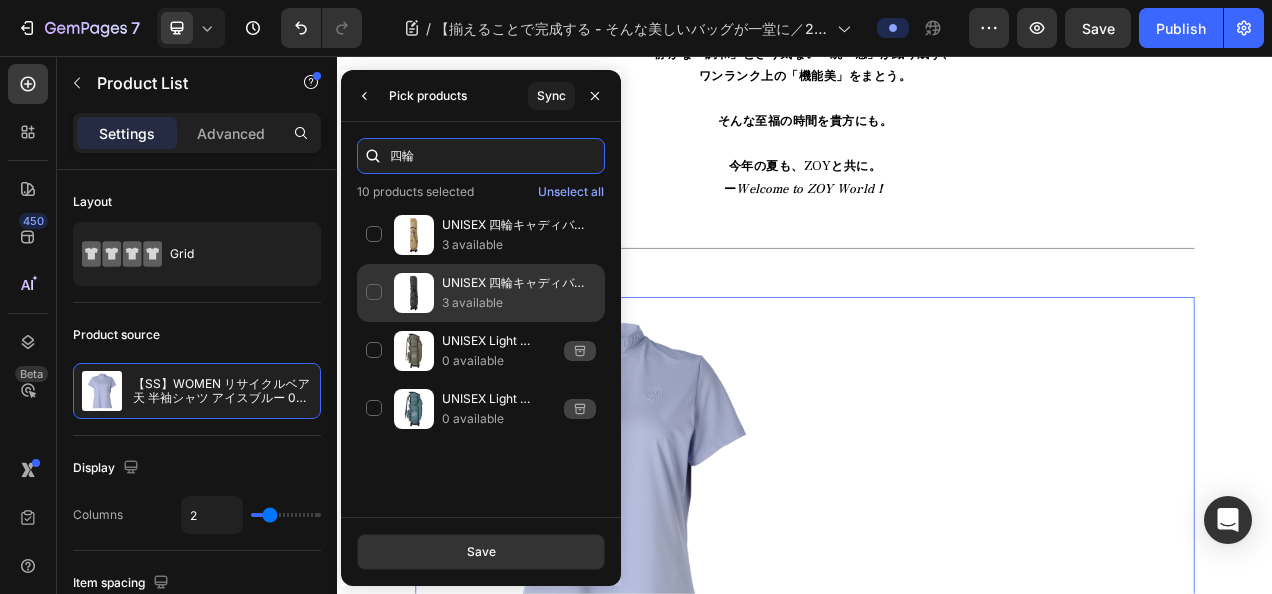 type on "四輪" 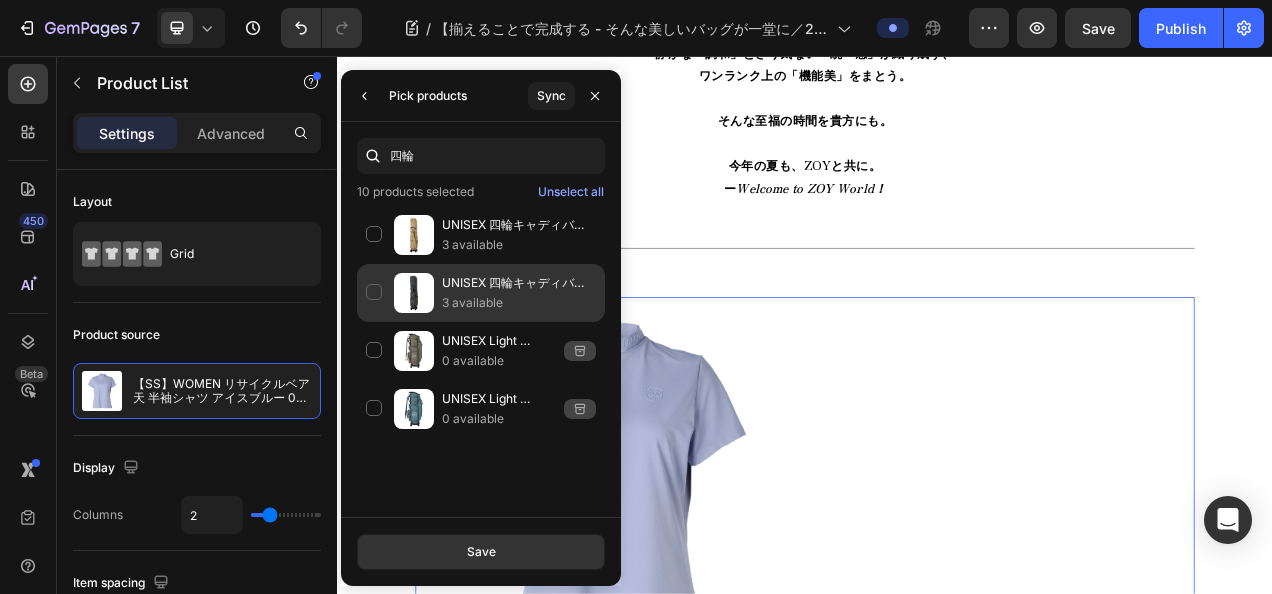 click on "UNISEX 四輪キャディバッグ チャコール 071718815 3 available" 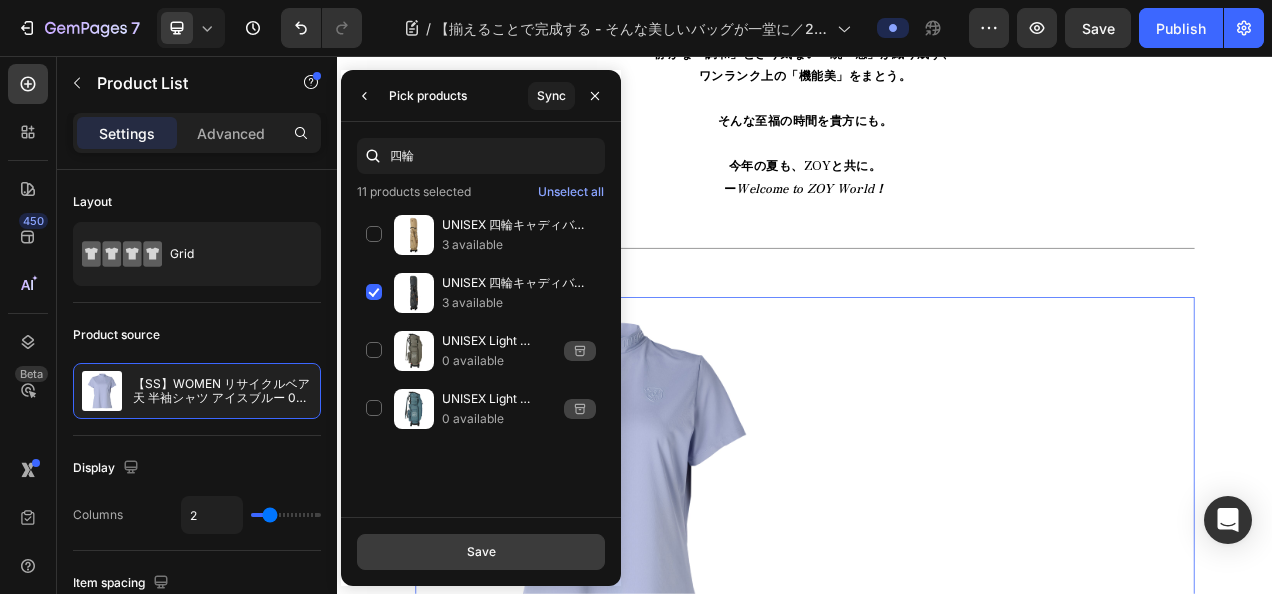 click on "Save" at bounding box center [481, 552] 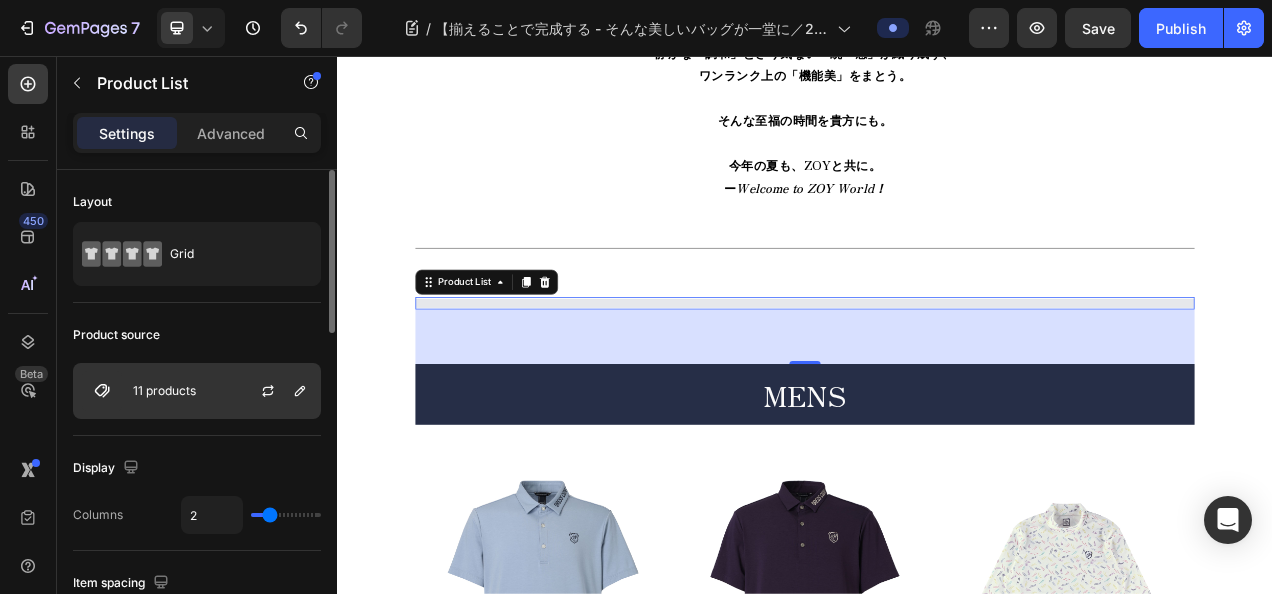 click on "11 products" at bounding box center [197, 391] 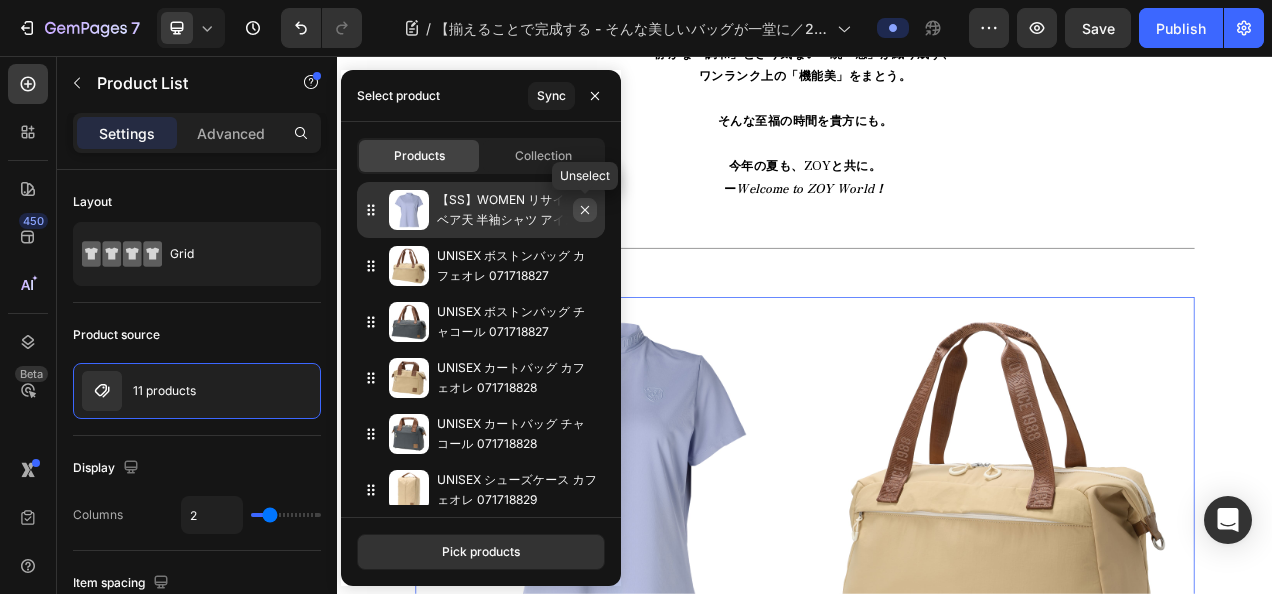 click 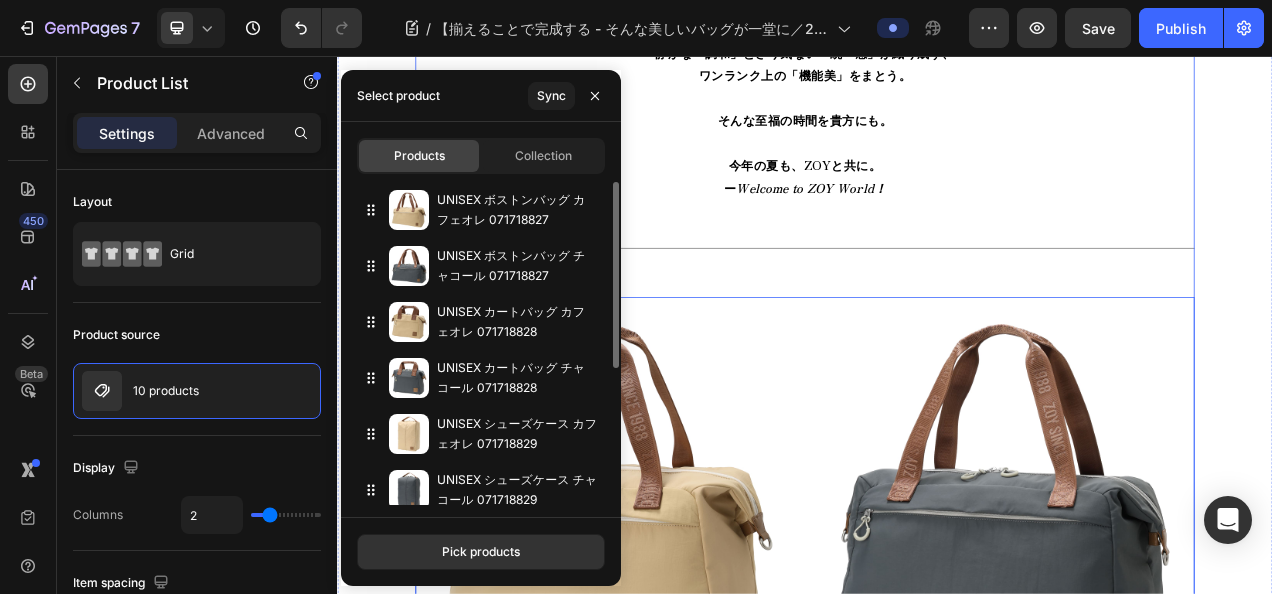 click on "いつもZOY公式オンラインストアを ご愛顧いただき誠にありがとうございます。 洗練されたゴルフスタイルに必要なのは、 静かな調和と、さりげない統一感。 本日紹介するのは、 好評の「4輪キャディバッグ」と同色で仕立てた、 ヨーロピアンムード漂うバッグコレクション。 ひとつ、またひとつと揃えたくなるような、 細部まで緻密に計算された、 ユーザビリティと美しさを、ご覧ください。 +++++ ≪ 25AW BAG COLLECTION ≫ 生地には、軽さと強さを兼ね備えた、 リップストップ生地を採用。 マットな質感がシンプルなフォルムを引き立て、 上品な佇まいを演出します。 ボストンバッグ、カートバッグ、シューズケースや、 ヘッドカバーに至るまで、 揃えて持ちたくなる「美しく調和された」ラインナップです。 +++++ ワンランク上の「機能美」をまとう。" at bounding box center (937, 5557) 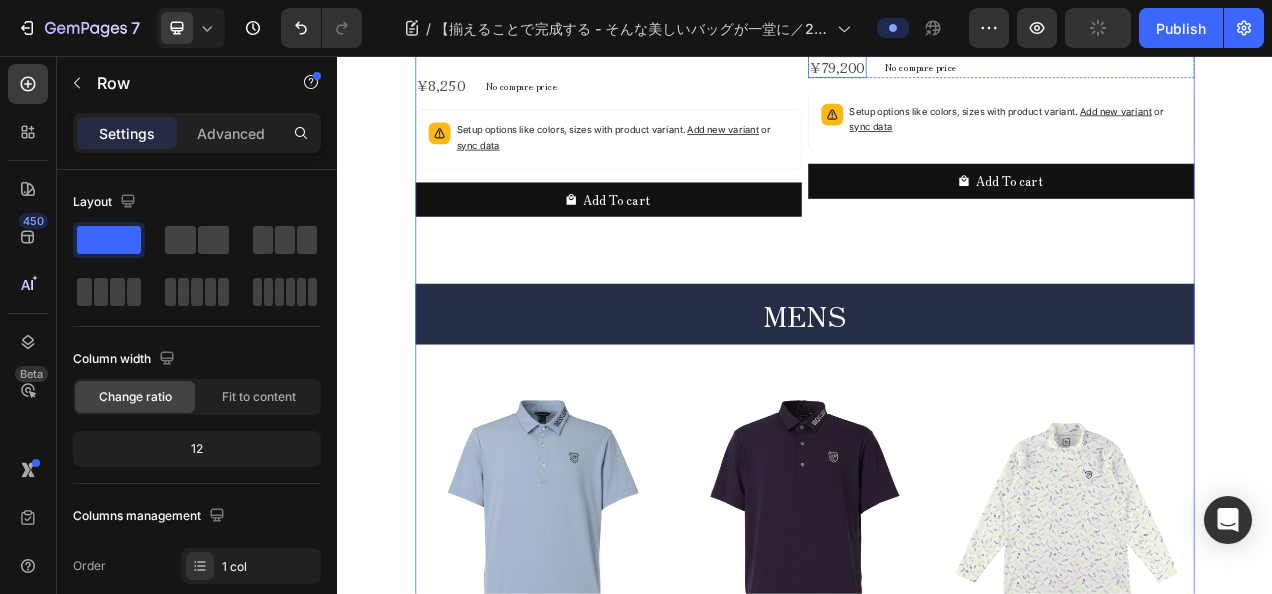 scroll, scrollTop: 5925, scrollLeft: 0, axis: vertical 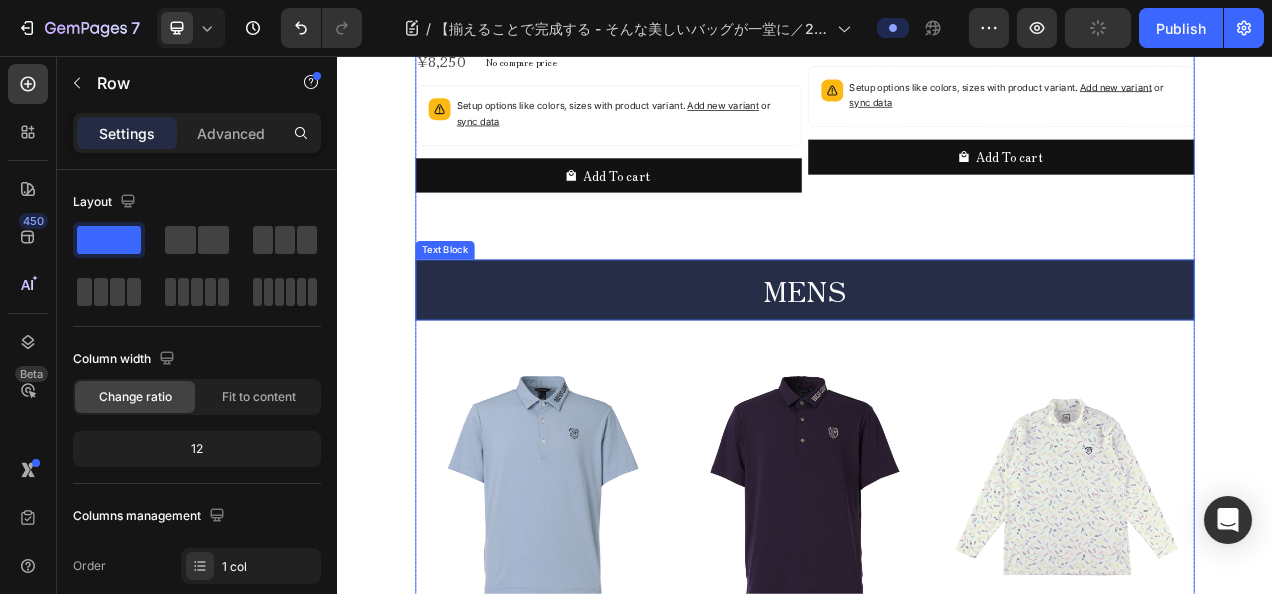 click on "MENS" at bounding box center [937, 356] 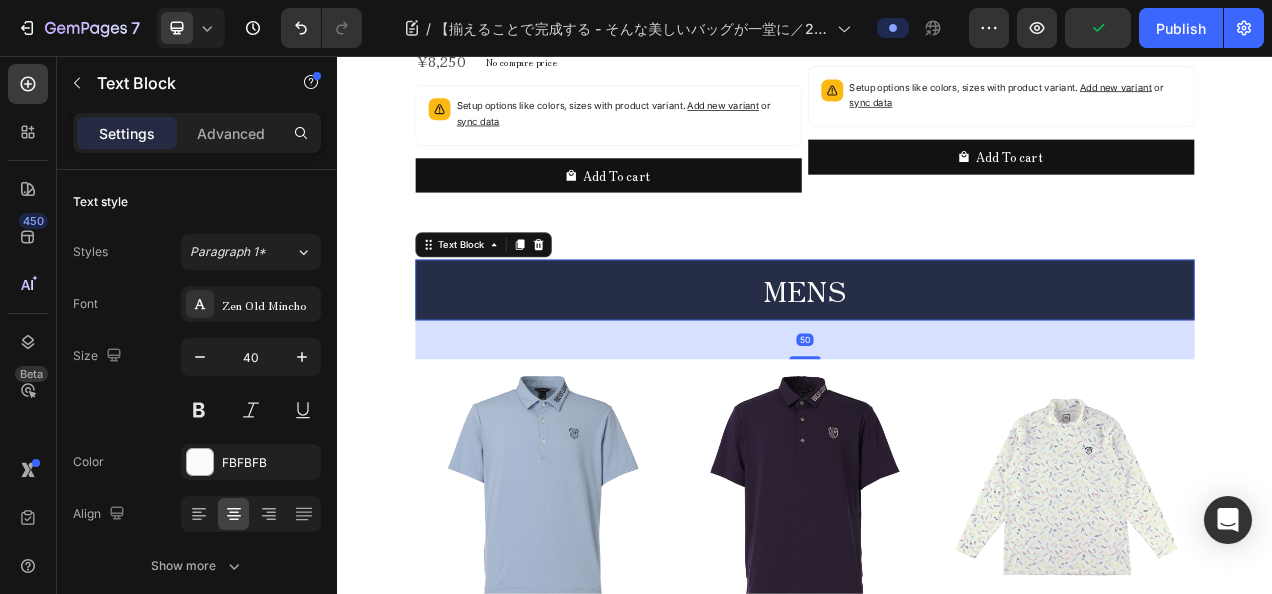 click on "Text Block" at bounding box center [524, 298] 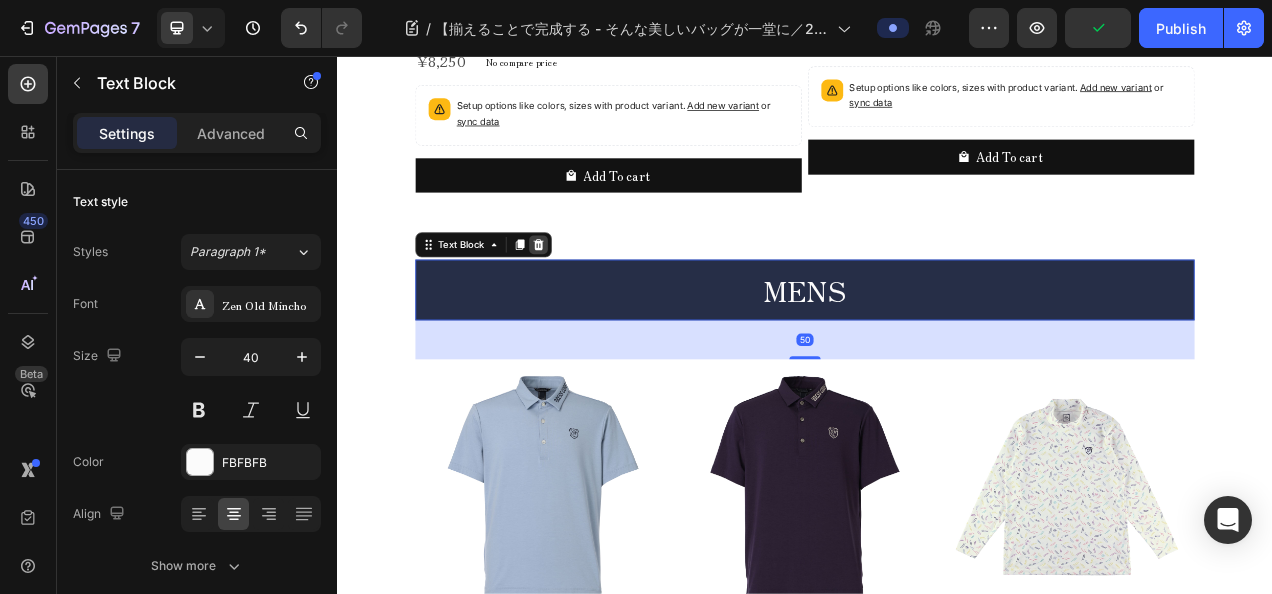 click at bounding box center [595, 298] 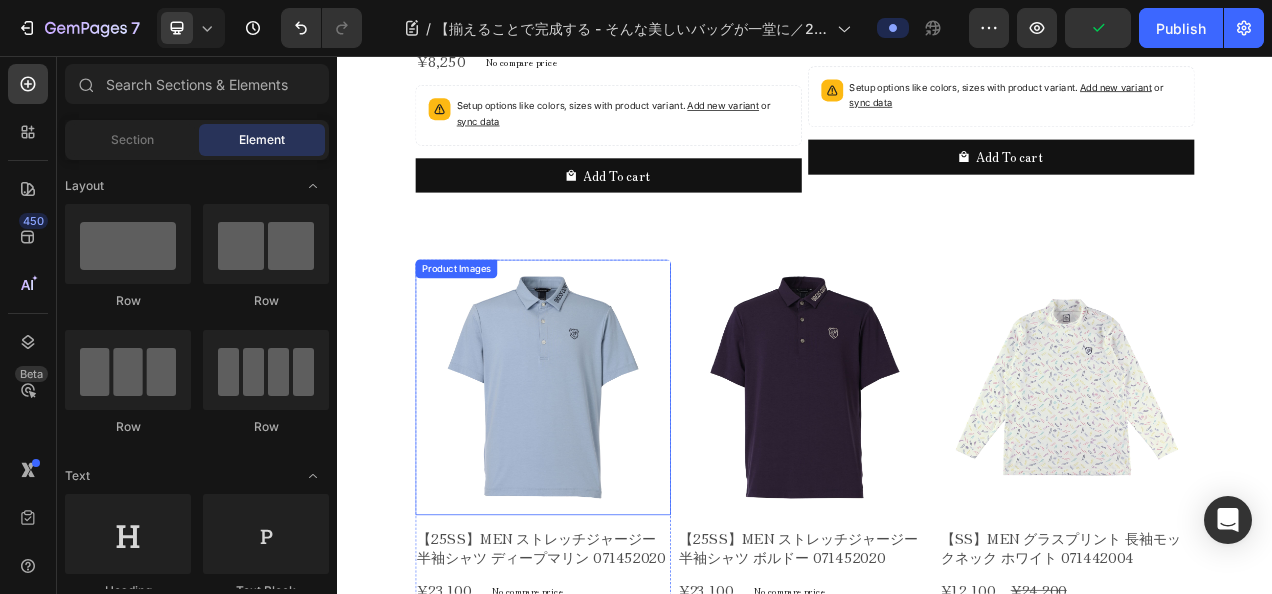 click at bounding box center (601, 481) 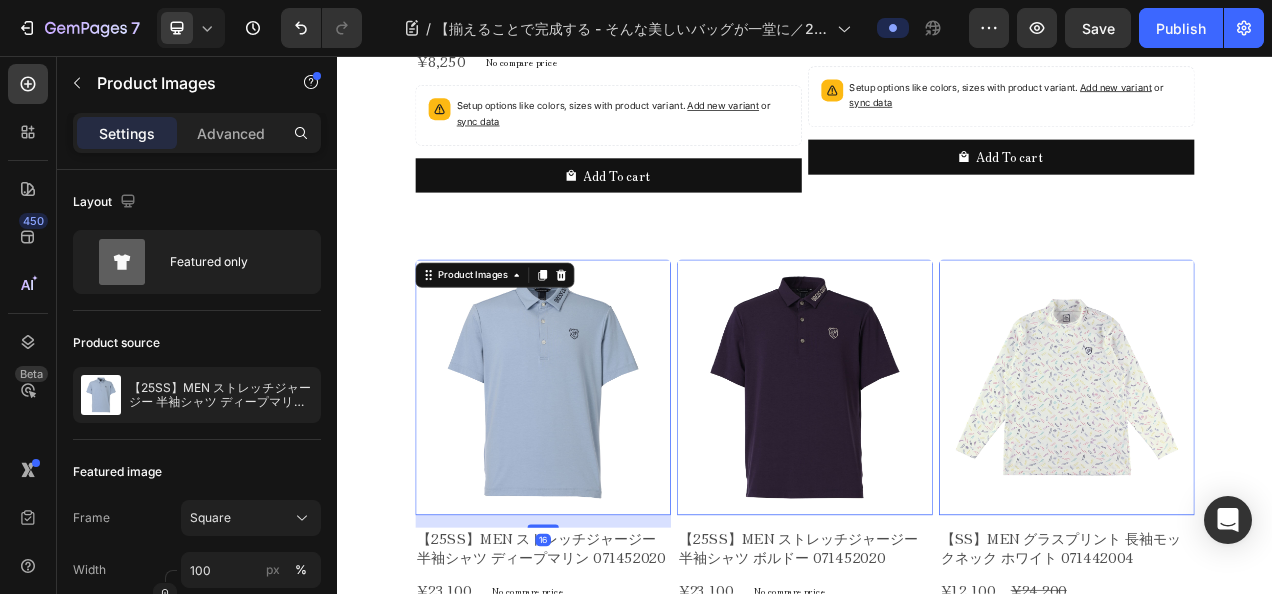 click on "Product Images   0" at bounding box center (601, 481) 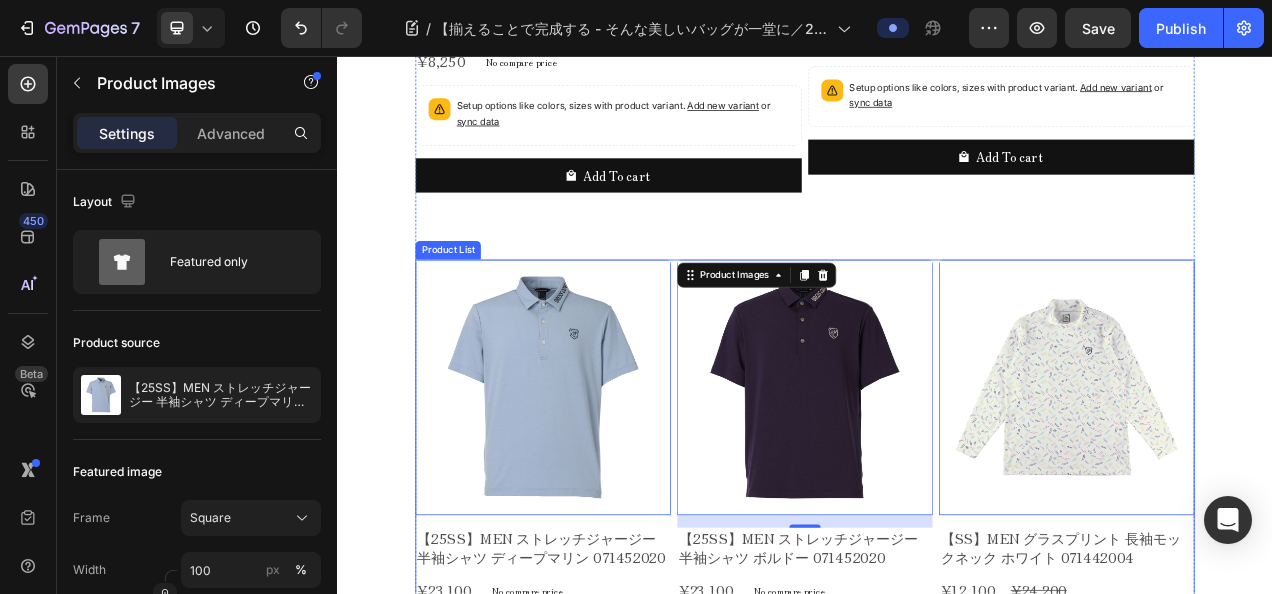 click on "Product Images   16 【25SS】MEN ストレッチジャージー 半袖シャツ ディープマリン 071452020 Product Title ¥23,100 Product Price Product Price No compare price Product Price Row サイズ: 1001(S/M) 1001(S/M) 1001(S/M) 1001(S/M) 1002(M/L) 1002(M/L) 1002(M/L) 1003(L/XL) 1003(L/XL) 1003(L/XL) Product Variants & Swatches Add To cart Product Cart Button Row Product List Product Images   0 【25SS】MEN ストレッチジャージー 半袖シャツ ボルドー 071452020 Product Title ¥23,100 Product Price Product Price No compare price Product Price Row サイズ: 1001(S/M) 1001(S/M) 1001(S/M) 1001(S/M) 1002(M/L) 1002(M/L) 1002(M/L) 1003(L/XL) 1003(L/XL) 1003(L/XL) Product Variants & Swatches Add To cart Product Cart Button Row Product List Product Images   0 【SS】MEN グラスプリント 長袖モックネック ホワイト 071442004 Product Title ¥12,100 Product Price Product Price ¥24,200 Product Price Product Price Row サイズ: 1001(S/M) 1001(S/M) 1001(S/M) 1001(S/M) 1002(M/L)" at bounding box center [937, 1338] 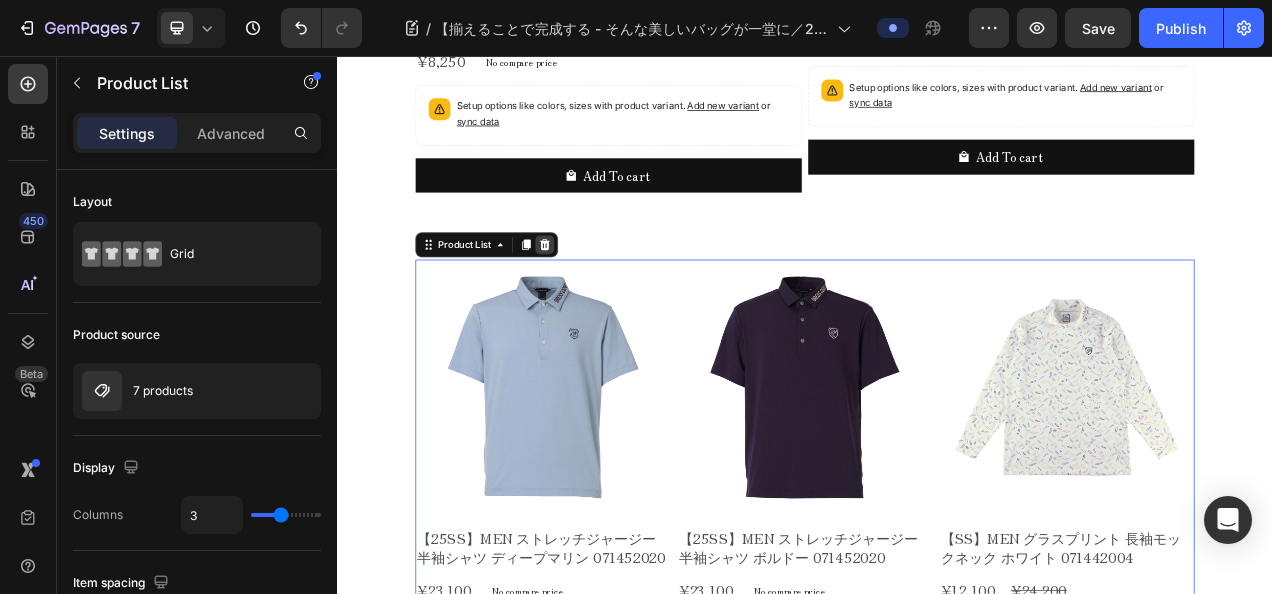 click at bounding box center [603, 298] 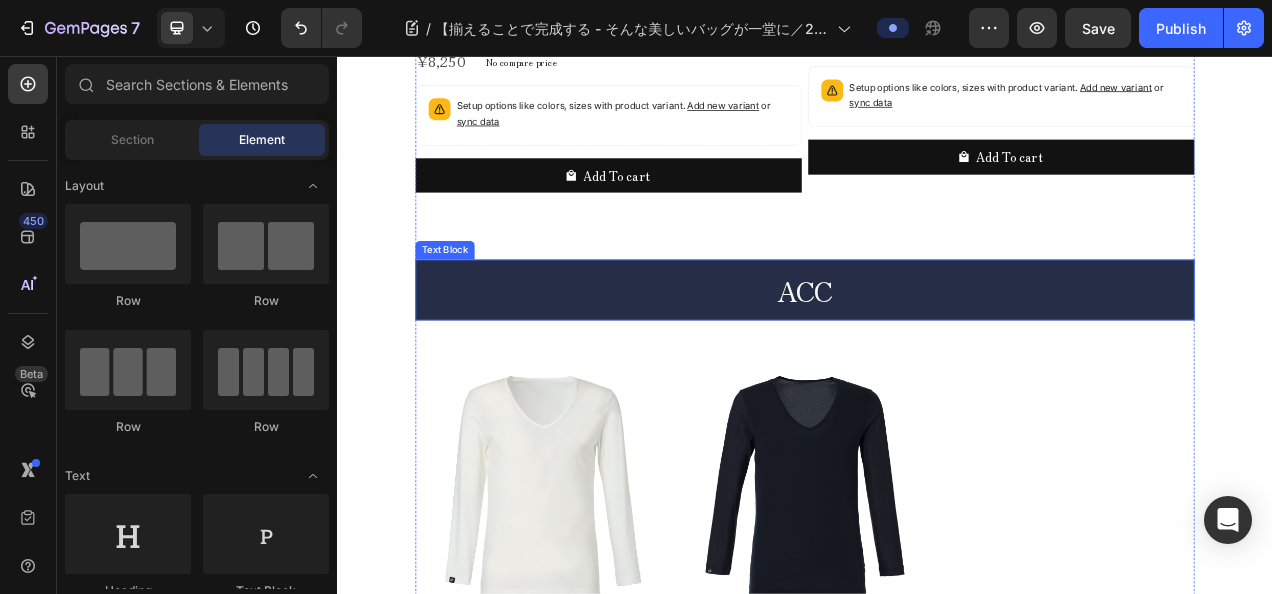 click on "ACC" at bounding box center (937, 356) 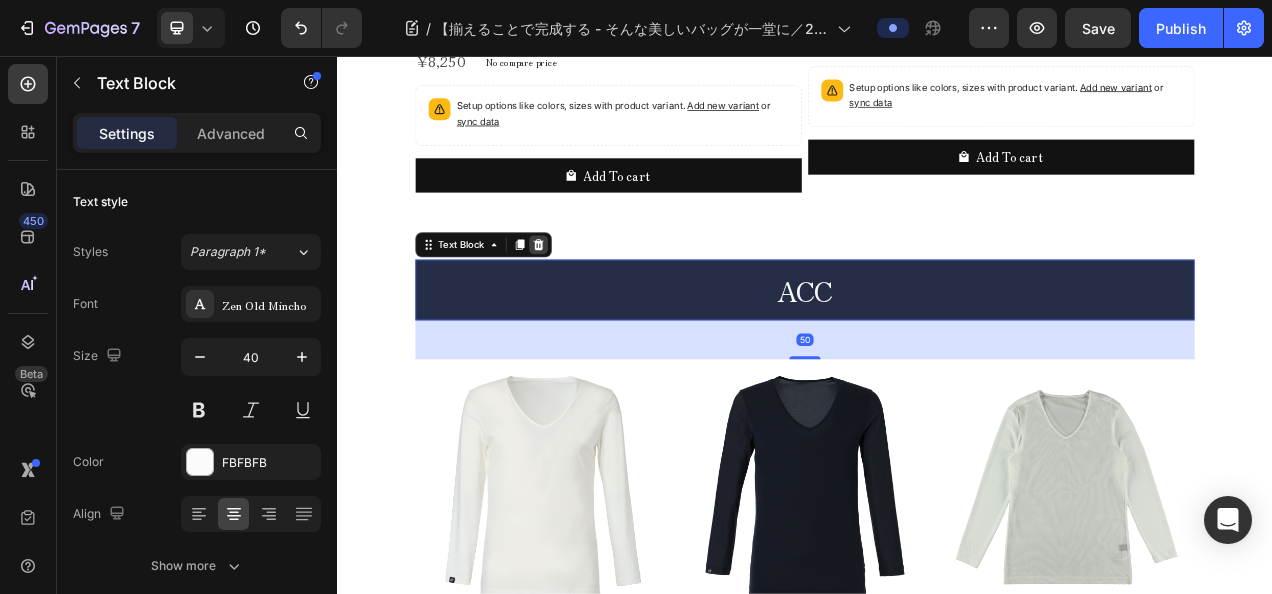 click at bounding box center (595, 298) 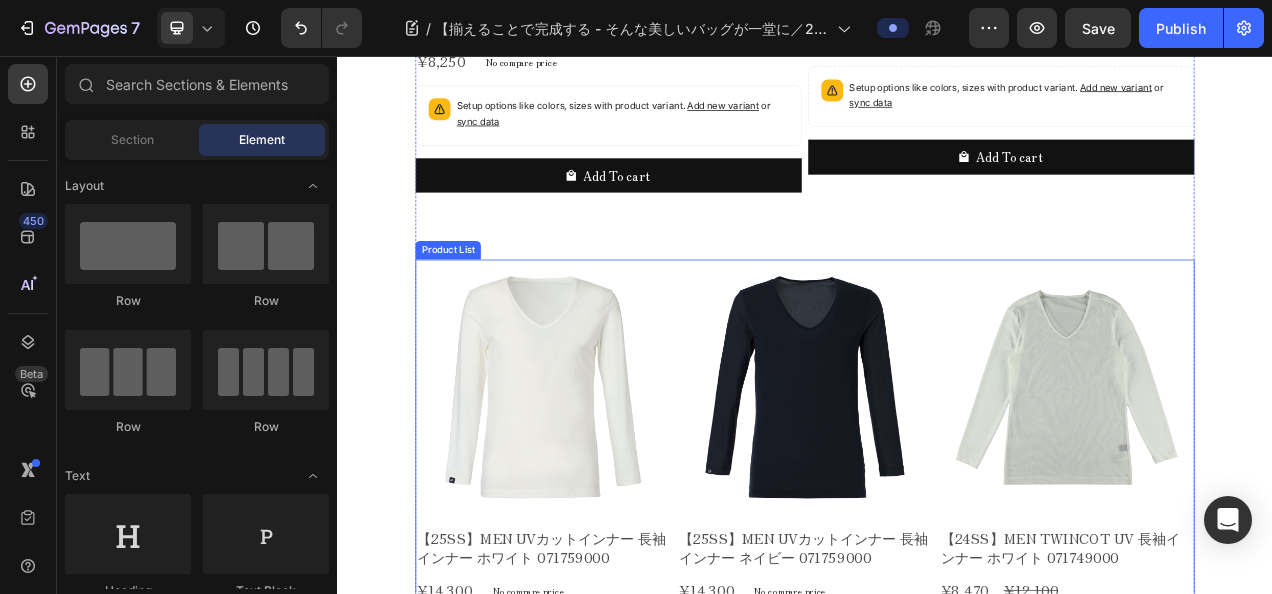 click on "Product Images 【25SS】MEN UVカットインナー 長袖インナー ホワイト 071759000 Product Title ¥14,300 Product Price Product Price No compare price Product Price Row サイズ: 1001(S/M) 1001(S/M) 1001(S/M) 1001(S/M) 1002(M/L) 1002(M/L) 1002(M/L) 1003(L/XL) 1003(L/XL) 1003(L/XL) Product Variants & Swatches Add To cart Product Cart Button Row Product List Product Images 【25SS】MEN UVカットインナー 長袖インナー ネイビー 071759000 Product Title ¥14,300 Product Price Product Price No compare price Product Price Row サイズ: 1001(S/M) 1001(S/M) 1001(S/M) 1001(S/M) 1002(M/L) 1002(M/L) 1002(M/L) 1003(L/XL) 1003(L/XL) 1003(L/XL) Product Variants & Swatches Add To cart Product Cart Button Row Product List Product Images 【24SS】MEN TWINCOT UV 長袖インナー ホワイト 071749000 Product Title ¥8,470 Product Price Product Price ¥12,100 Product Price Product Price Row サイズ: 1001(S/M) 1001(S/M) 1001(S/M) 1001(S/M) 1002(M/L) 1002(M/L) 1002(M/L) 1003(L/XL) 1003(L/XL) Row" at bounding box center [937, 1310] 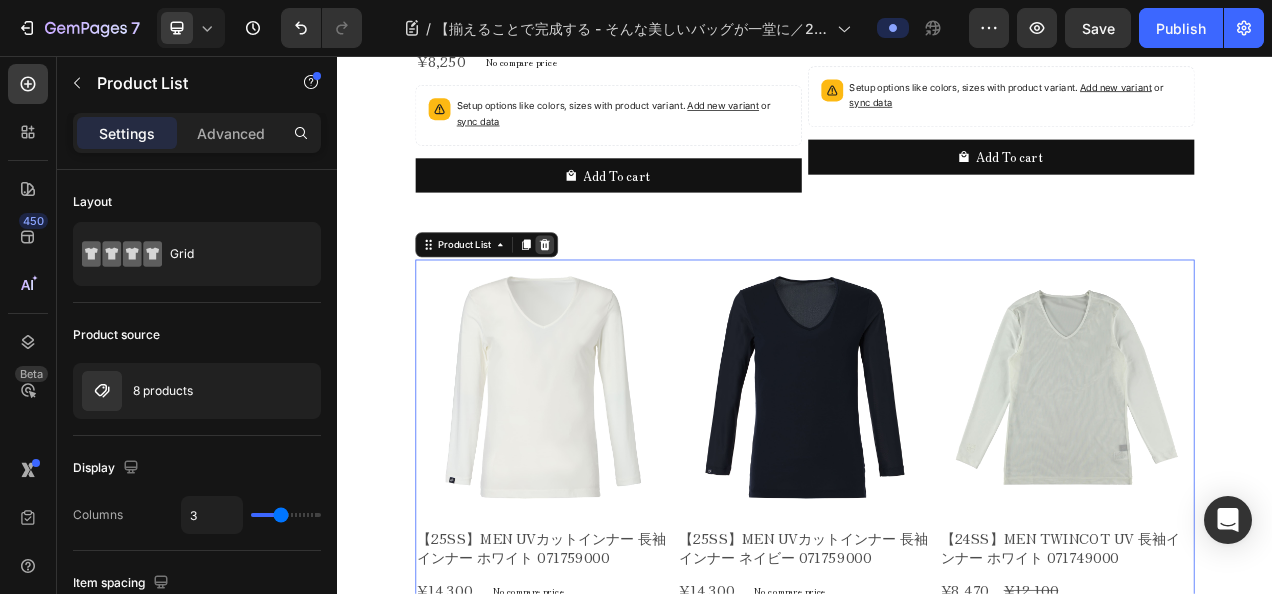 click 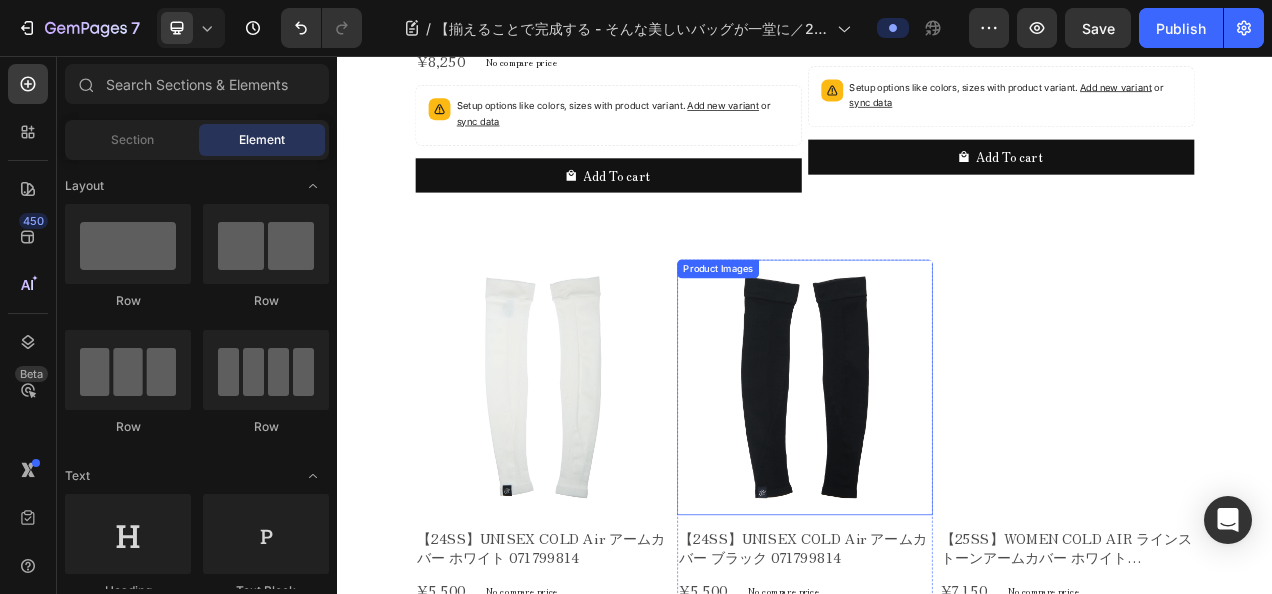 click on "Product Images" at bounding box center [490, 305] 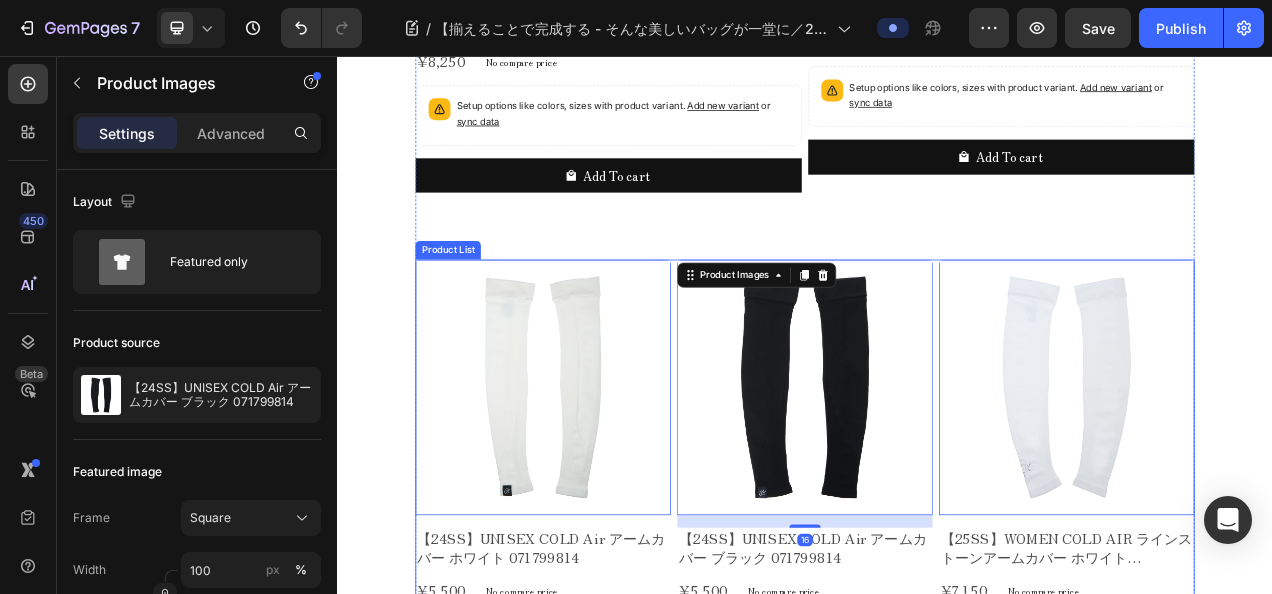 click on "Product Images 0 【24SS】UNISEX COLD Air アームカバー ホワイト 071799814 Product Title ¥5,500 Product Price Product Price No compare price Product Price Row Setup options like colors, sizes with product variant. Add new variant or sync data Product Variants & Swatches Add To cart Product Cart Button Row Product List Product Images 16 【24SS】UNISEX COLD Air アームカバー ブラック 071799814 Product Title ¥5,500 Product Price Product Price No compare price Product Price Row Setup options like colors, sizes with product variant. Add new variant or sync data Product Variants & Swatches Add To cart Product Cart Button Row Product List Product Images 0 【25SS】WOMEN COLD AIR ラインストーンアームカバー ホワイト 071799867 Product Title ¥7,150 Product Price Product Price No compare price Product Price Row Setup options like colors, sizes with product variant. Add new variant or sync data Product Variants Out Of Stock Row 0" at bounding box center [937, 1247] 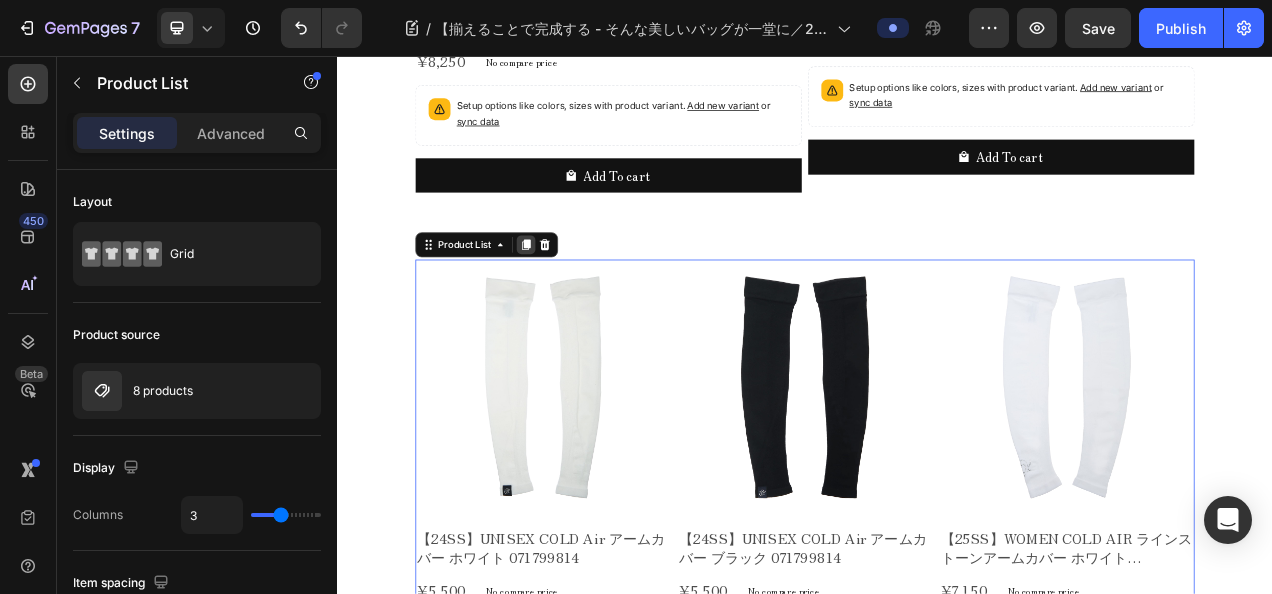 click at bounding box center (579, 298) 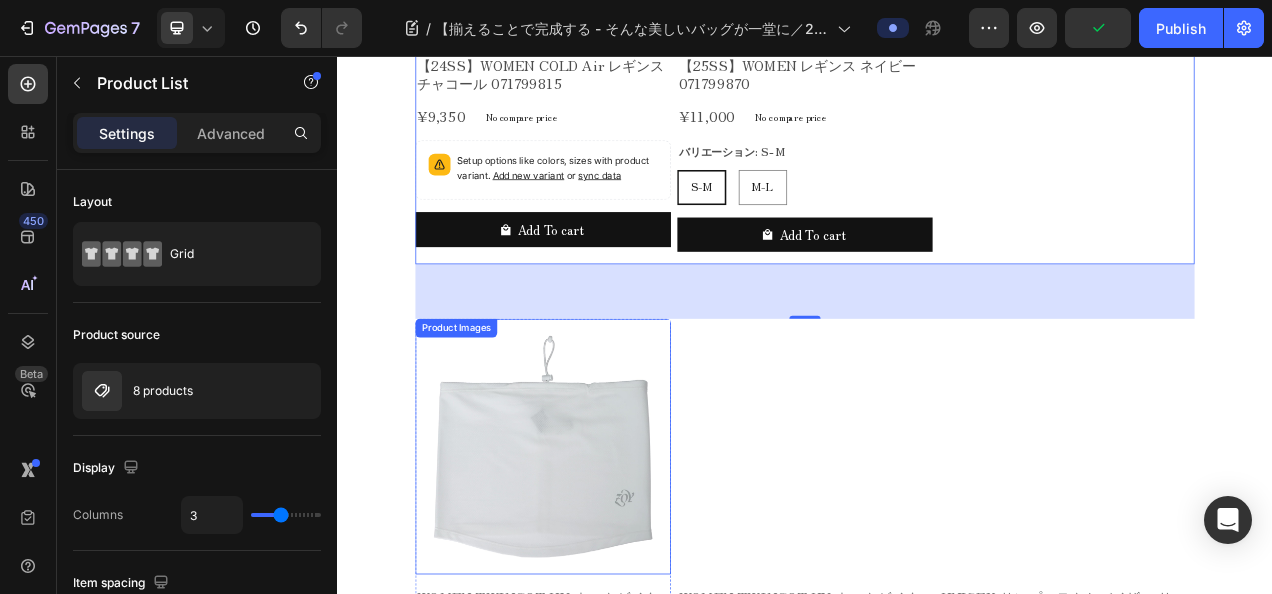 scroll, scrollTop: 9821, scrollLeft: 0, axis: vertical 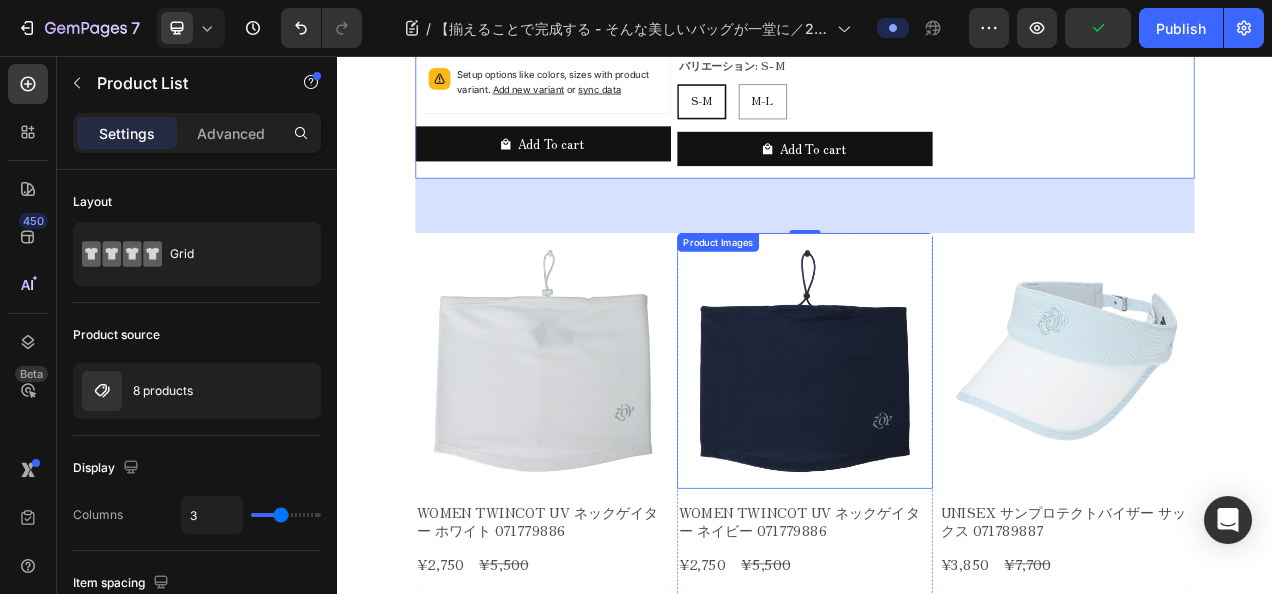 click on "Product Images WOMEN TWINCOT UV ネックゲイター ホワイト 071779886 Product Title ¥2,750 Product Price Product Price ¥5,500 Product Price Product Price Row Setup options like colors, sizes with product variant. Add new variant or sync data Product Variants & Swatches Add To cart Product Cart Button Row Product List Product Images WOMEN TWINCOT UV ネックゲイター ネイビー 071779886 Product Title ¥2,750 Product Price Product Price ¥5,500 Product Price Product Price Row Setup options like colors, sizes with product variant. Add new variant or sync data Product Variants & Swatches Add To cart Product Cart Button Row Product List Product Images UNISEX サンプロテクトバイザー サックス 071789887 Product Title ¥3,850 Product Price Product Price ¥7,700 Product Price Product Price Row Setup options like colors, sizes with product variant. Add new variant or sync data Product Variants & Swatches Add To cart Product Cart Button Row Product List ¥3,850" at bounding box center [937, 898] 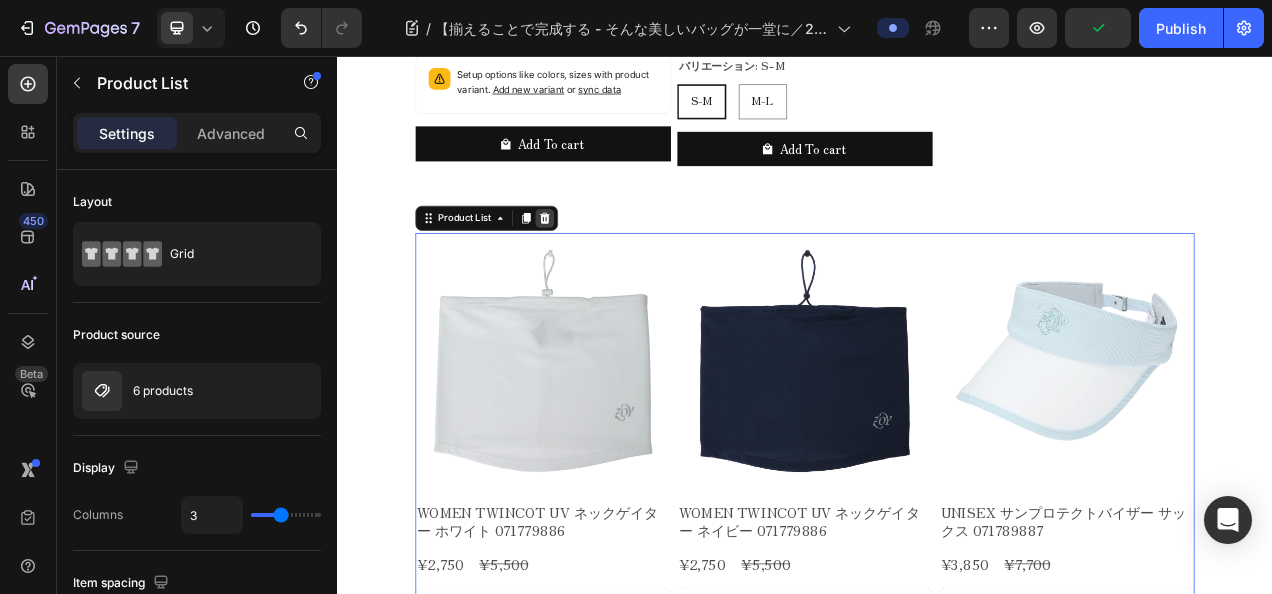 click 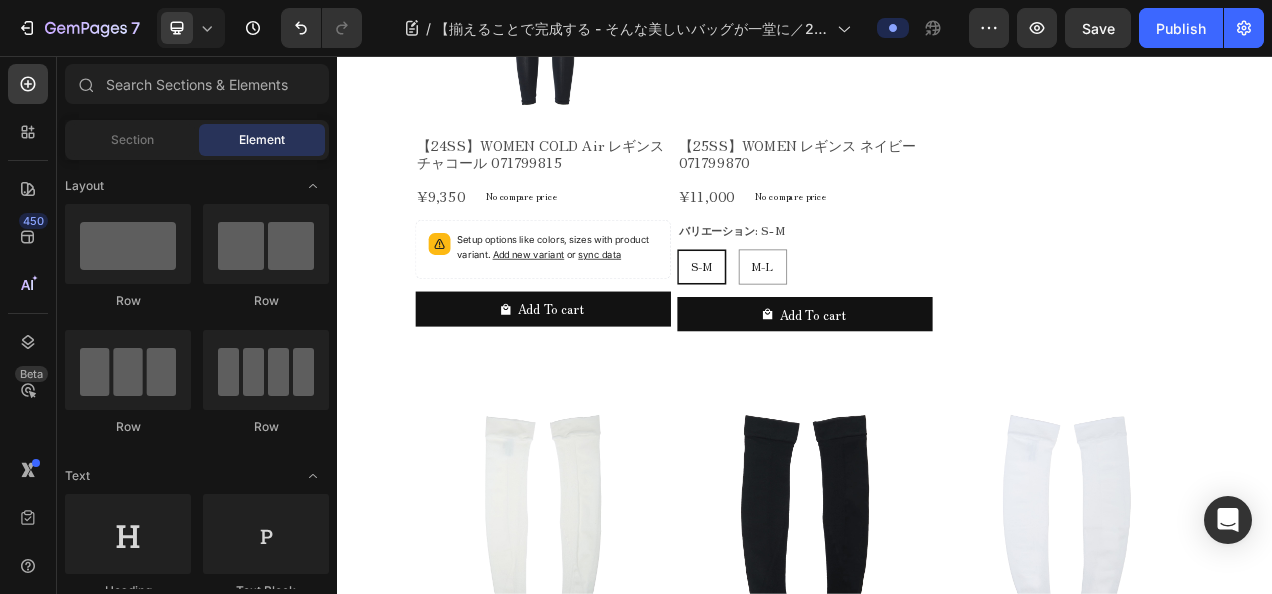 scroll, scrollTop: 7921, scrollLeft: 0, axis: vertical 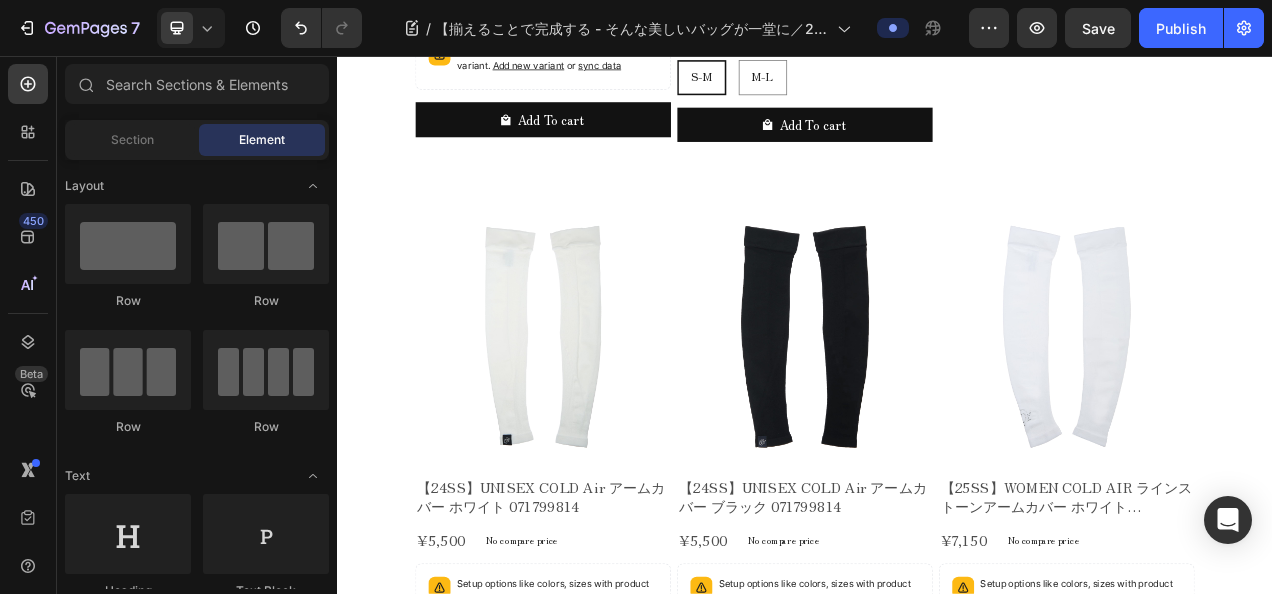 click on "Product Images 【24SS】UNISEX COLD Air アームカバー ホワイト 071799814 Product Title ¥5,500 Product Price Product Price No compare price Product Price Row Setup options like colors, sizes with product variant.       Add new variant   or   sync data Product Variants & Swatches Add To cart Product Cart Button Row Product List Product Images 【24SS】UNISEX COLD Air アームカバー ブラック 071799814 Product Title ¥5,500 Product Price Product Price No compare price Product Price Row Setup options like colors, sizes with product variant.       Add new variant   or   sync data Product Variants & Swatches Add To cart Product Cart Button Row Product List Product Images 【25SS】WOMEN COLD AIR ラインストーンアームカバー ホワイト 071799867 Product Title ¥7,150 Product Price Product Price No compare price Product Price Row Setup options like colors, sizes with product variant.       Add new variant   or   sync data Product Variants & Swatches Out Of Stock Product Cart Button Row" at bounding box center (937, 1182) 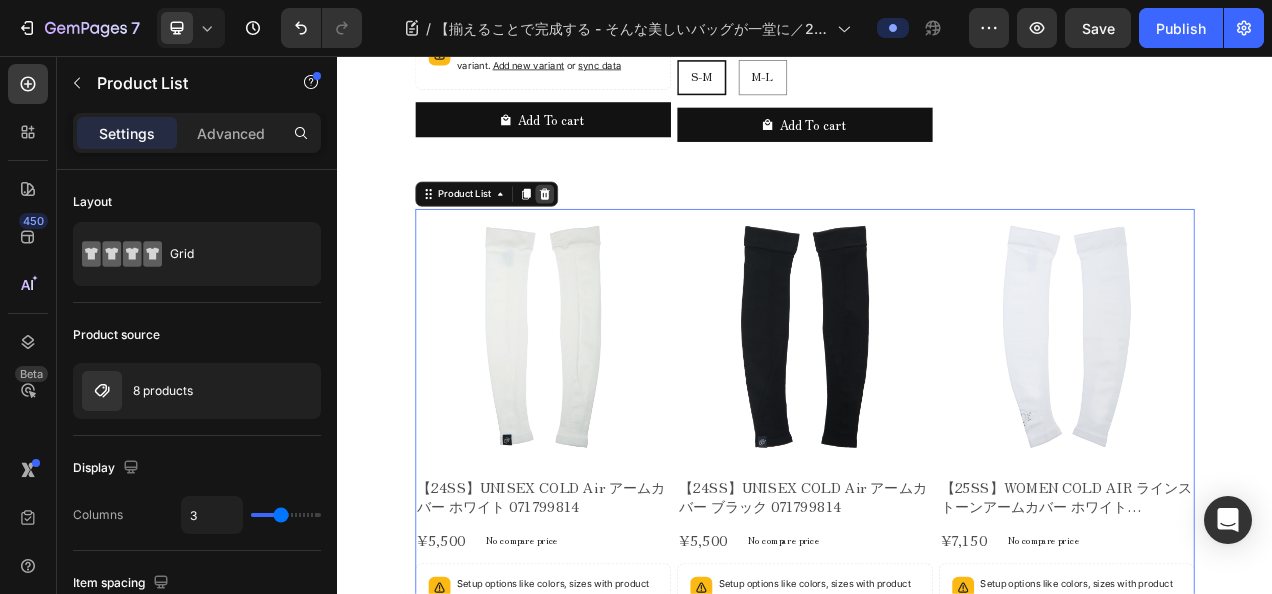 click 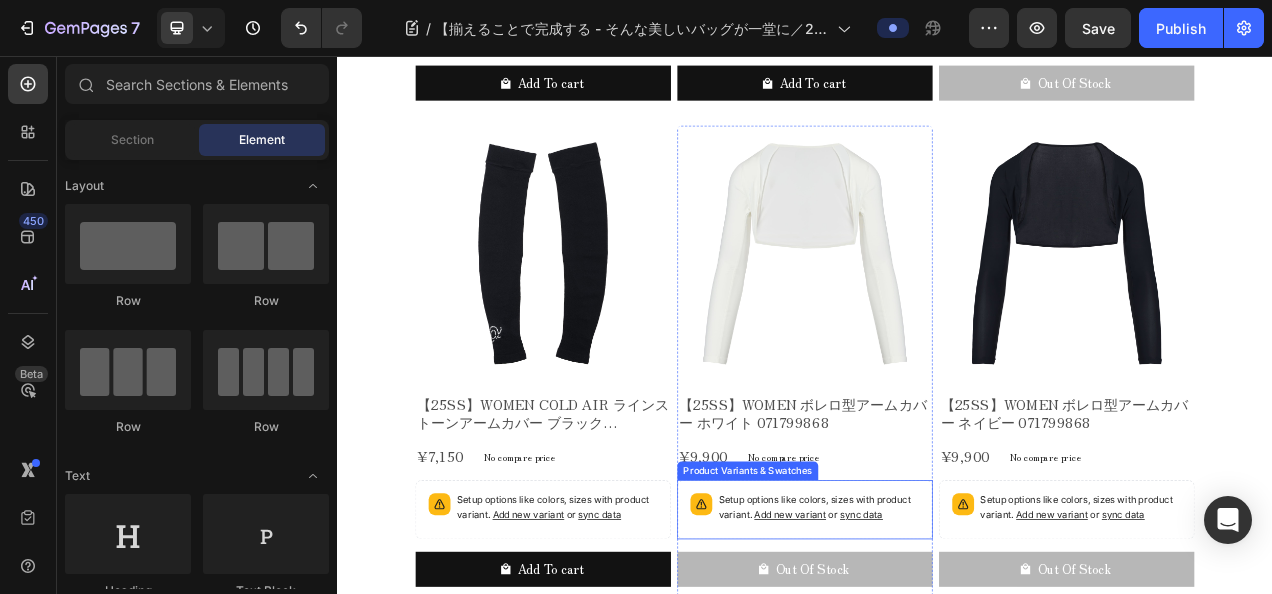 click at bounding box center [937, 309] 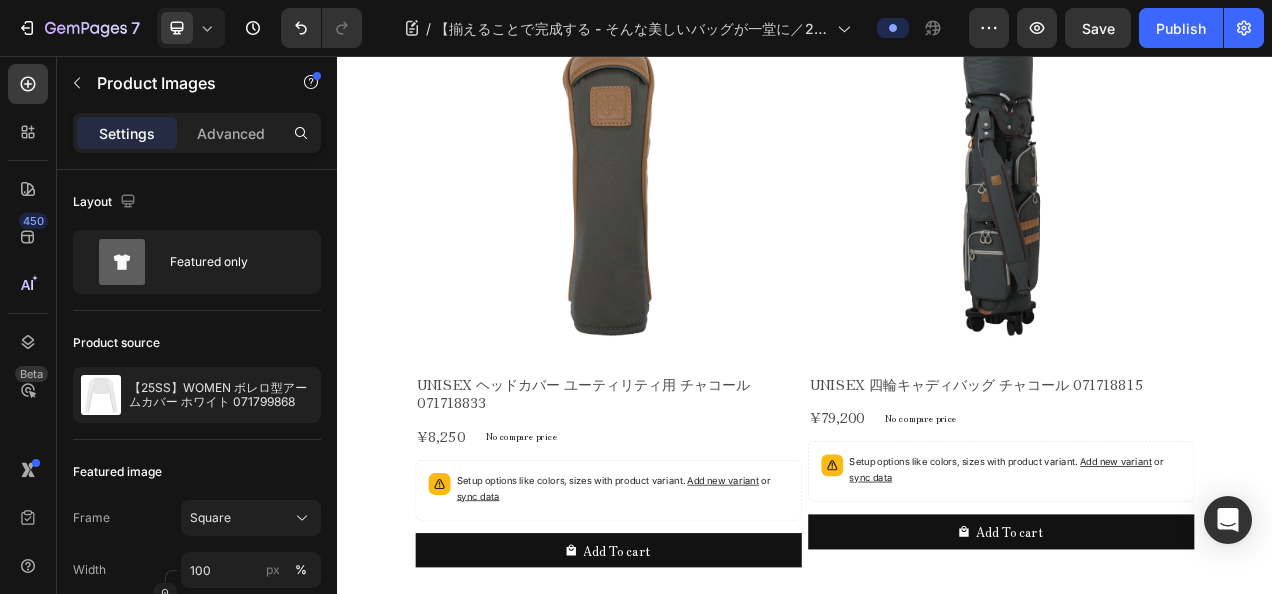 scroll, scrollTop: 5821, scrollLeft: 0, axis: vertical 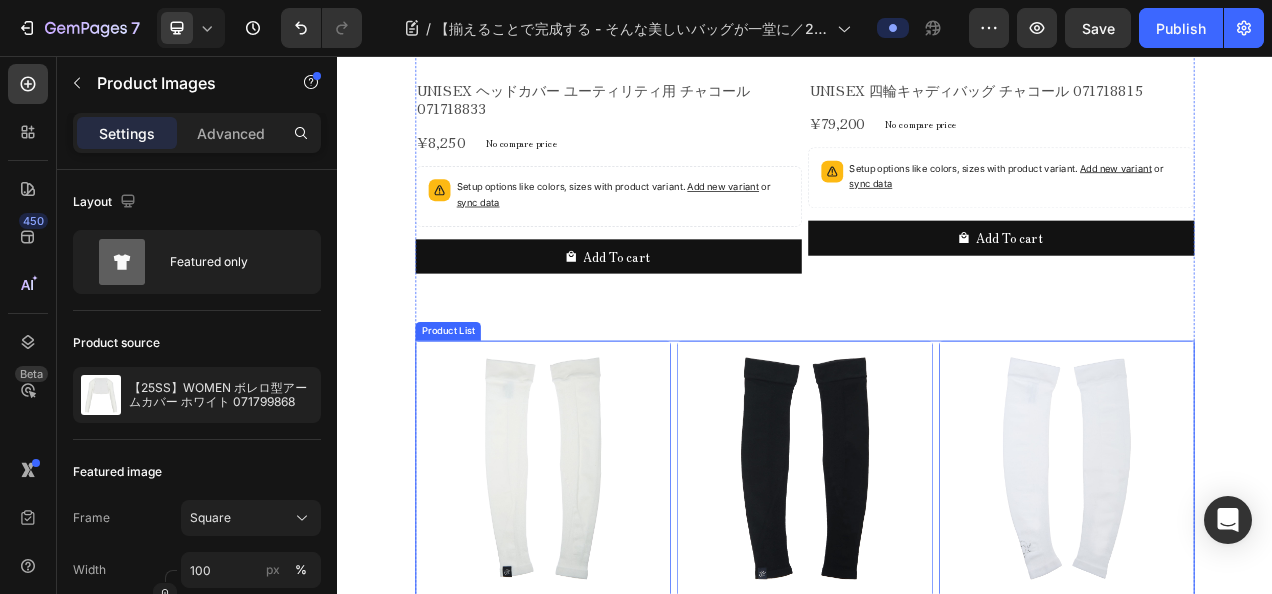 click on "Product Images   0 【24SS】UNISEX COLD Air アームカバー ホワイト 071799814 Product Title ¥5,500 Product Price Product Price No compare price Product Price Row Setup options like colors, sizes with product variant.       Add new variant   or   sync data Product Variants & Swatches Add To cart Product Cart Button Row Product List Product Images   0 【24SS】UNISEX COLD Air アームカバー ブラック 071799814 Product Title ¥5,500 Product Price Product Price No compare price Product Price Row Setup options like colors, sizes with product variant.       Add new variant   or   sync data Product Variants & Swatches Add To cart Product Cart Button Row Product List Product Images   0 【25SS】WOMEN COLD AIR ラインストーンアームカバー ホワイト 071799867 Product Title ¥7,150 Product Price Product Price No compare price Product Price Row Setup options like colors, sizes with product variant.       Add new variant   or   sync data Product Variants & Swatches Out Of Stock Row   0 Row" at bounding box center (937, 1351) 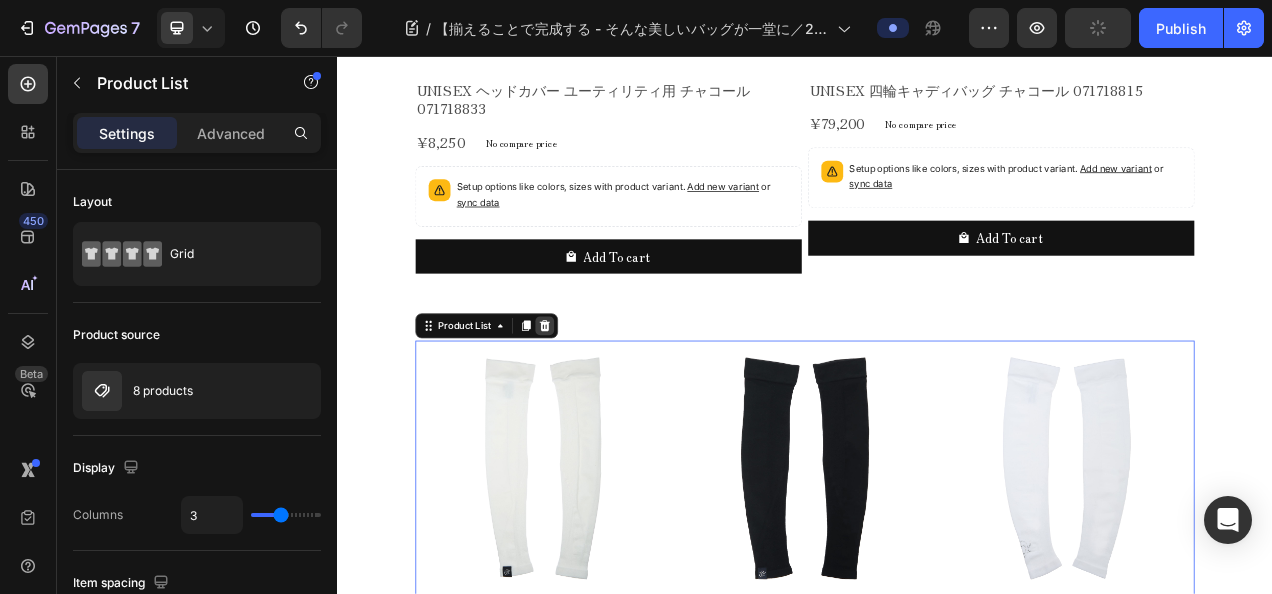 click at bounding box center (603, 402) 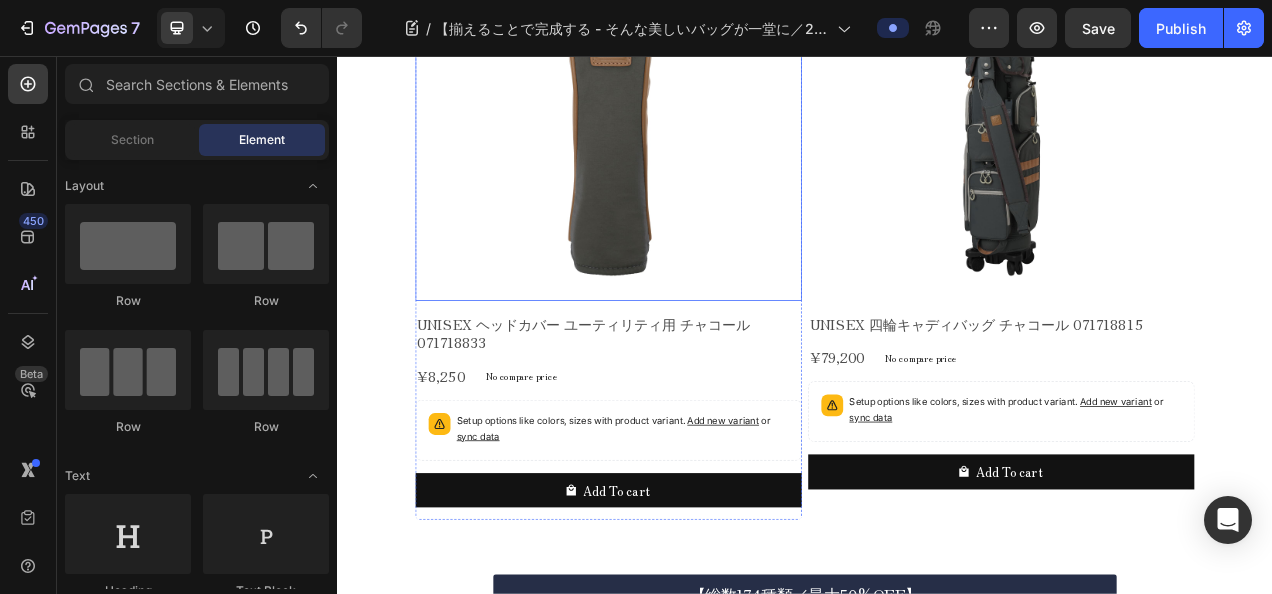scroll, scrollTop: 5921, scrollLeft: 0, axis: vertical 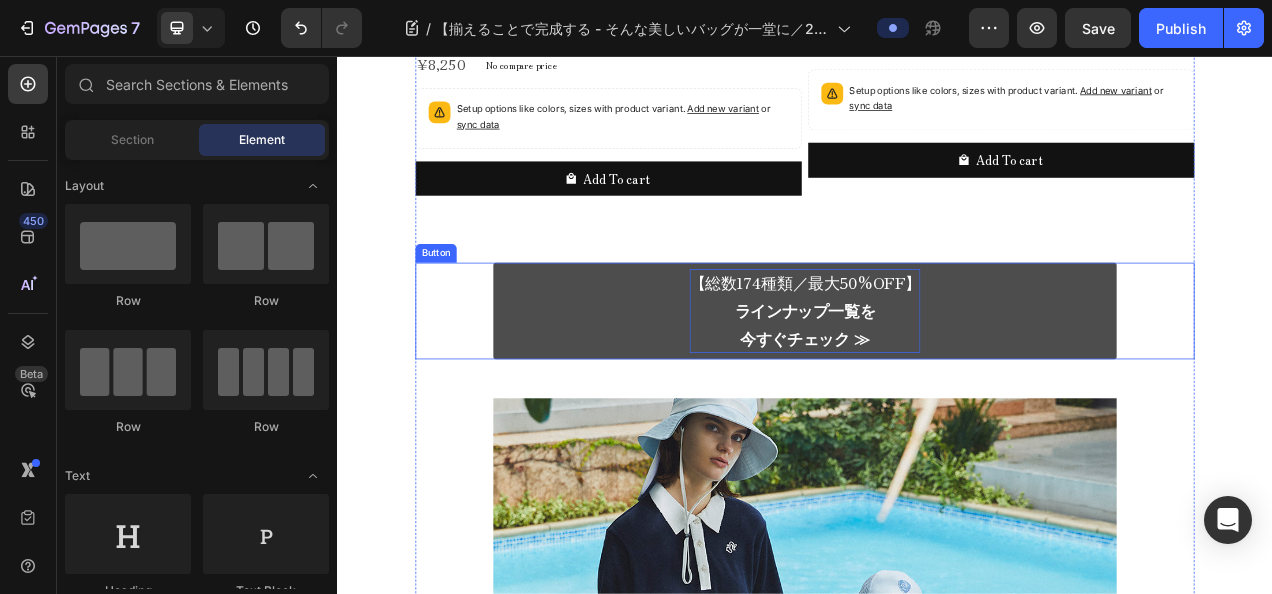 click on "【総数174種類／最大50%OFF】" at bounding box center [937, 346] 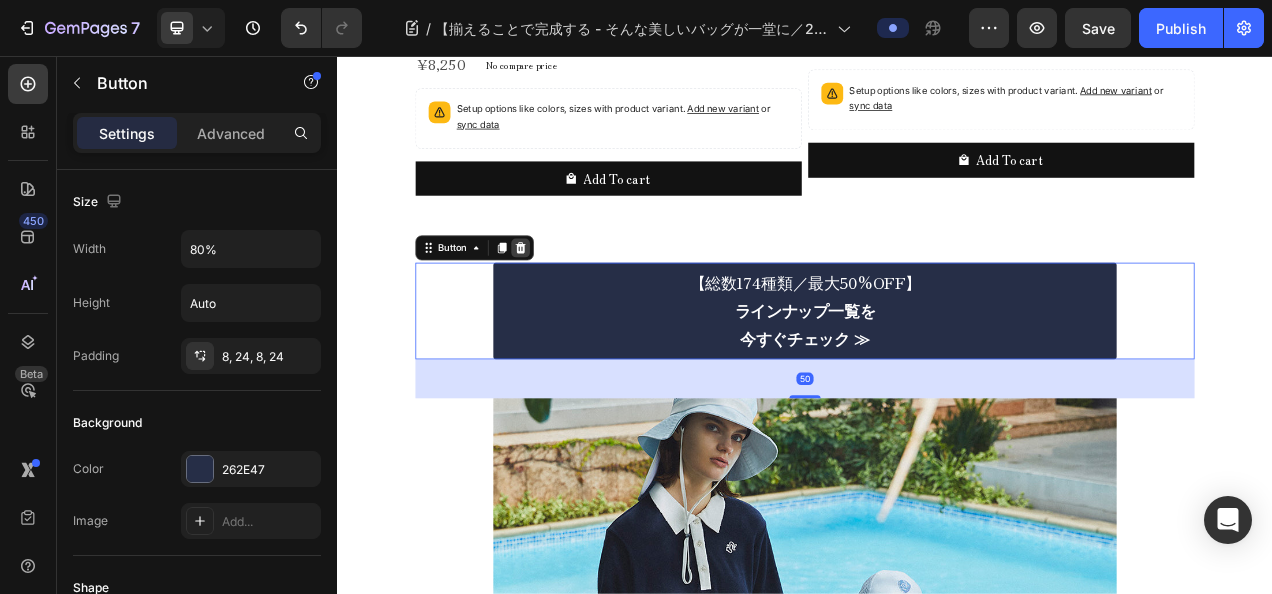 click at bounding box center (572, 302) 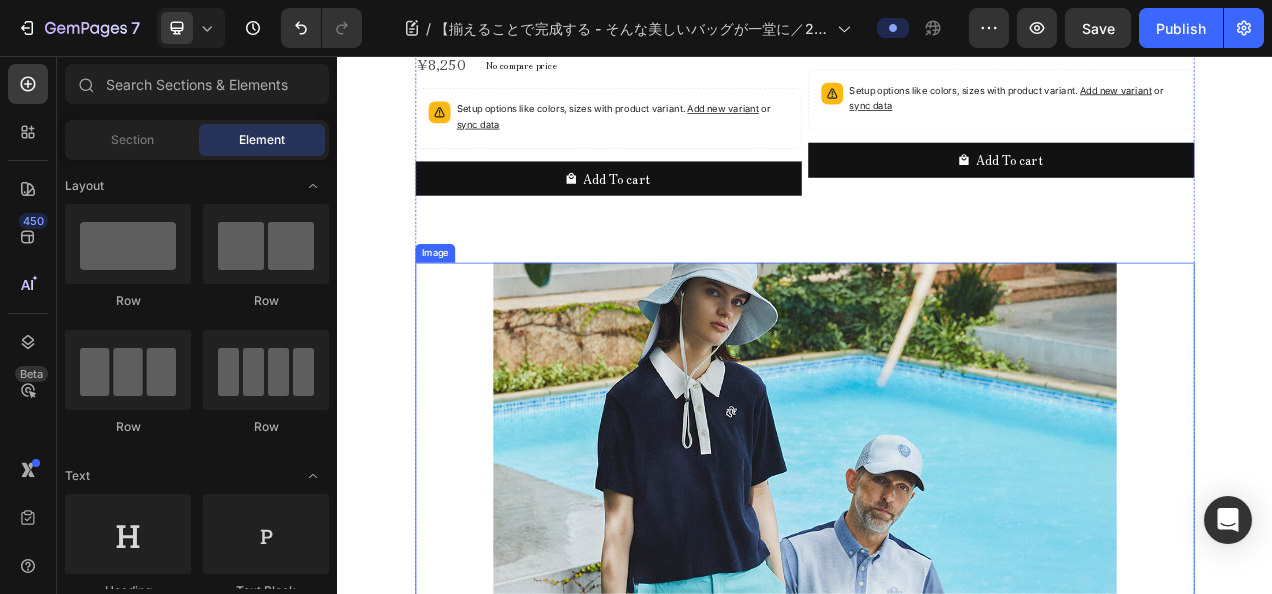 click at bounding box center [937, 721] 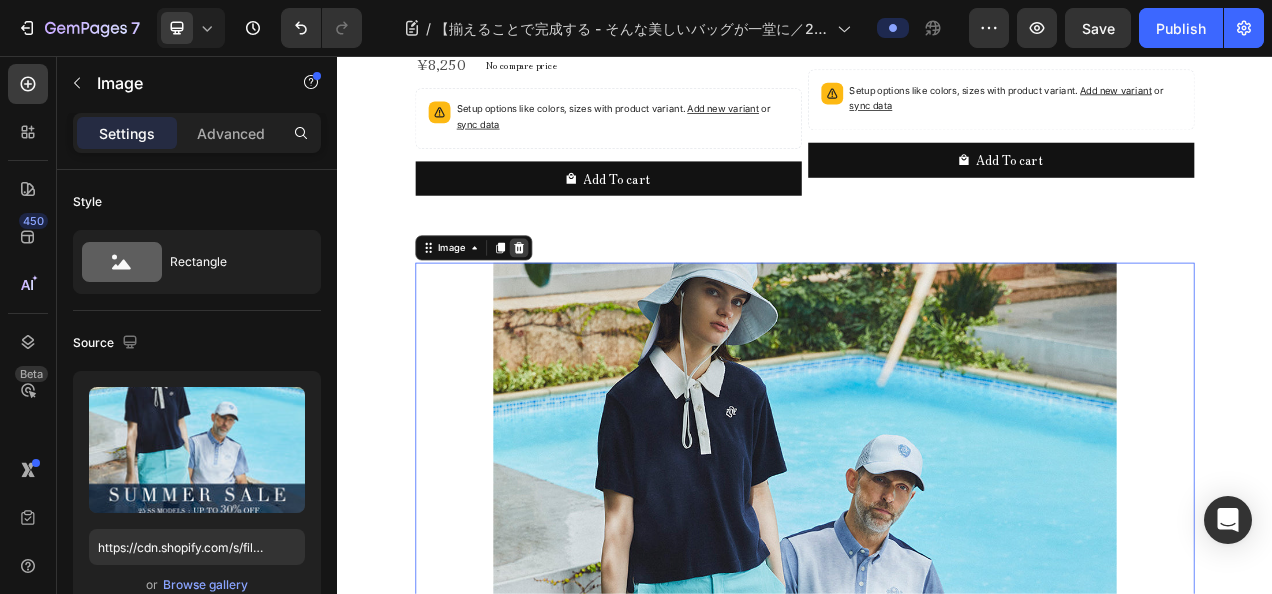 click 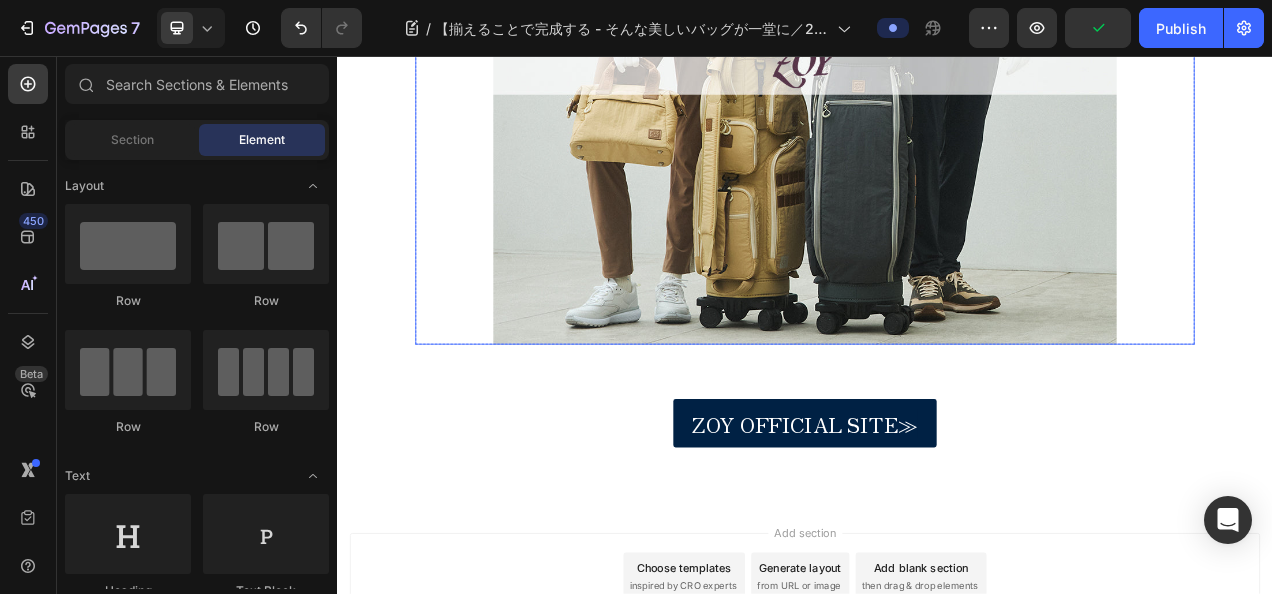 scroll, scrollTop: 6372, scrollLeft: 0, axis: vertical 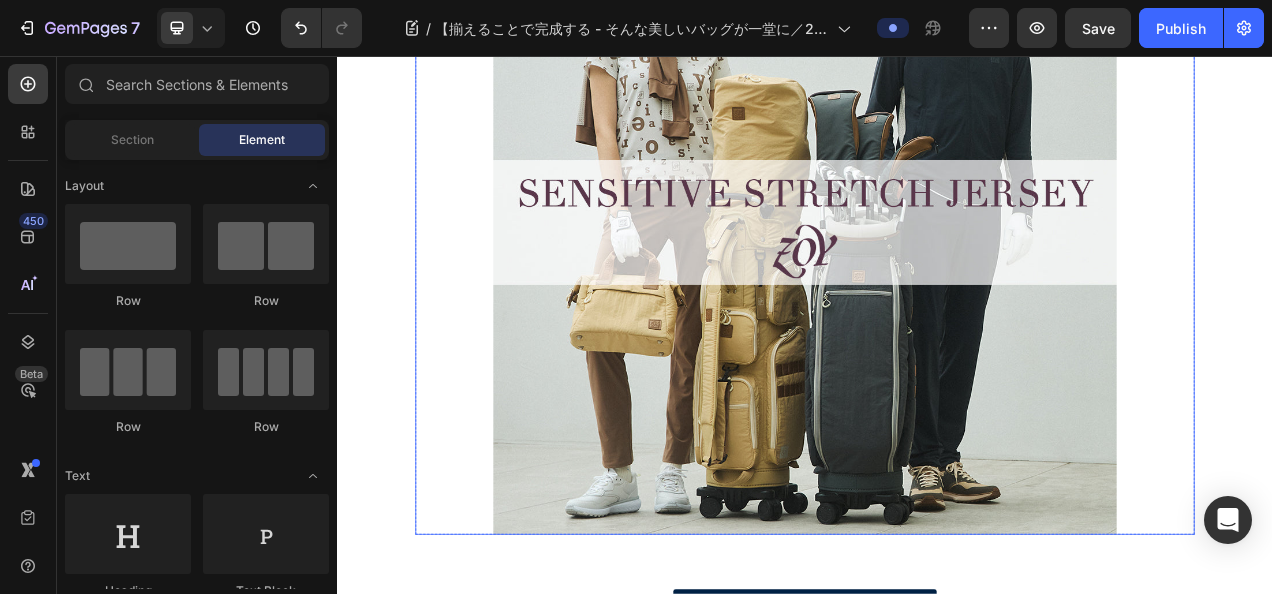 click at bounding box center [937, 270] 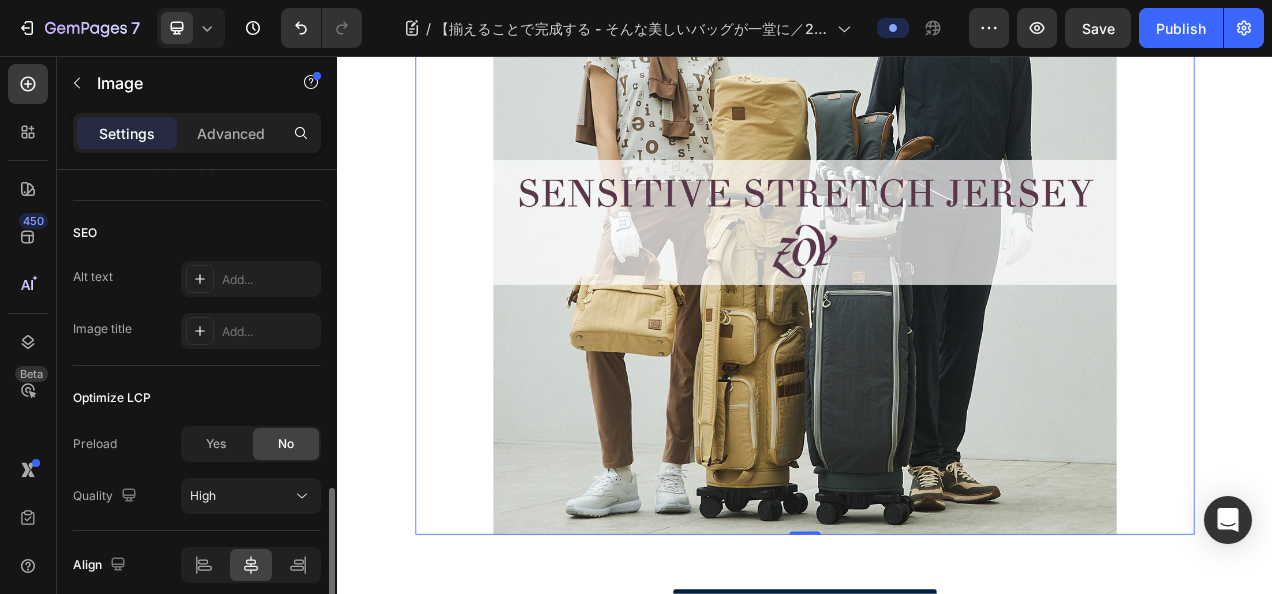 scroll, scrollTop: 1000, scrollLeft: 0, axis: vertical 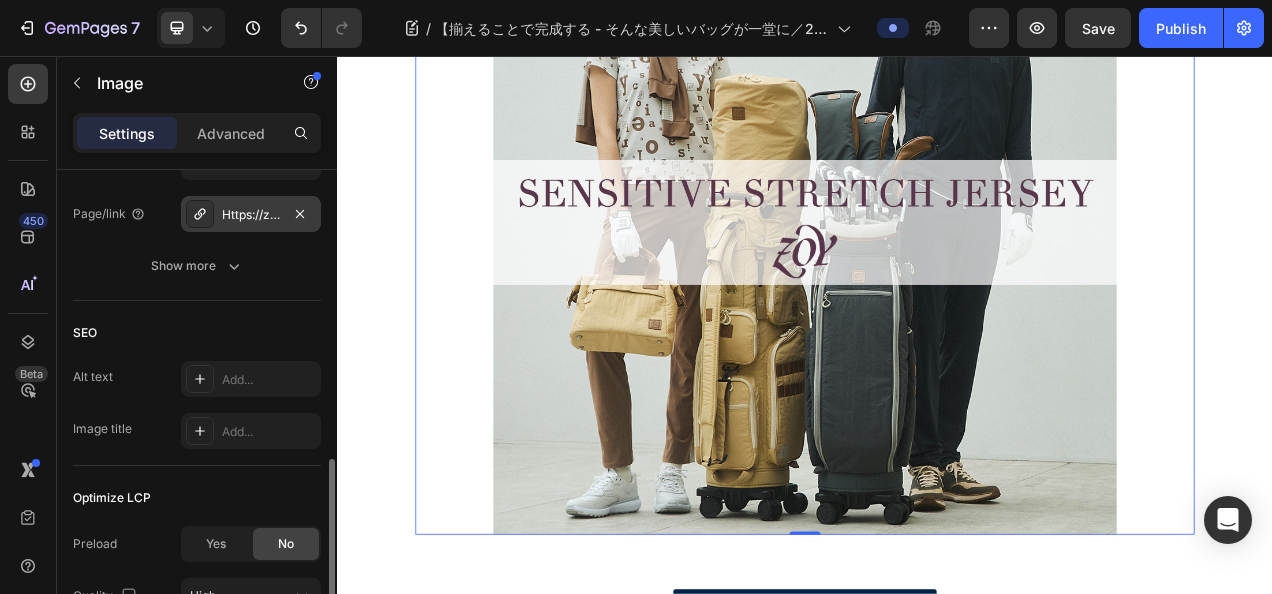 click on "Https://zoy.Co.Jp/25aw-eurojsy-2" at bounding box center [251, 215] 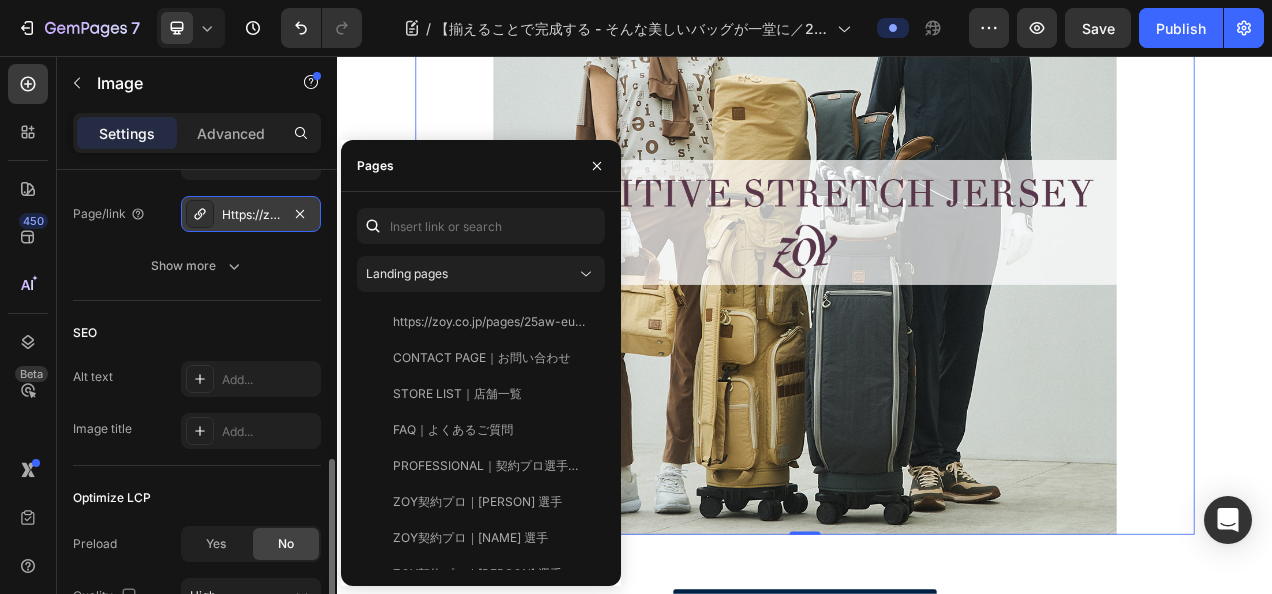 click 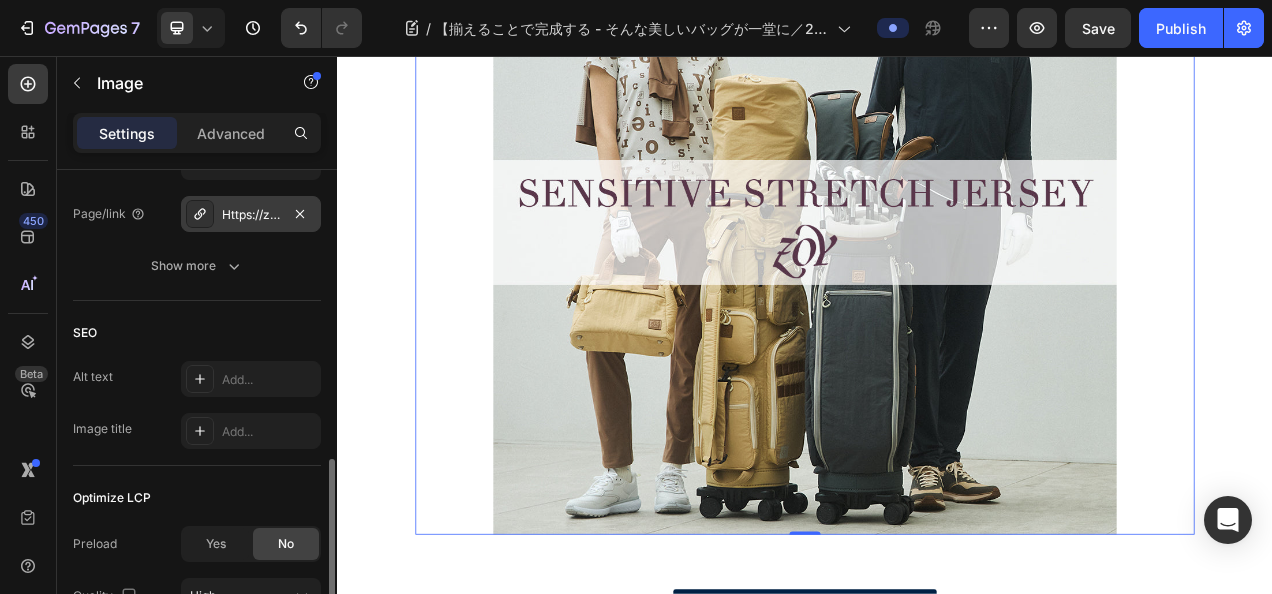 click 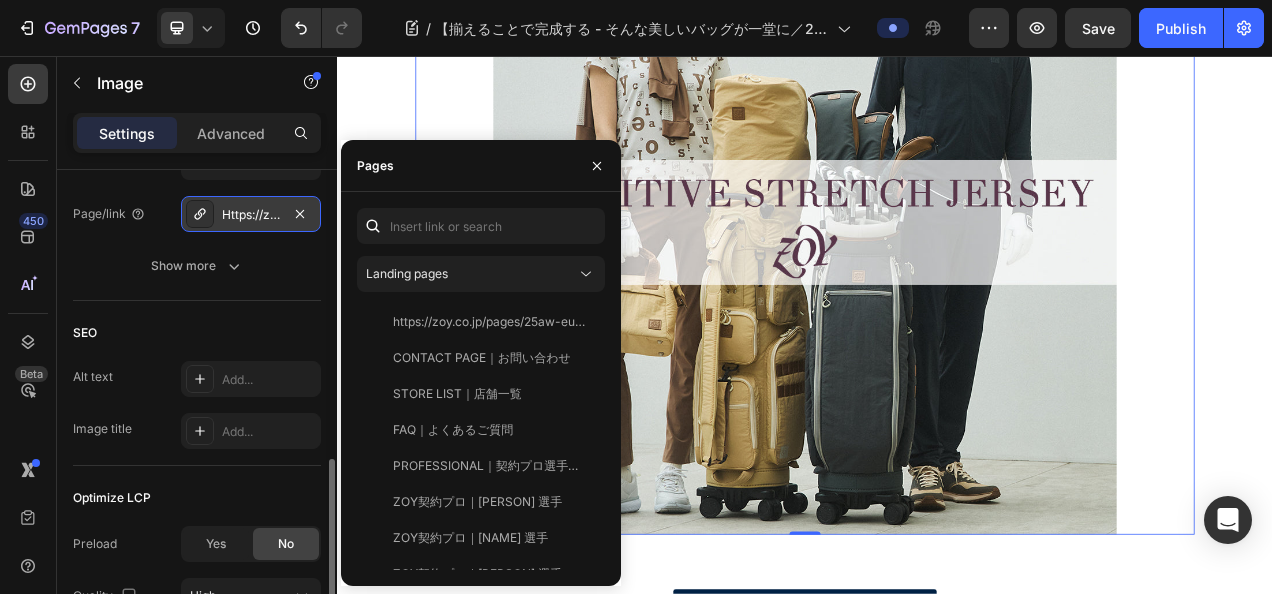 click on "Https://zoy.Co.Jp/25aw-eurojsy-2" at bounding box center [251, 215] 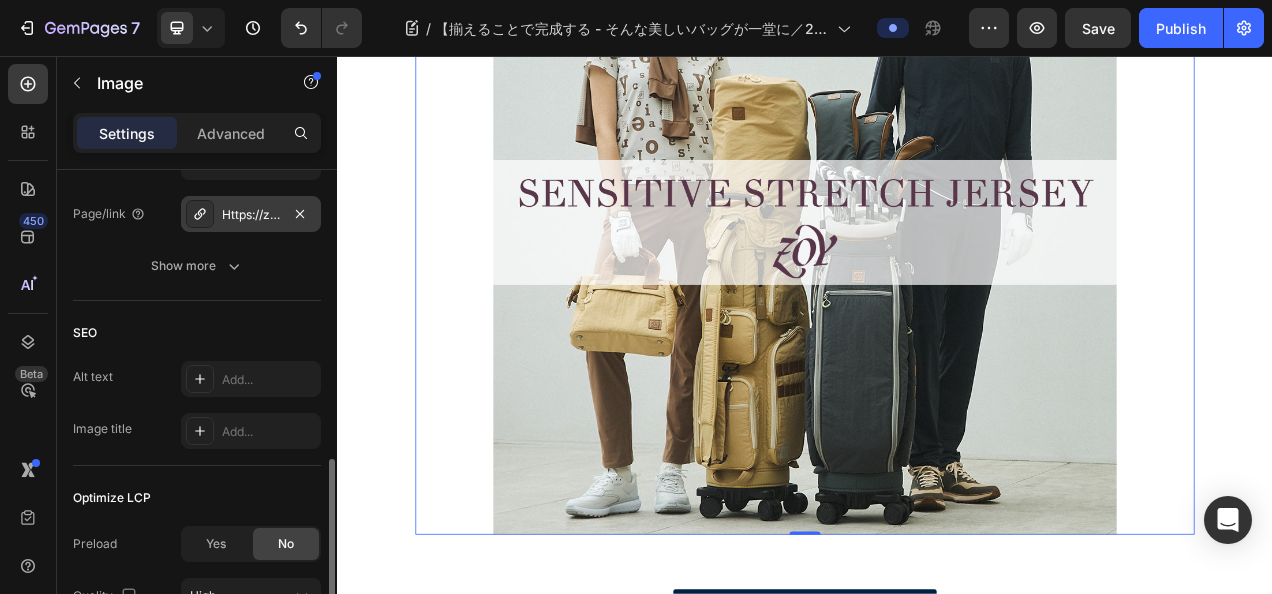 click on "Https://zoy.Co.Jp/25aw-eurojsy-2" at bounding box center [251, 215] 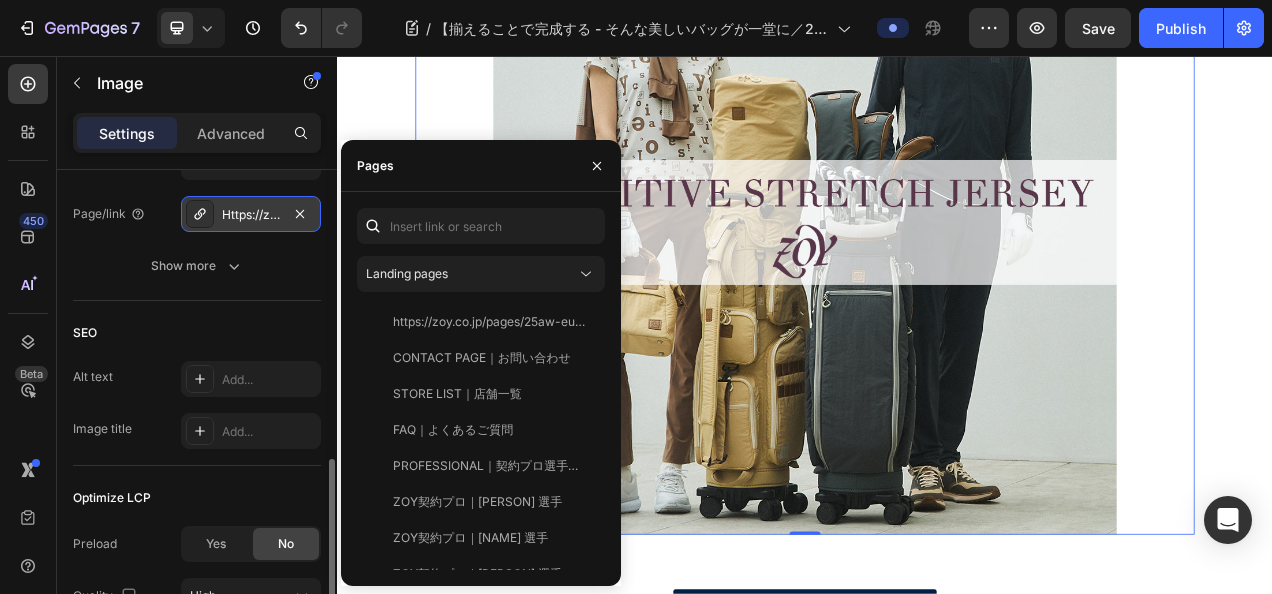 click on "Https://zoy.Co.Jp/25aw-eurojsy-2" at bounding box center (251, 215) 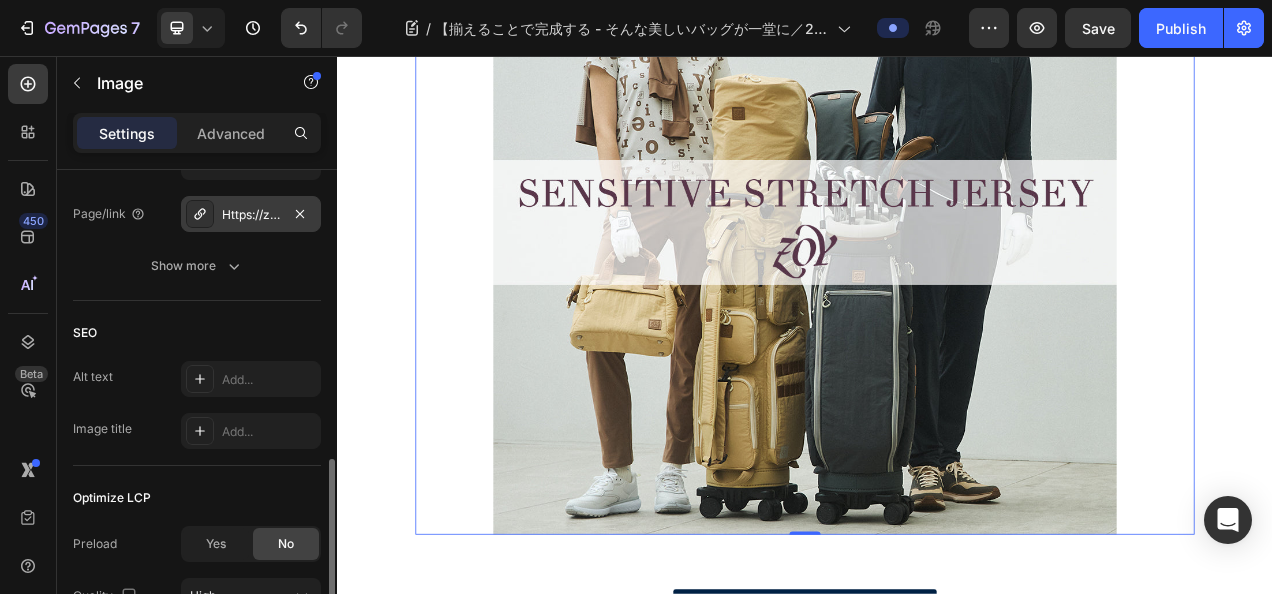 click on "Https://zoy.Co.Jp/25aw-eurojsy-2" at bounding box center (251, 215) 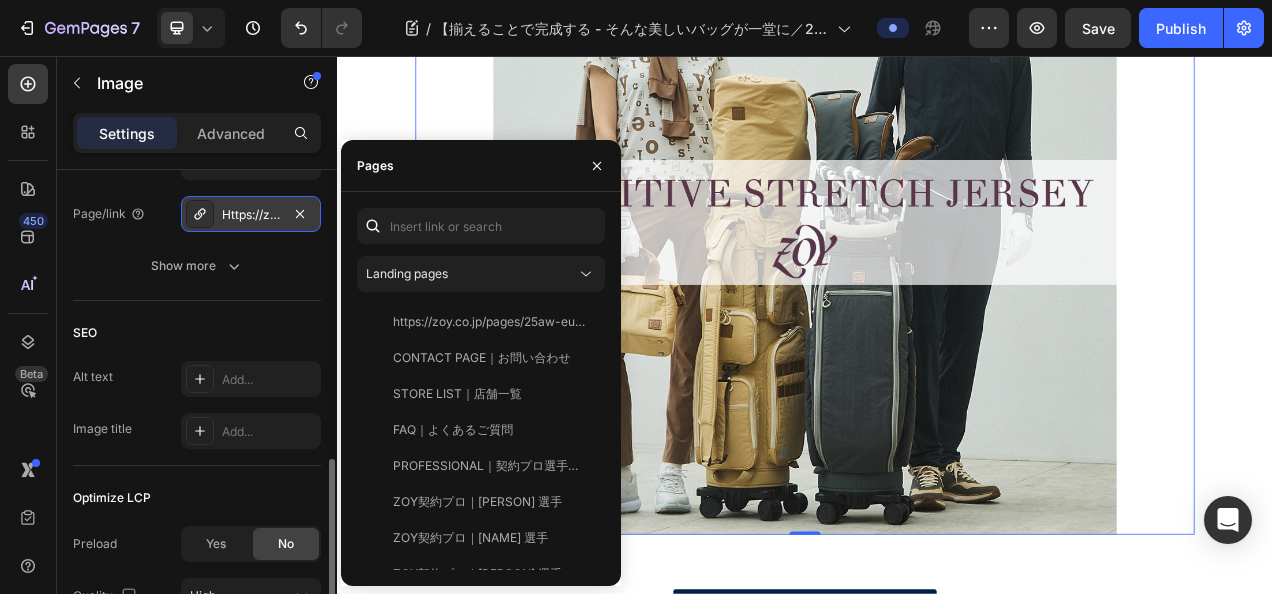 click at bounding box center [200, 214] 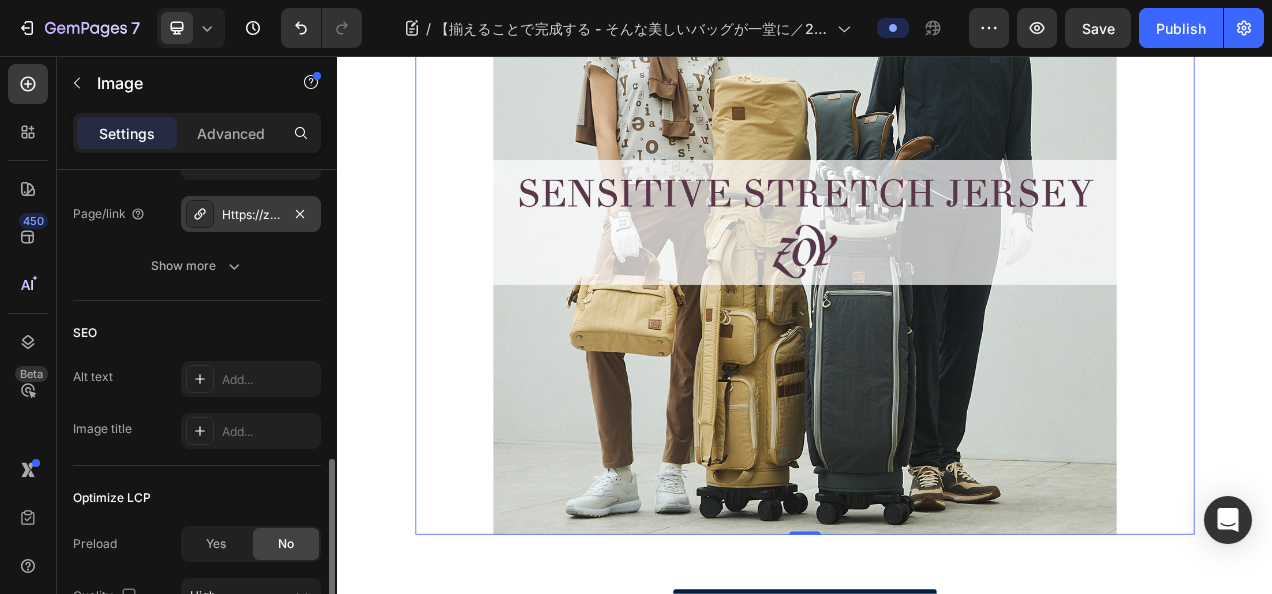 click at bounding box center (200, 214) 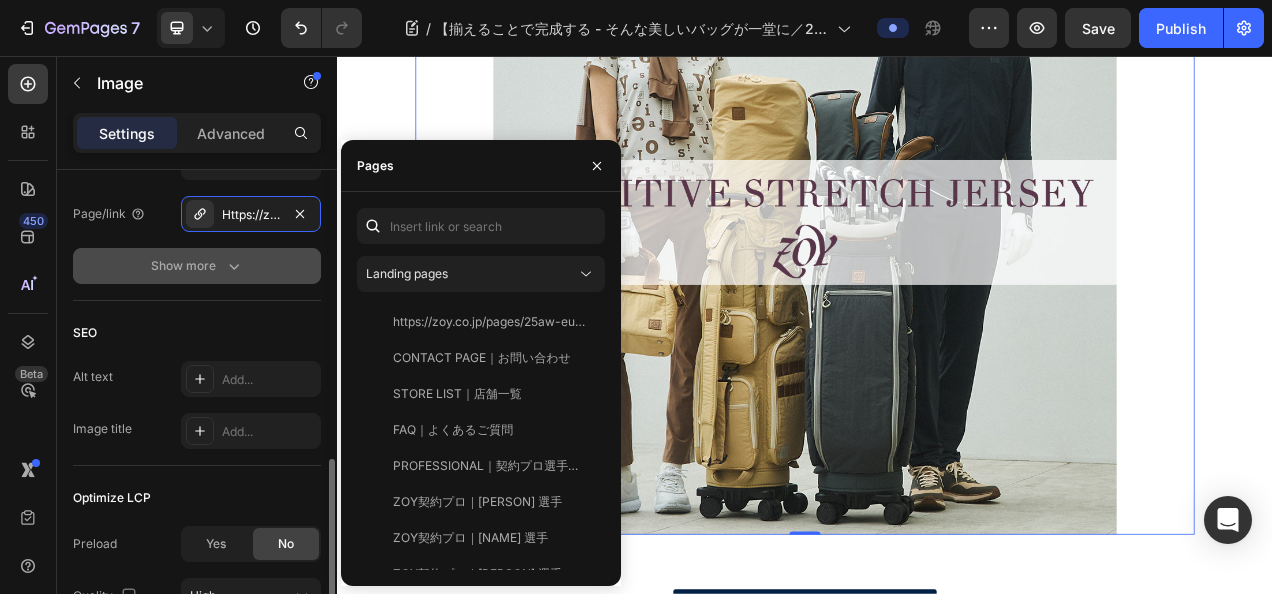 click 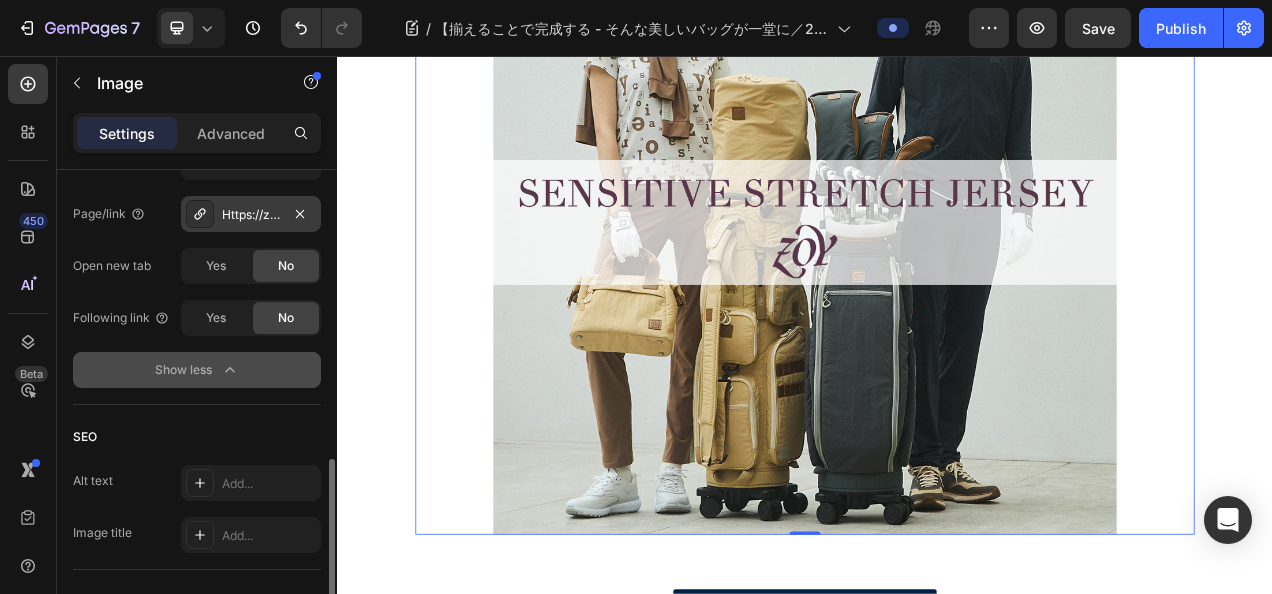 click 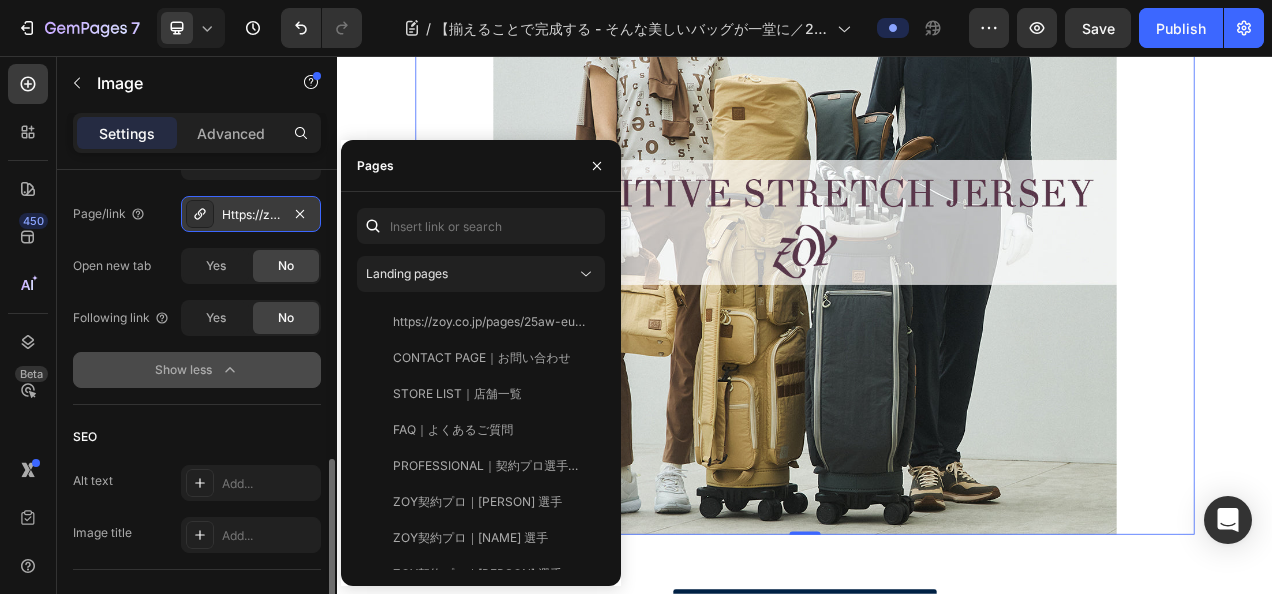 click on "Https://zoy.Co.Jp/25aw-eurojsy-2" at bounding box center (251, 215) 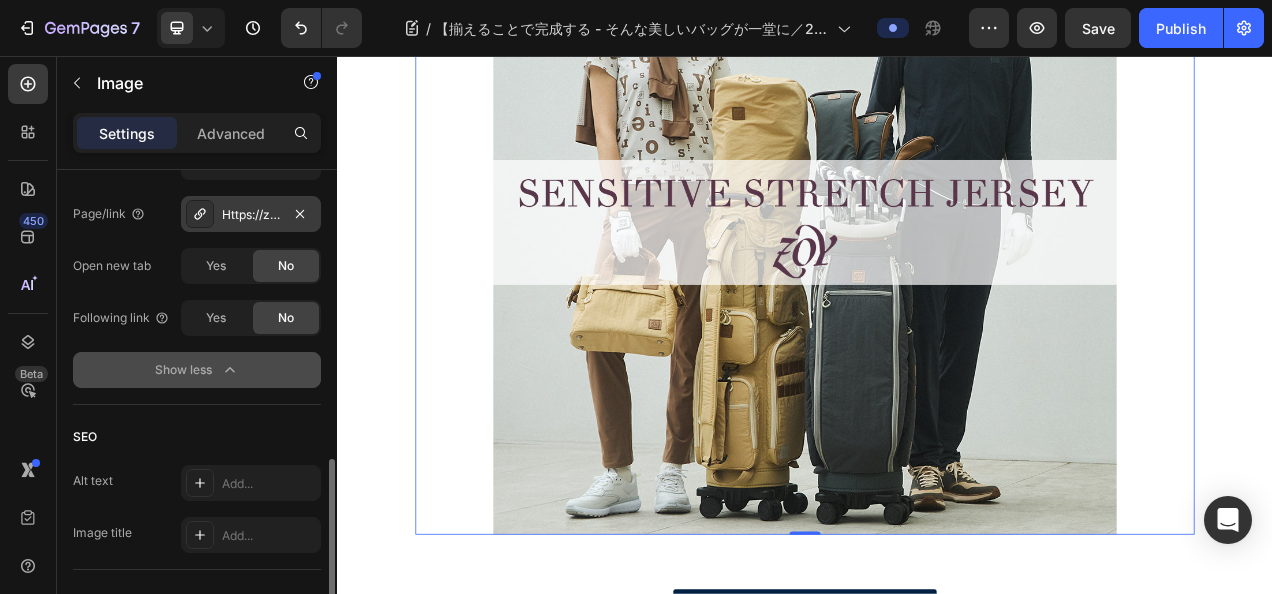 click on "Https://zoy.Co.Jp/25aw-eurojsy-2" at bounding box center [251, 215] 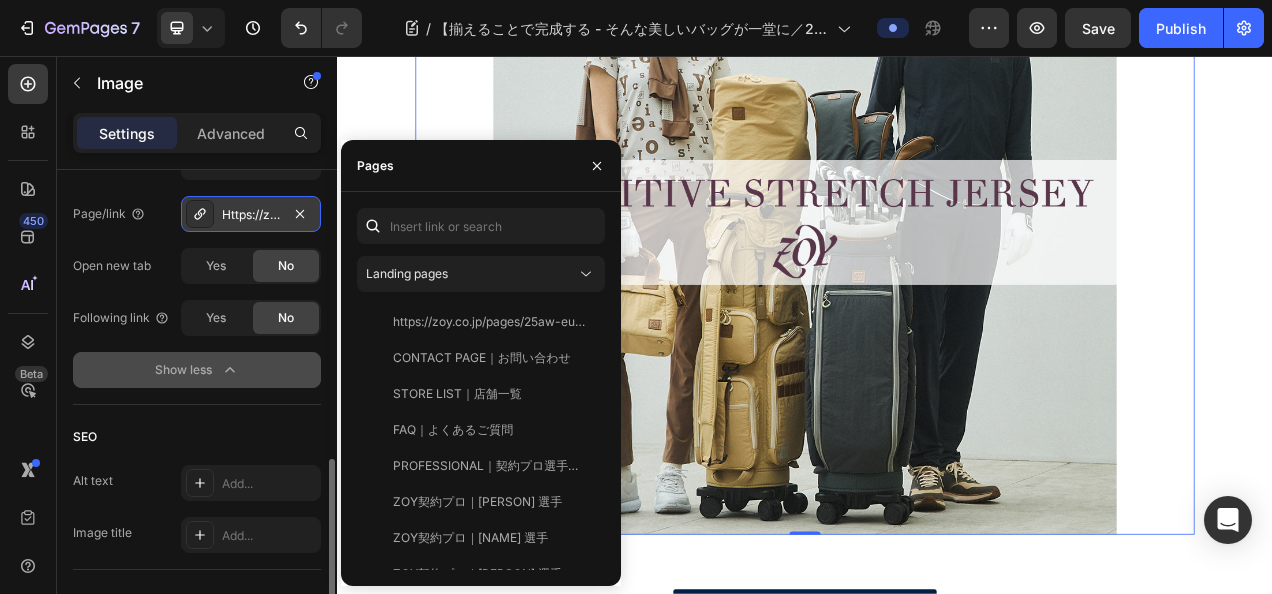 click on "Https://zoy.Co.Jp/25aw-eurojsy-2" at bounding box center [251, 215] 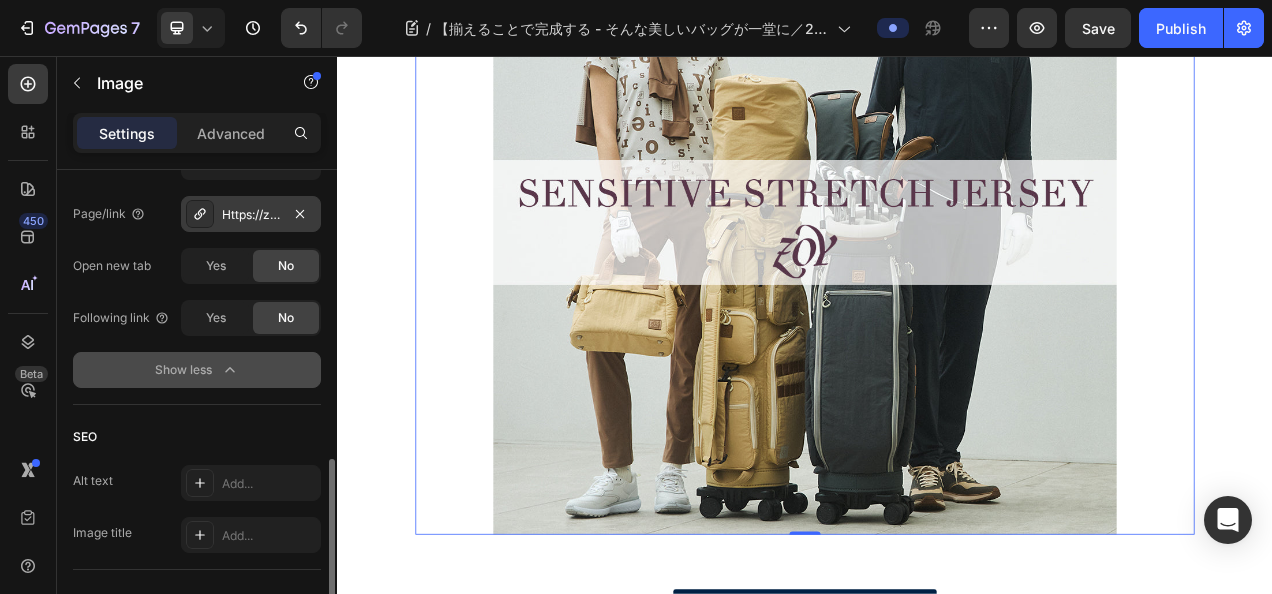 click on "Https://zoy.Co.Jp/25aw-eurojsy-2" at bounding box center [251, 215] 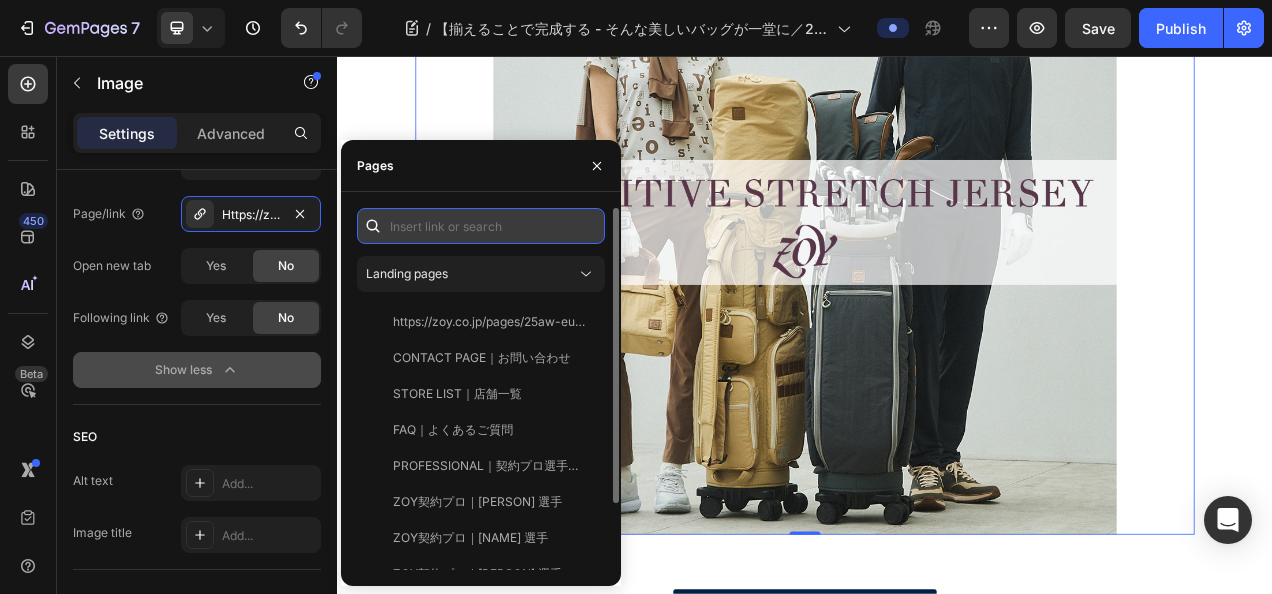 click at bounding box center [481, 226] 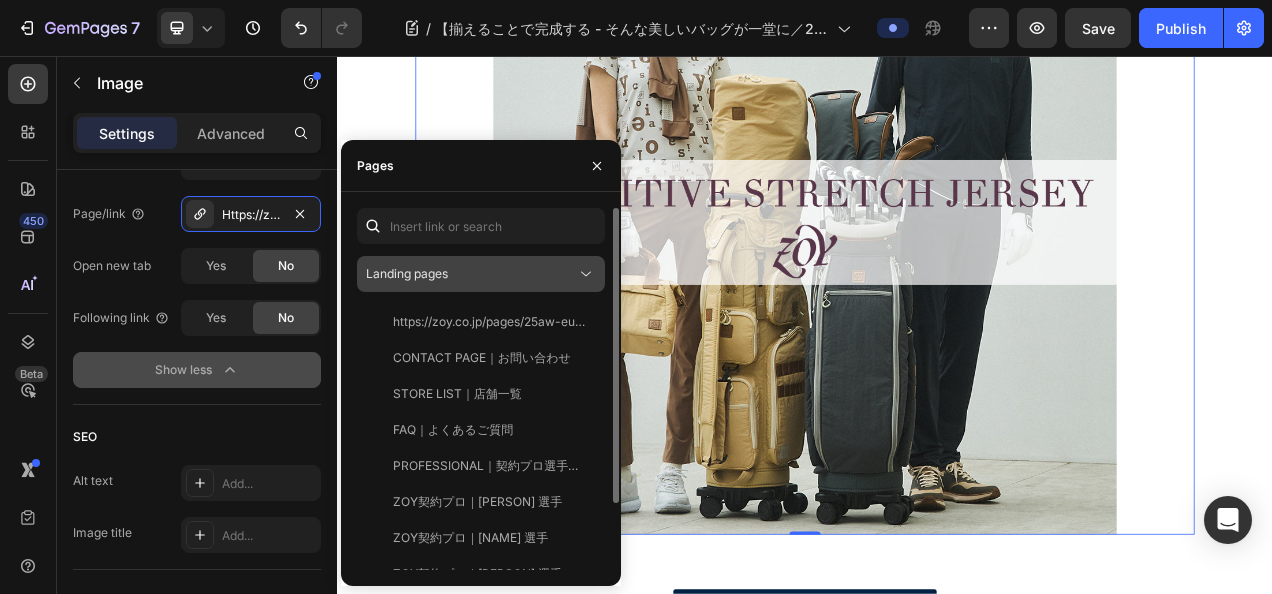 click on "Landing pages" 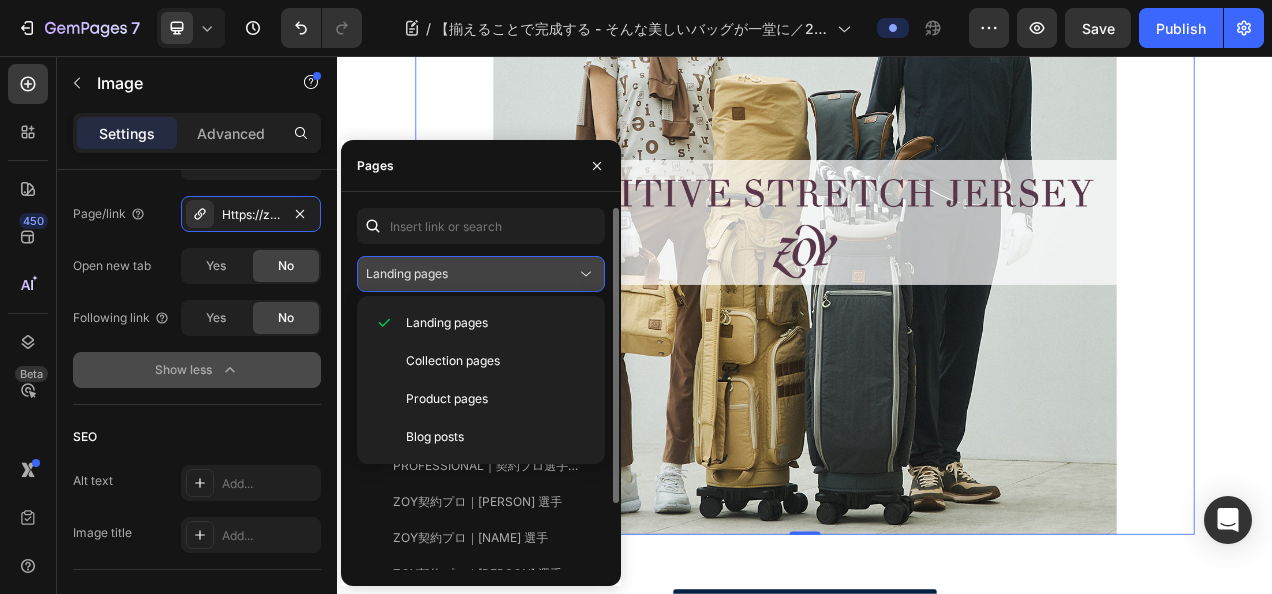 click on "Landing pages" 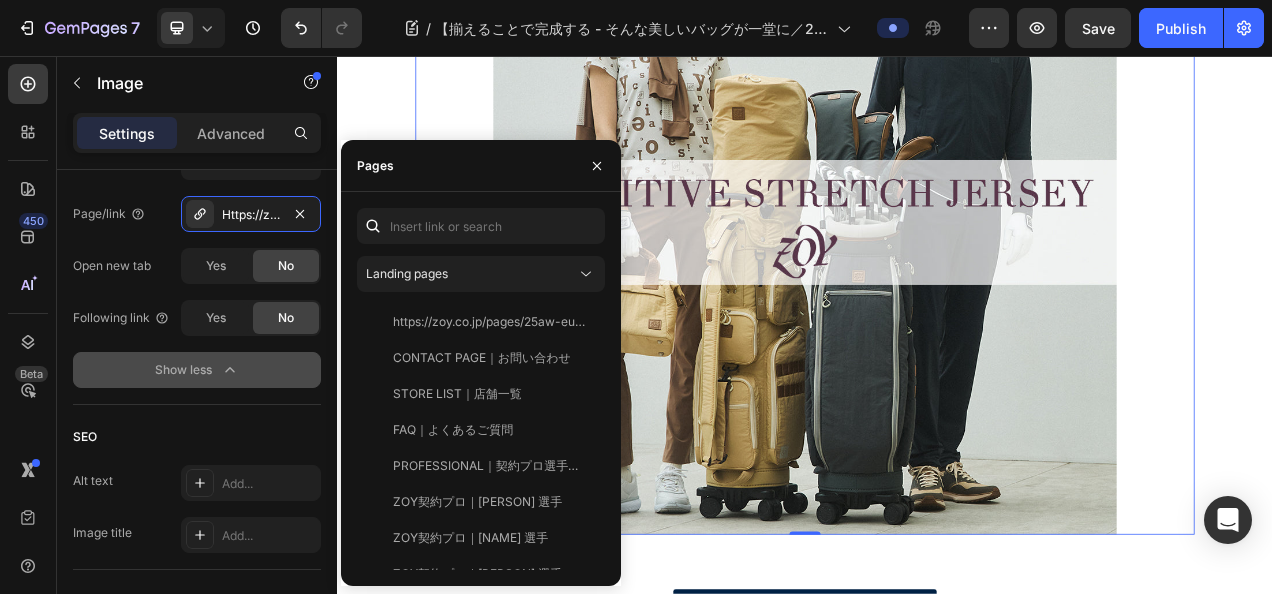 click at bounding box center (937, 270) 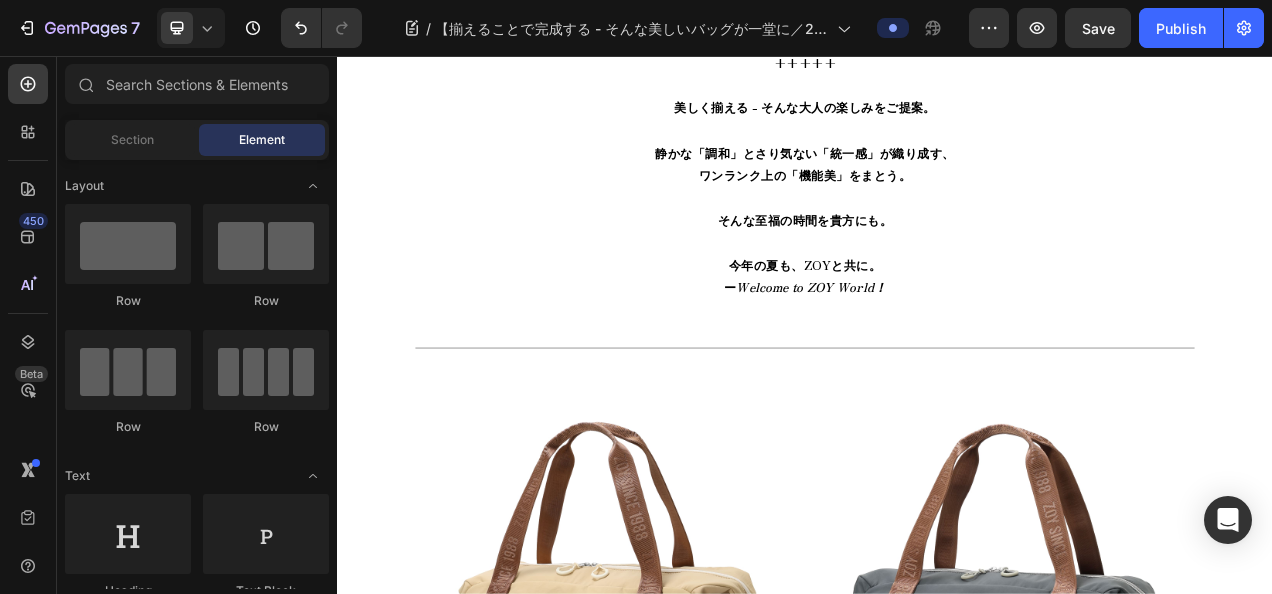 scroll, scrollTop: 0, scrollLeft: 0, axis: both 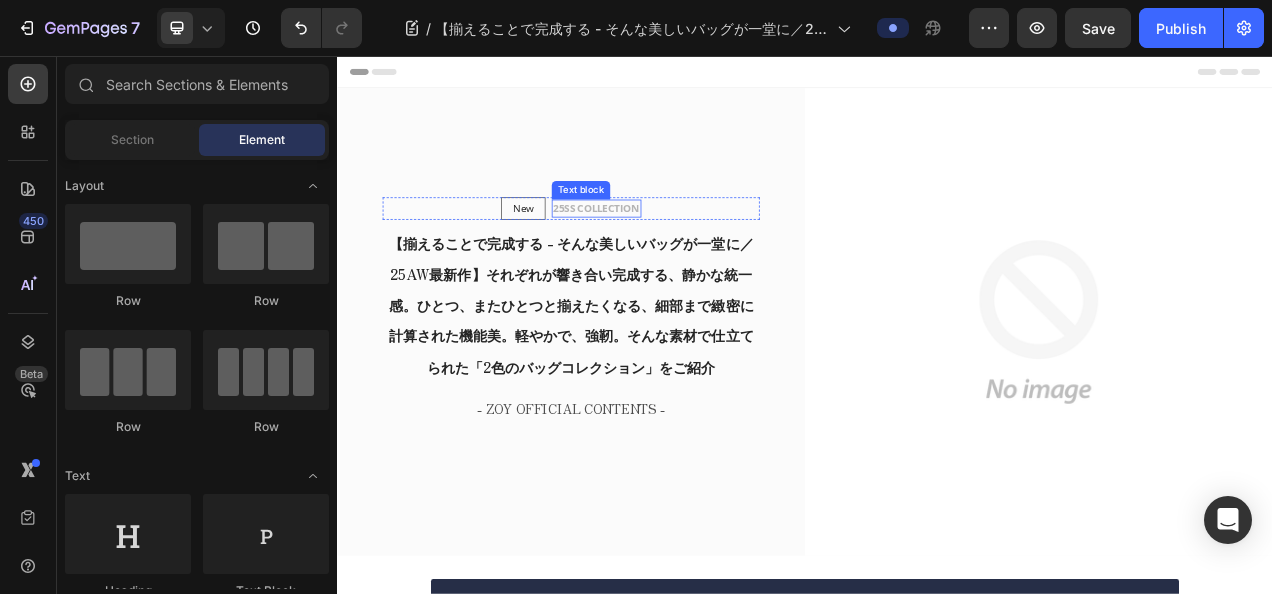 click on "25SS COLLECTION" at bounding box center [669, 252] 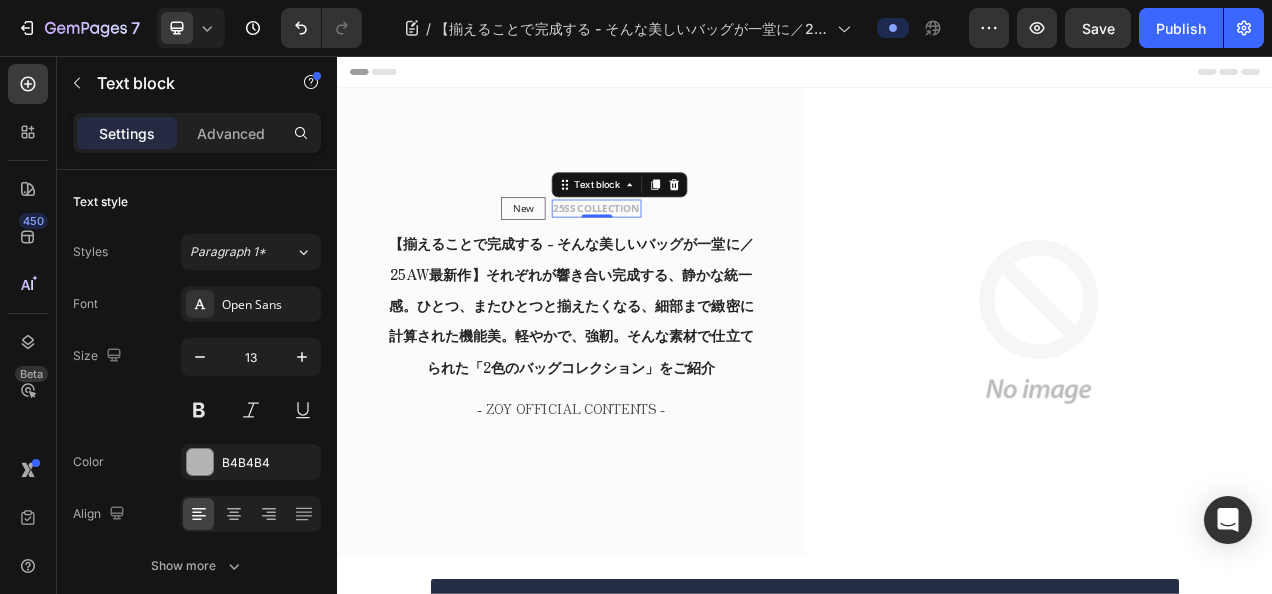 click on "25SS COLLECTION" at bounding box center (669, 252) 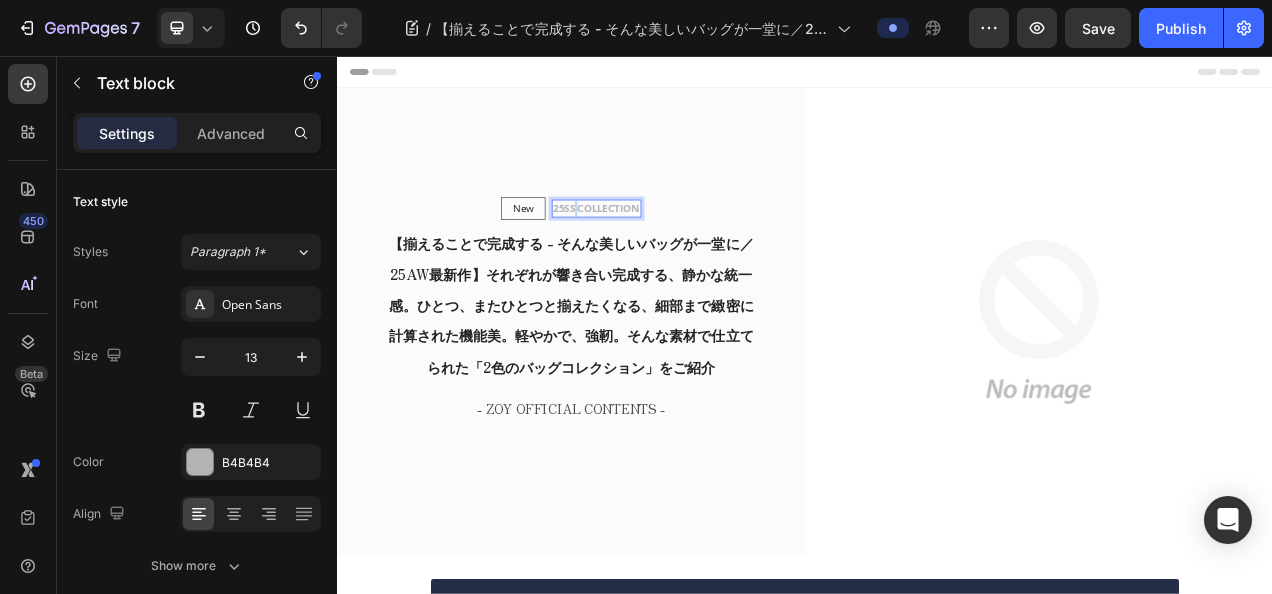 click on "25SS COLLECTION" at bounding box center (669, 252) 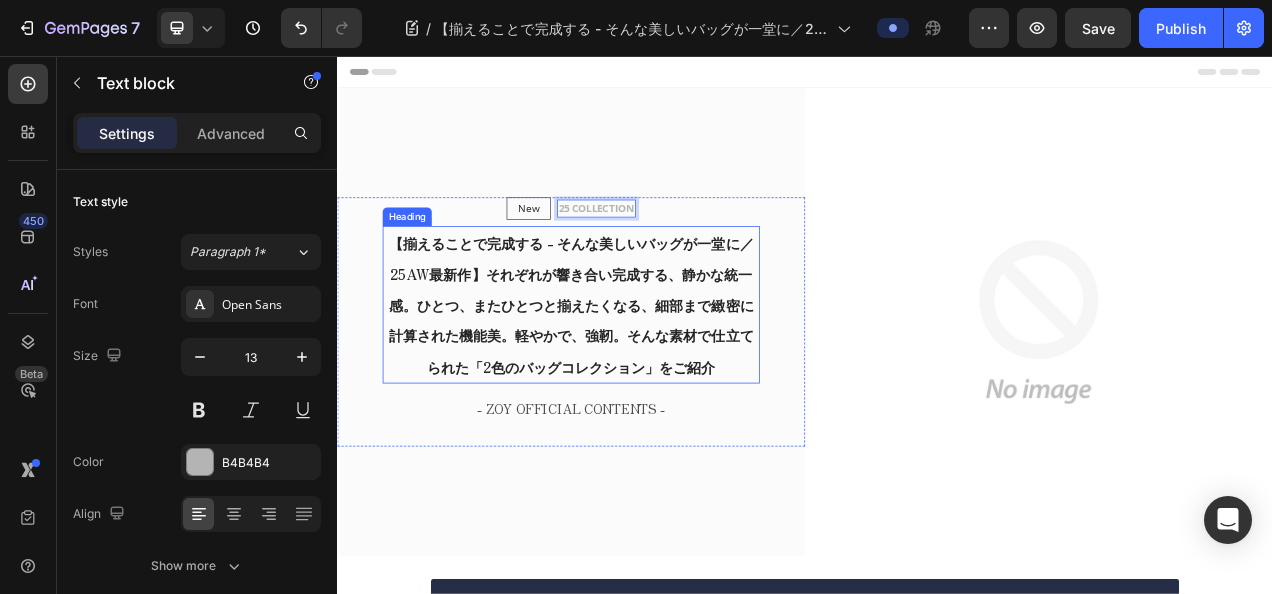 type 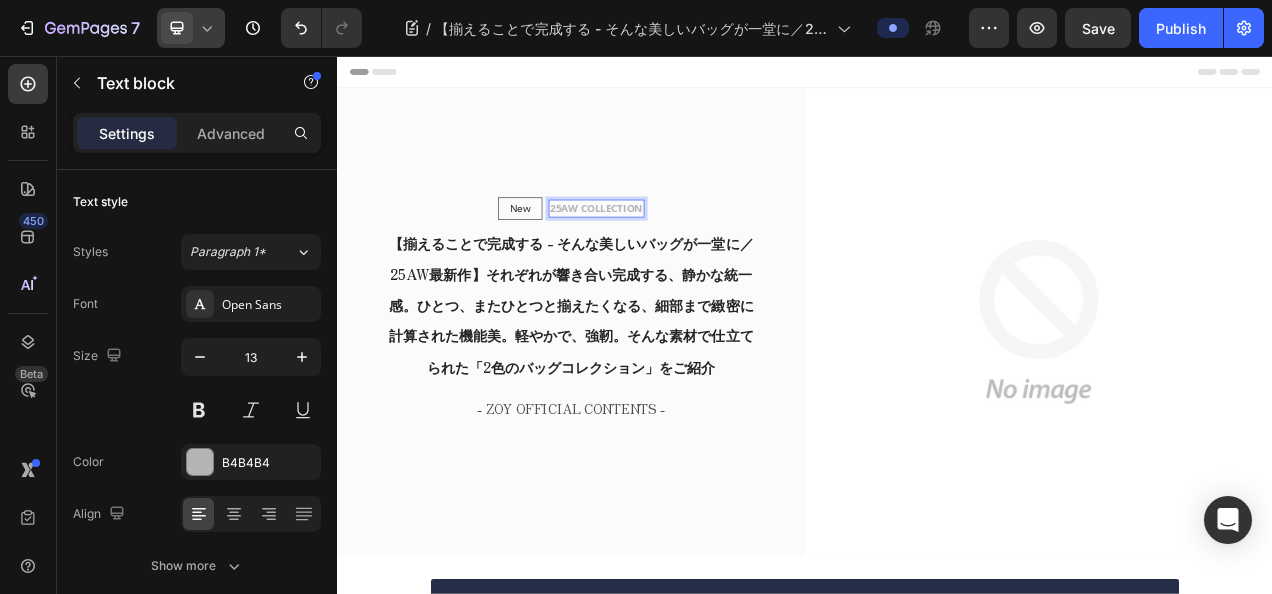 click 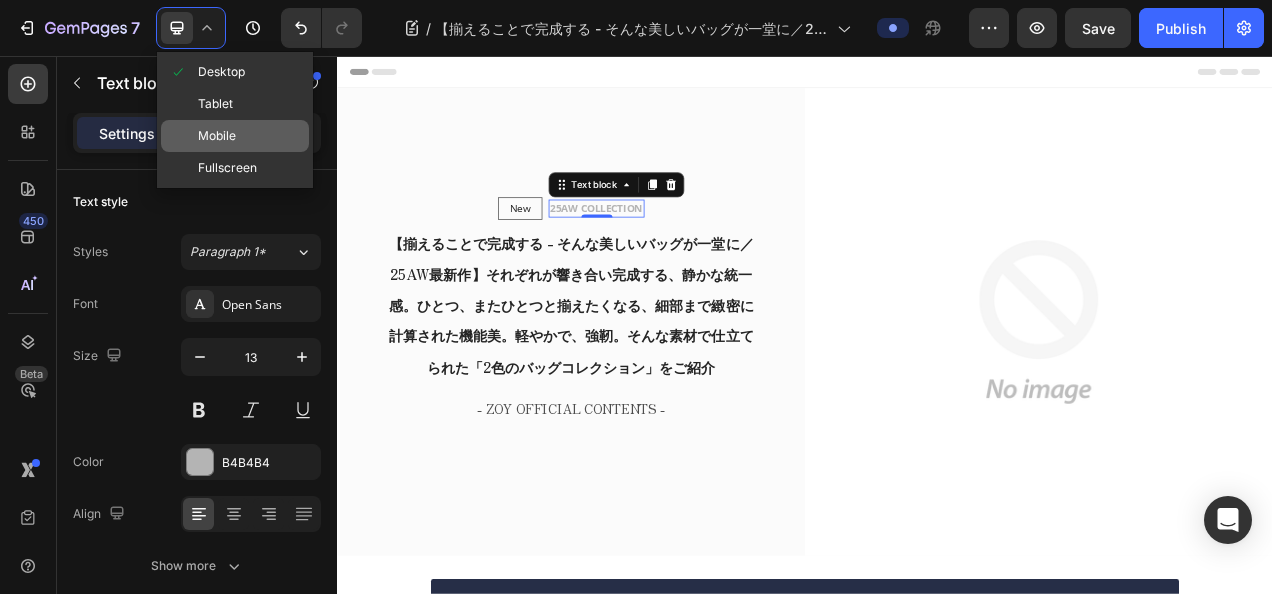 click on "Mobile" 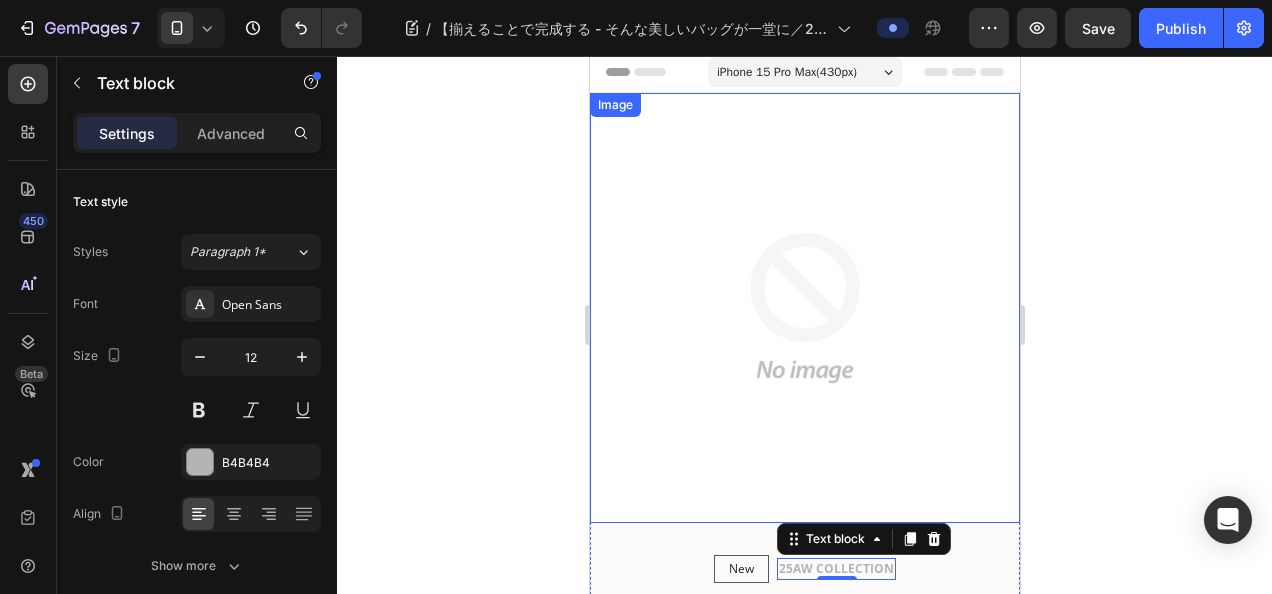 scroll, scrollTop: 0, scrollLeft: 0, axis: both 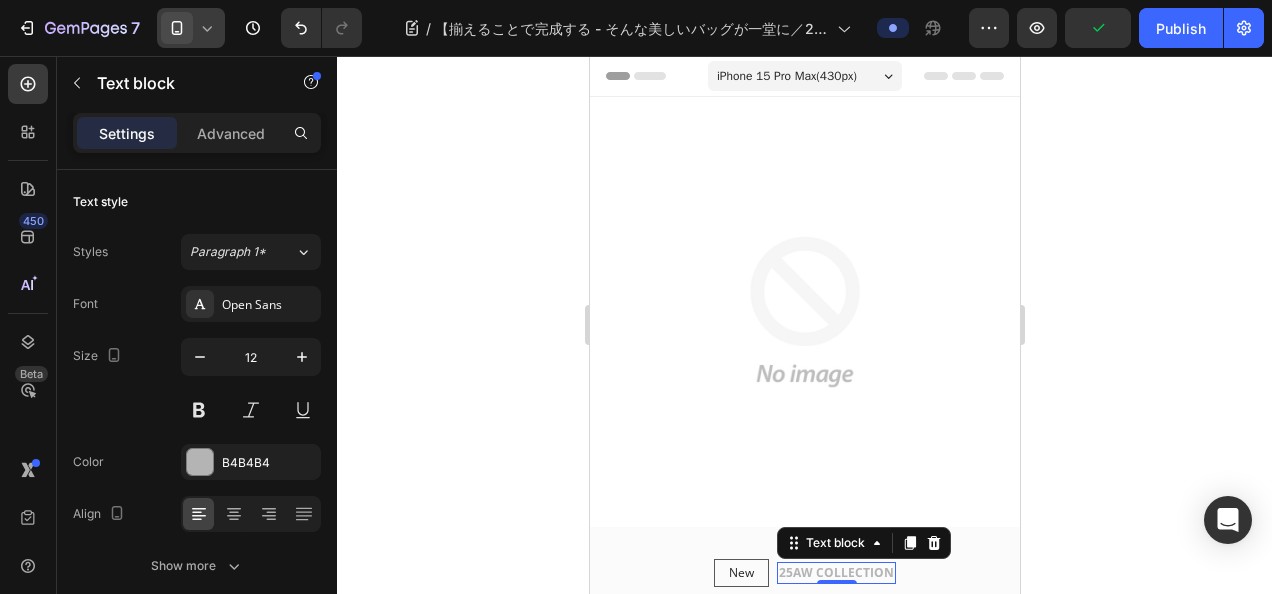 click 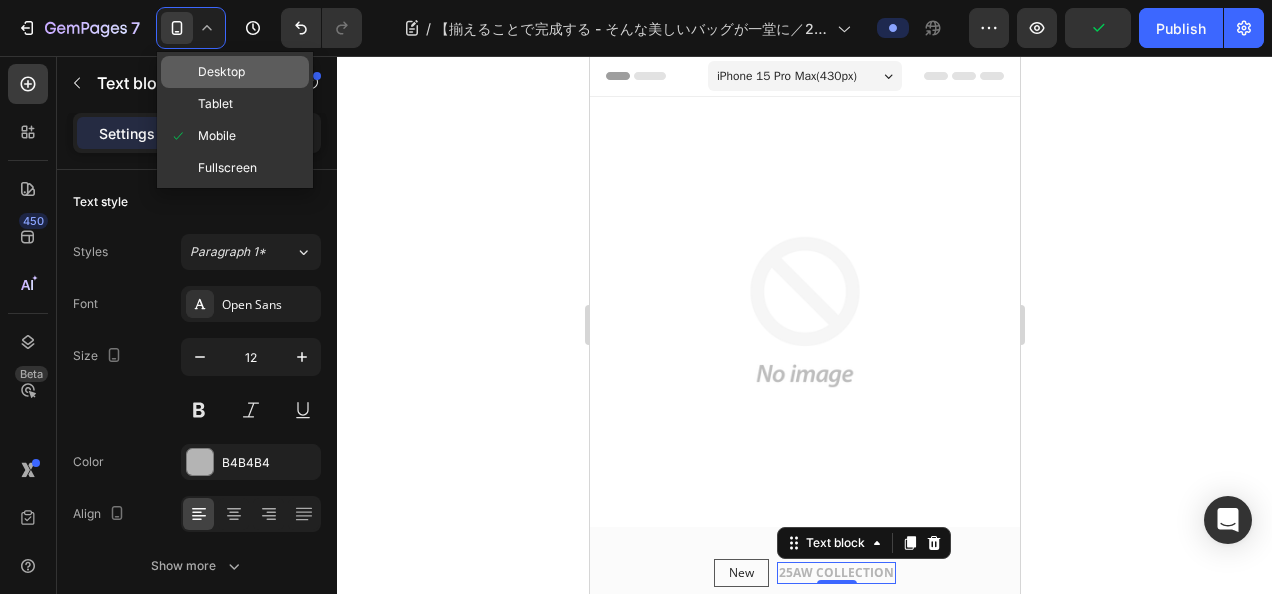 click on "Desktop" 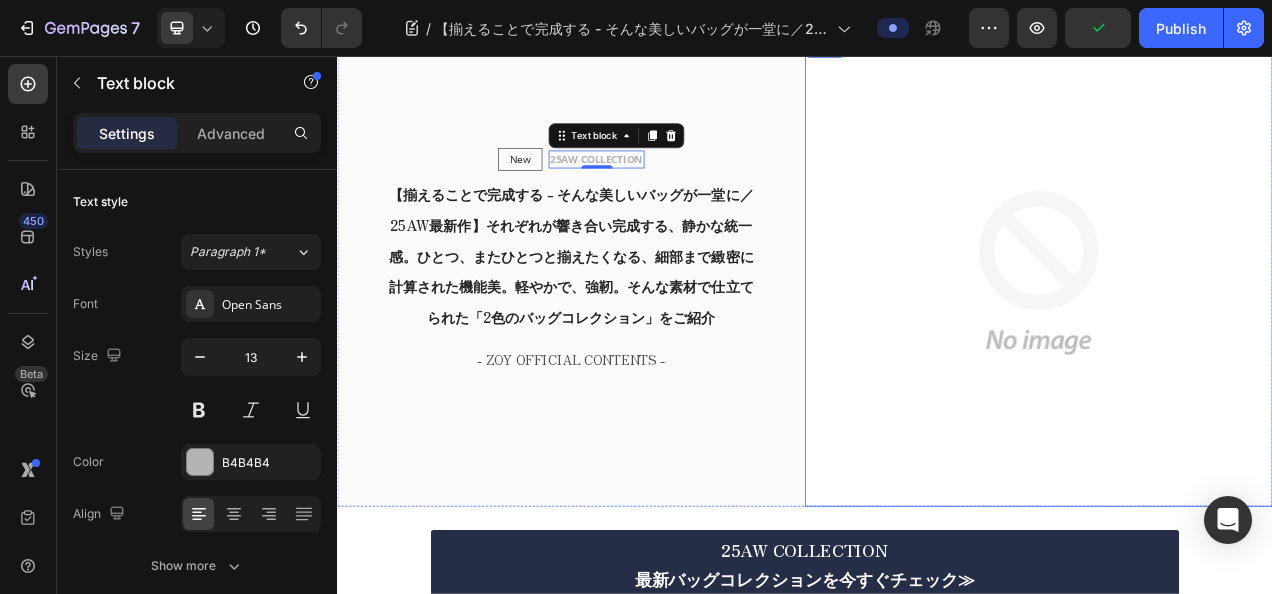 scroll, scrollTop: 110, scrollLeft: 0, axis: vertical 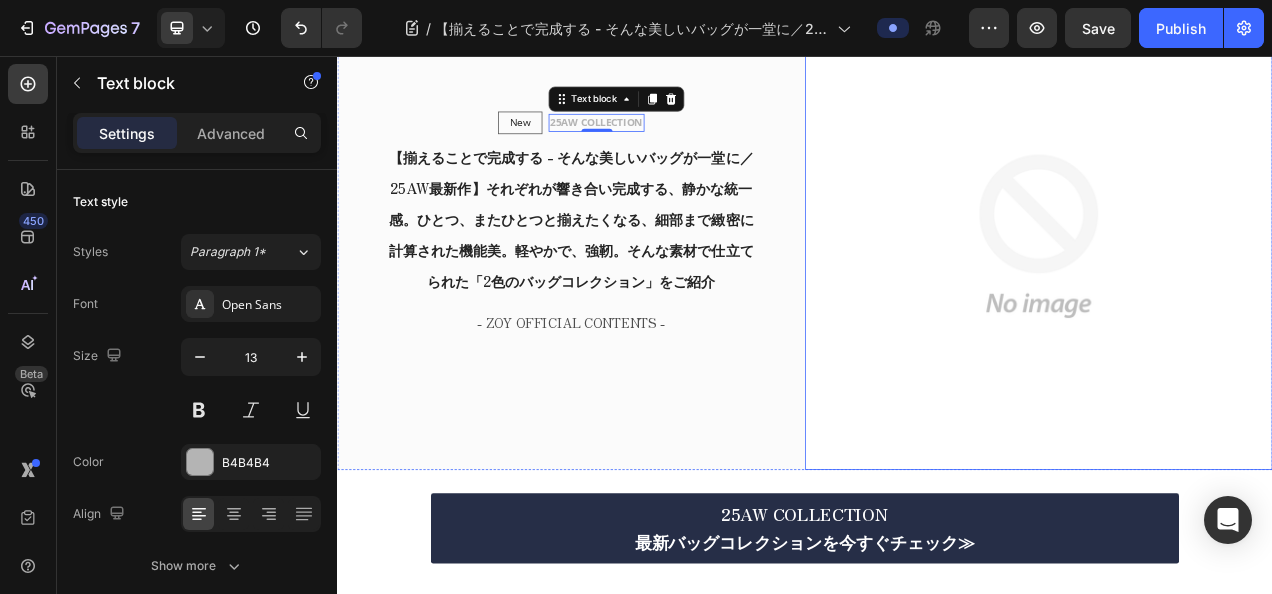 click at bounding box center (1237, 287) 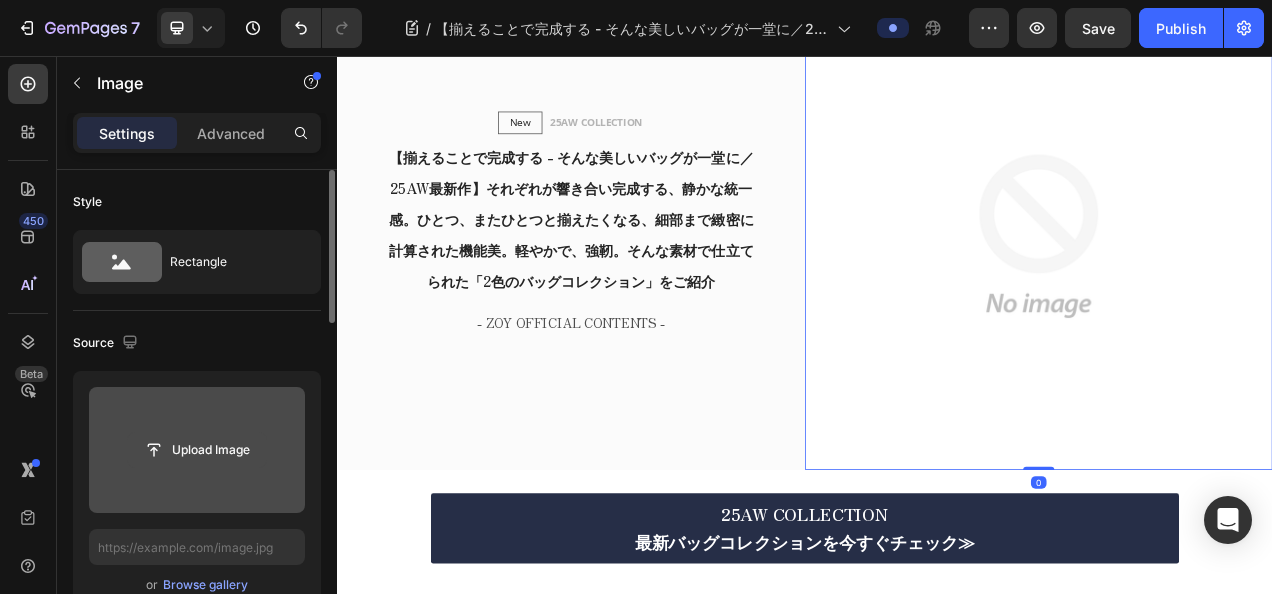 click 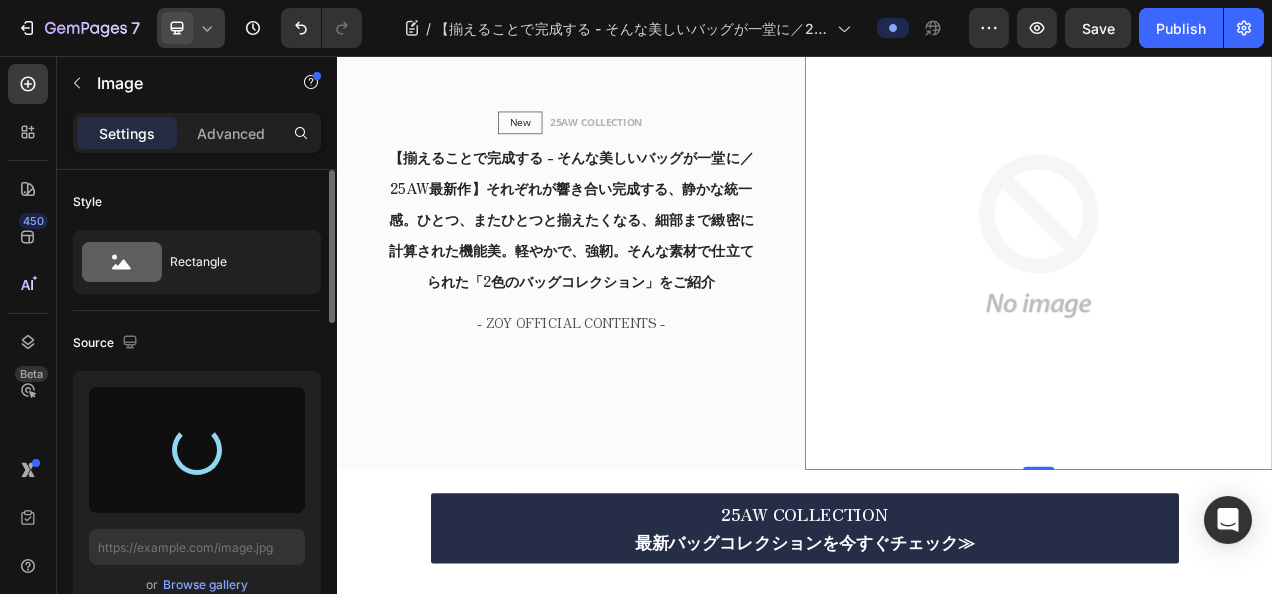 type on "https://cdn.shopify.com/s/files/1/0860/5397/8403/files/gempages_499421484788220701-9f194dc1-3081-42aa-88e1-15d23f70893c.jpg" 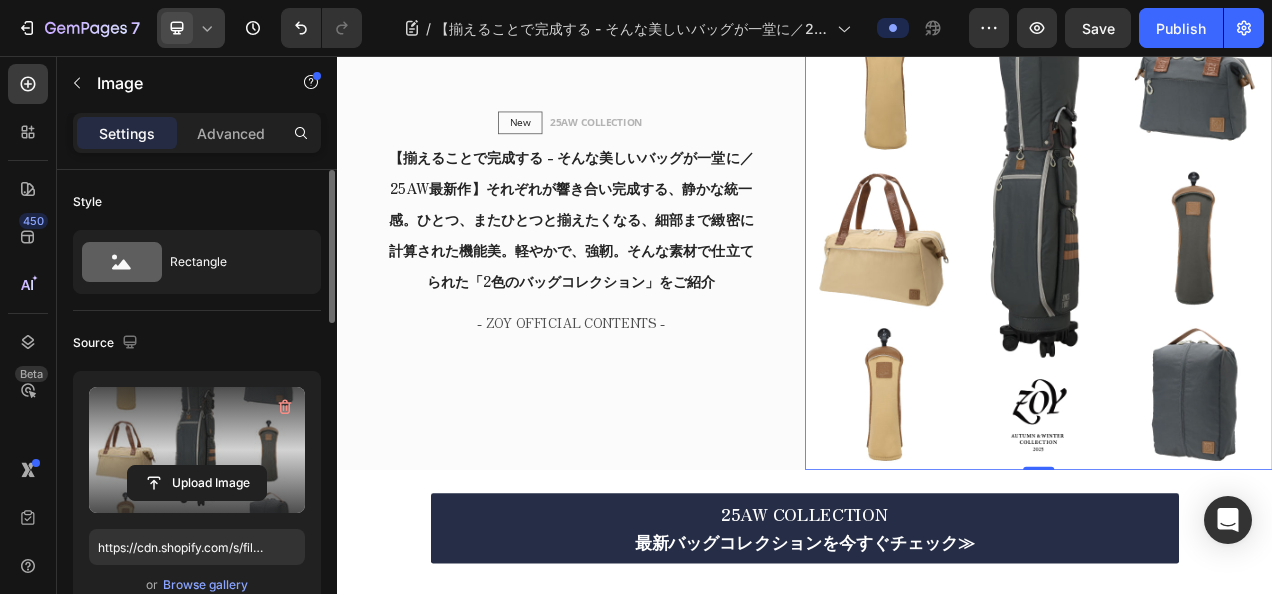 click 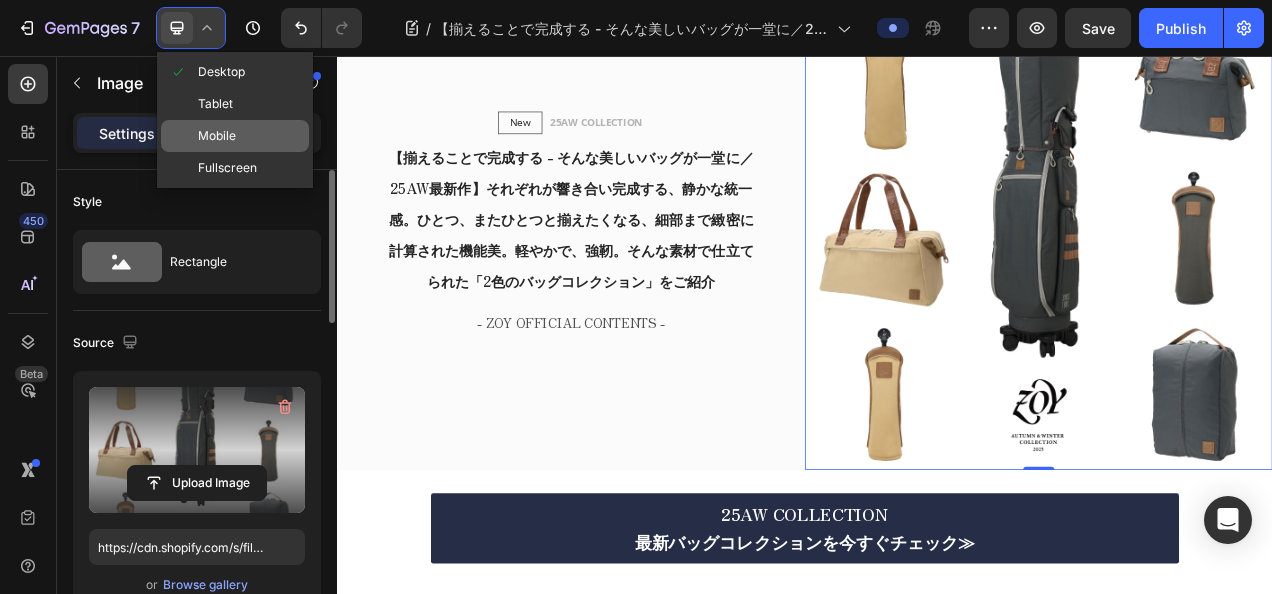 click on "Mobile" at bounding box center (217, 136) 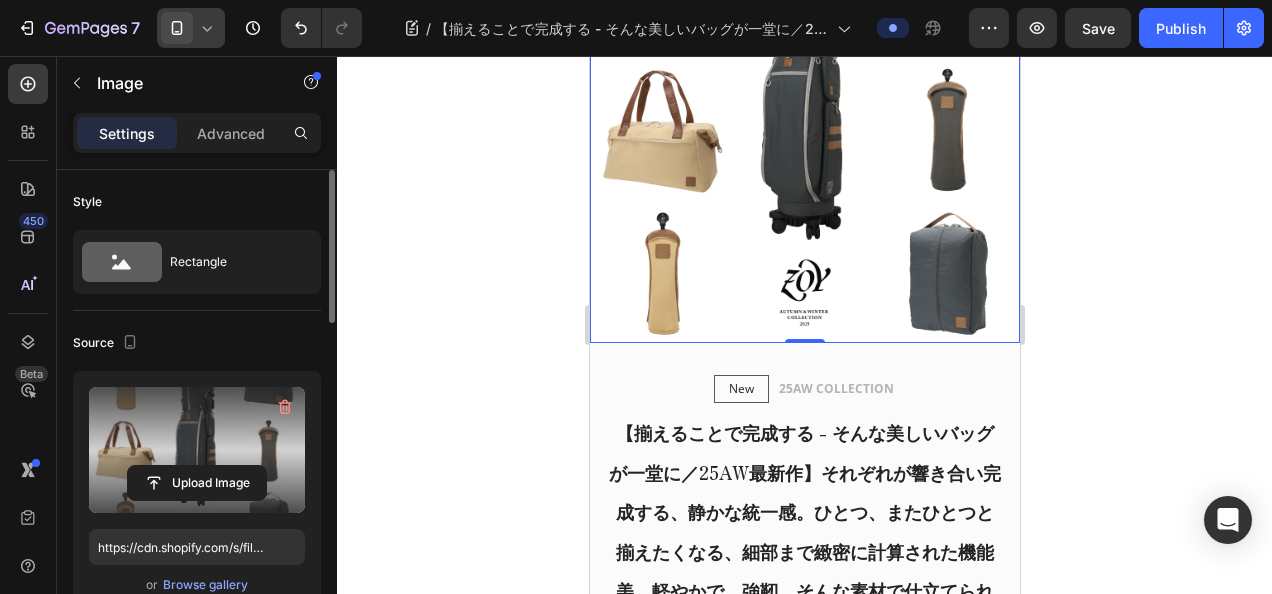 scroll, scrollTop: 200, scrollLeft: 0, axis: vertical 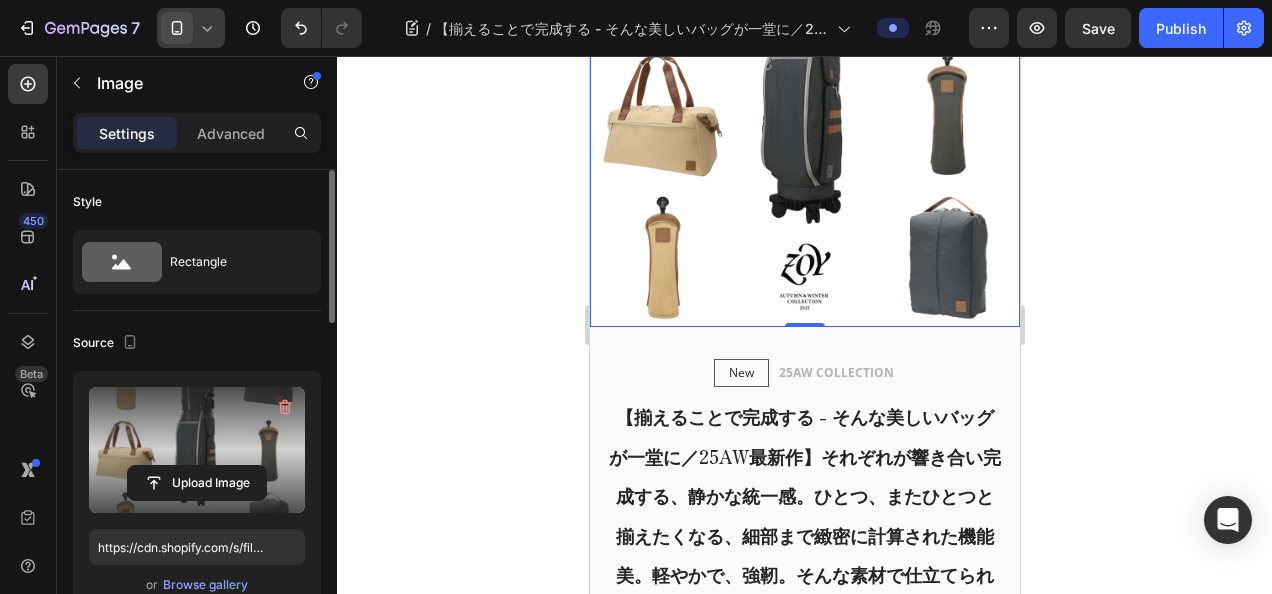 click 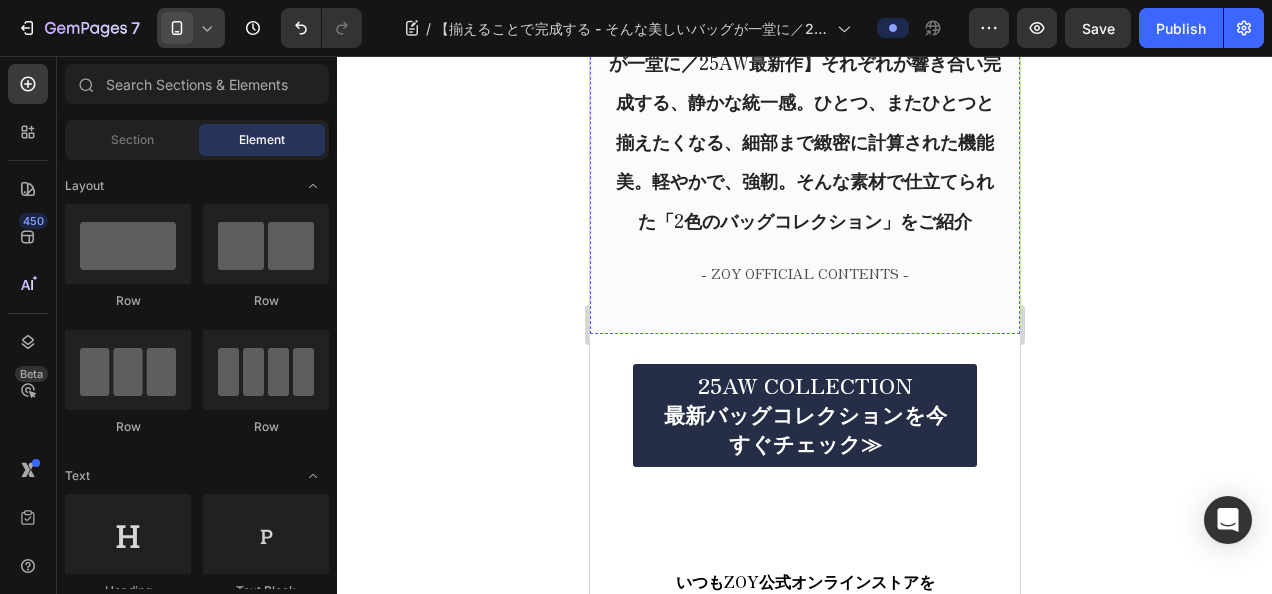 scroll, scrollTop: 900, scrollLeft: 0, axis: vertical 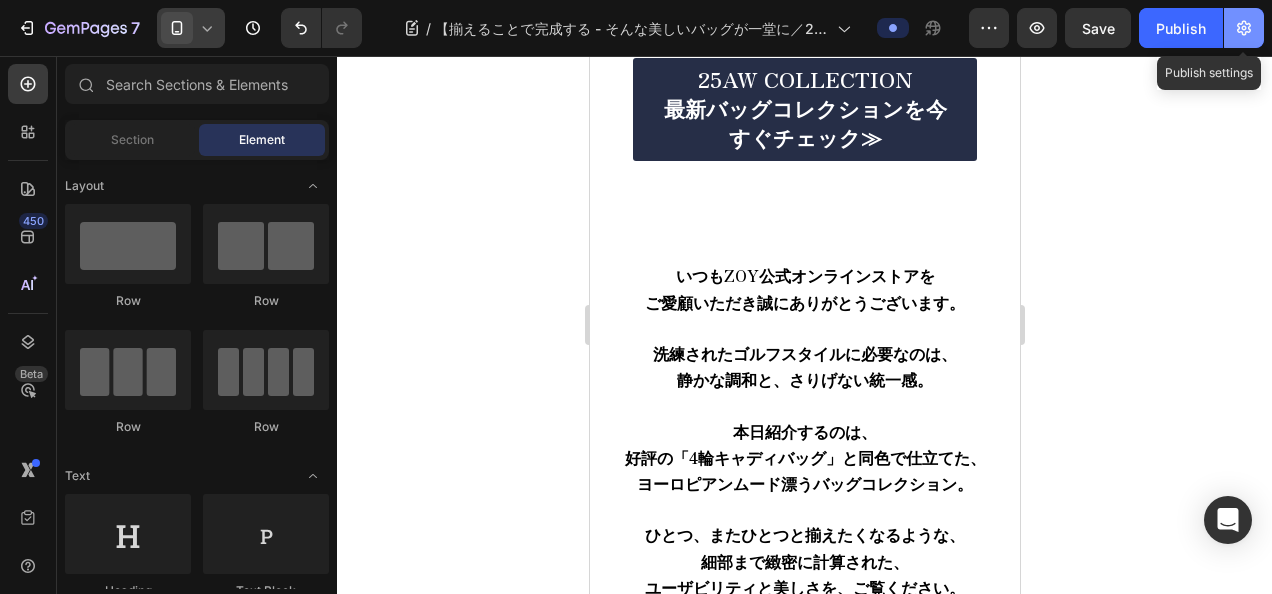 click 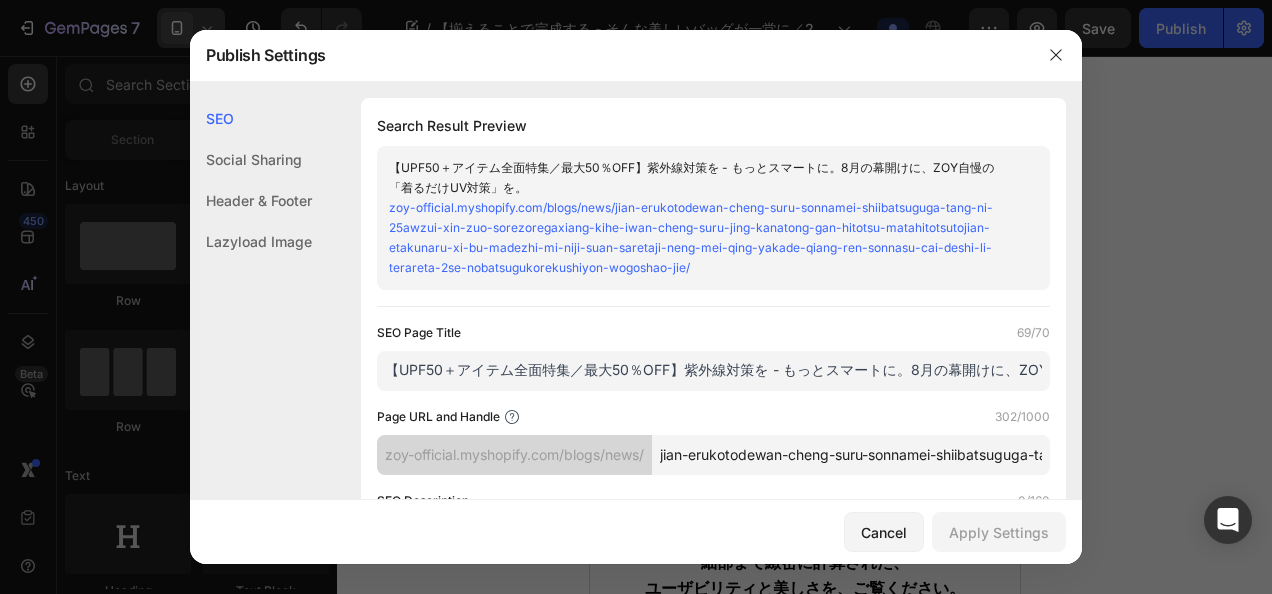 click on "【UPF50＋アイテム全面特集／最大50％OFF】紫外線対策を - もっとスマートに。8月の幕開けに、ZOY自慢の「着るだけUV対策」を。" at bounding box center [713, 371] 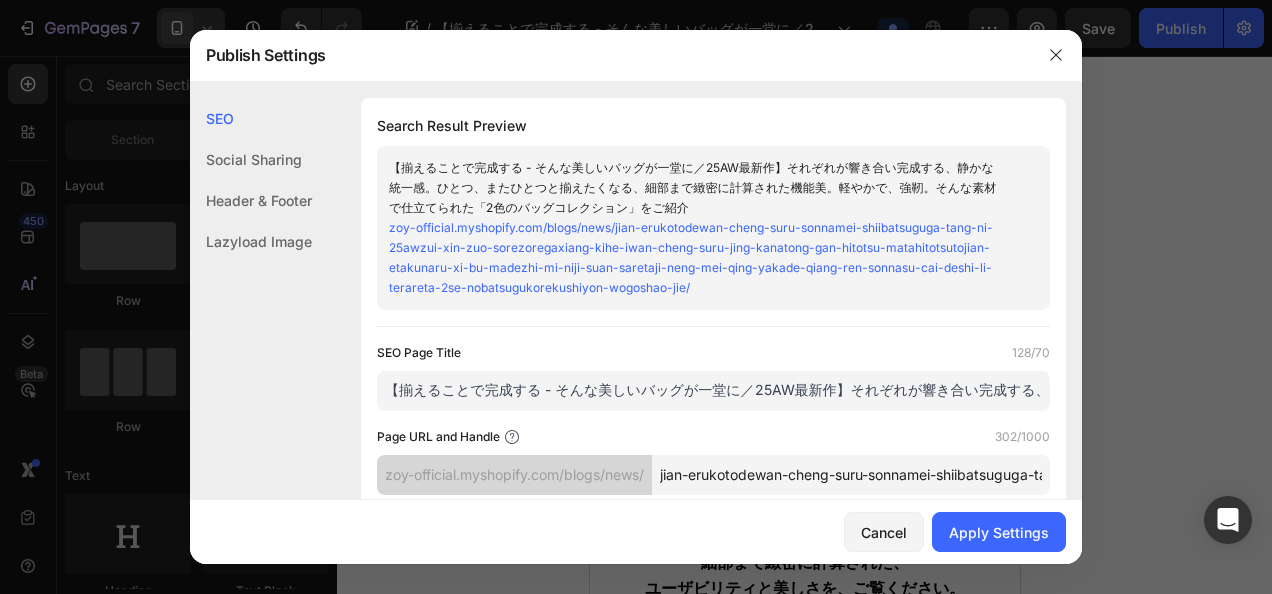 scroll, scrollTop: 0, scrollLeft: 1096, axis: horizontal 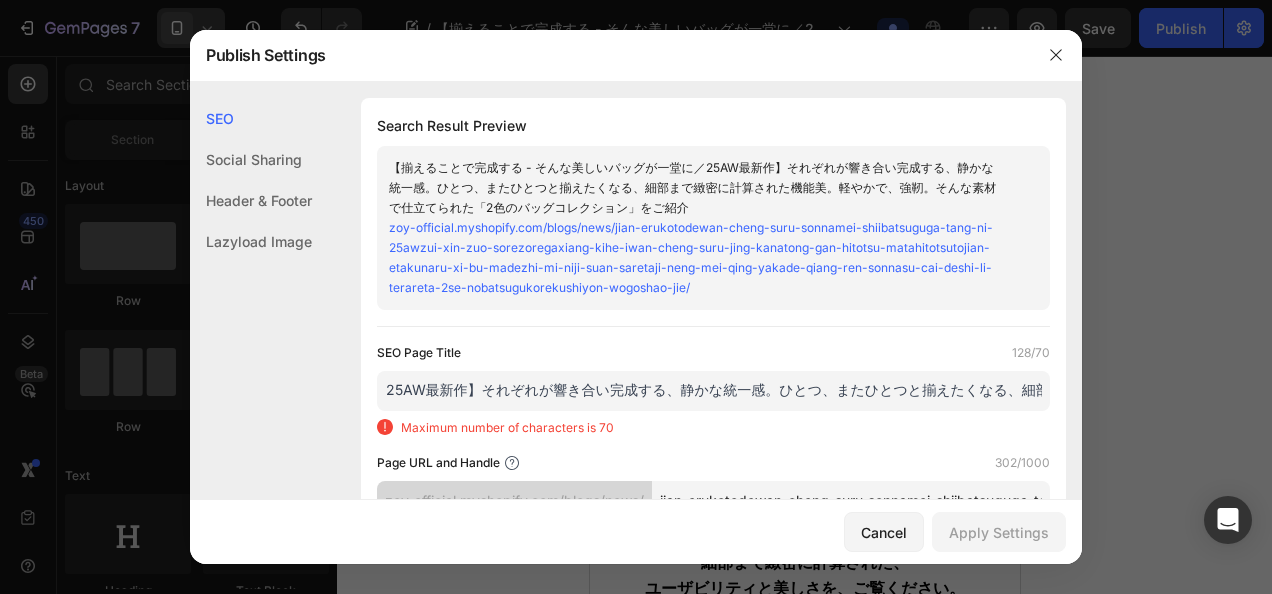 drag, startPoint x: 780, startPoint y: 389, endPoint x: 763, endPoint y: 387, distance: 17.117243 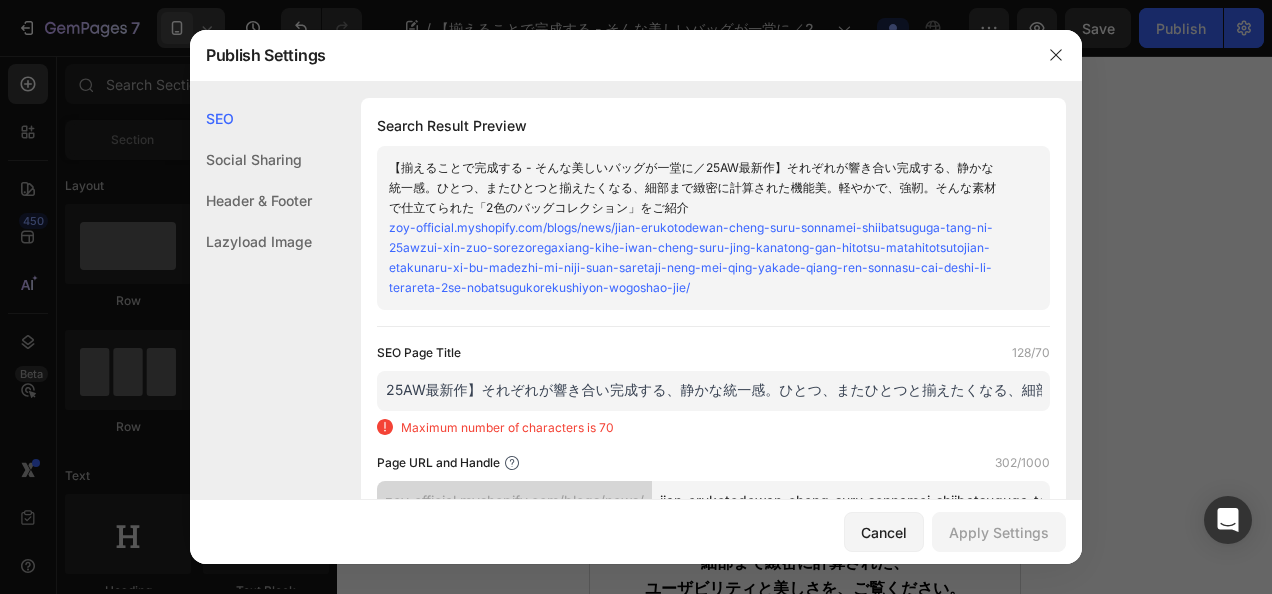 click on "【揃えることで完成する - そんな美しいバッグが一堂に／25AW最新作】それぞれが響き合い完成する、静かな統一感。ひとつ、またひとつと揃えたくなる、細部まで緻密に計算された機能美。軽やかで、強靭。そんな素材で仕立てられた「2色のバッグコレクション」をご紹介" at bounding box center [713, 391] 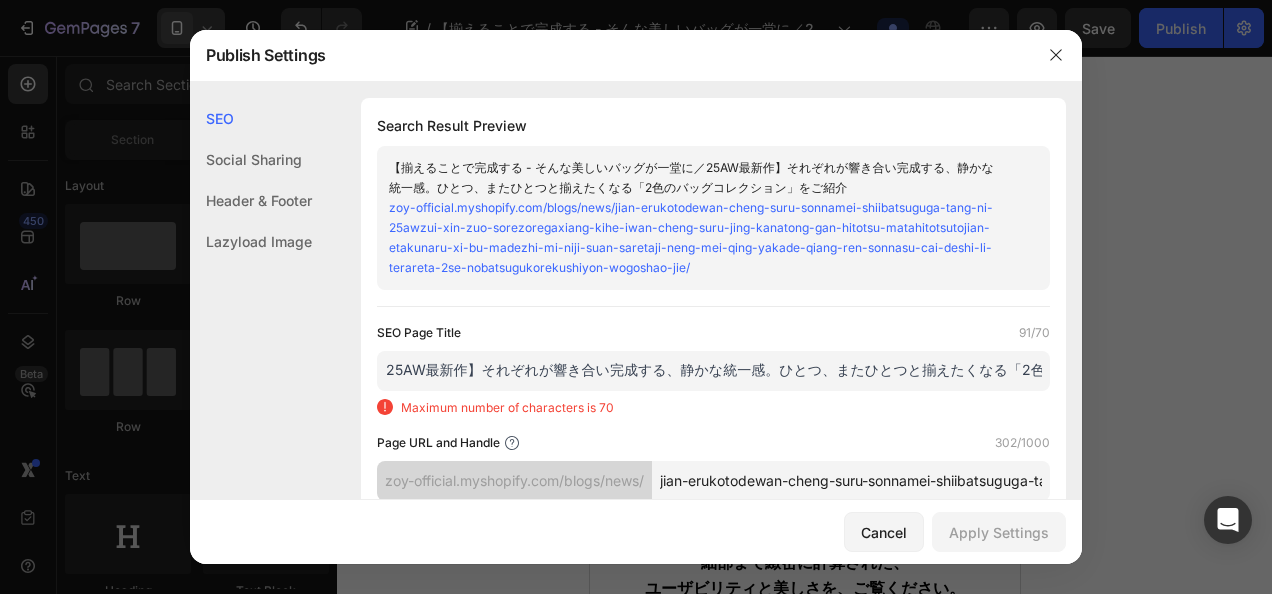 drag, startPoint x: 788, startPoint y: 380, endPoint x: 988, endPoint y: 367, distance: 200.42206 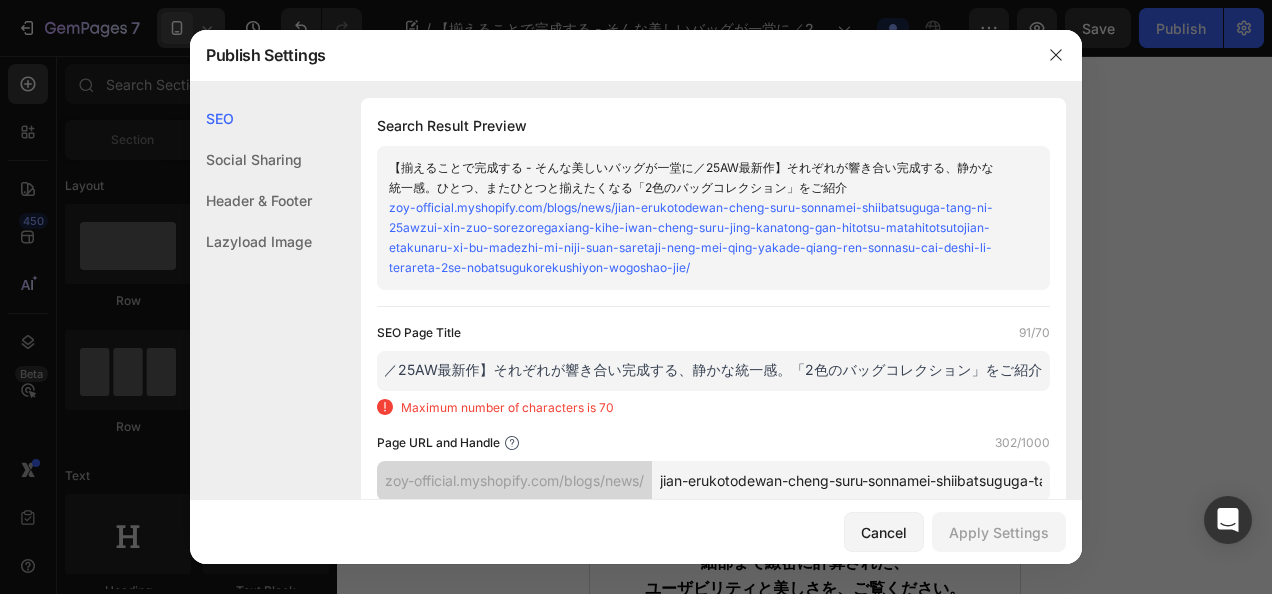 scroll, scrollTop: 0, scrollLeft: 350, axis: horizontal 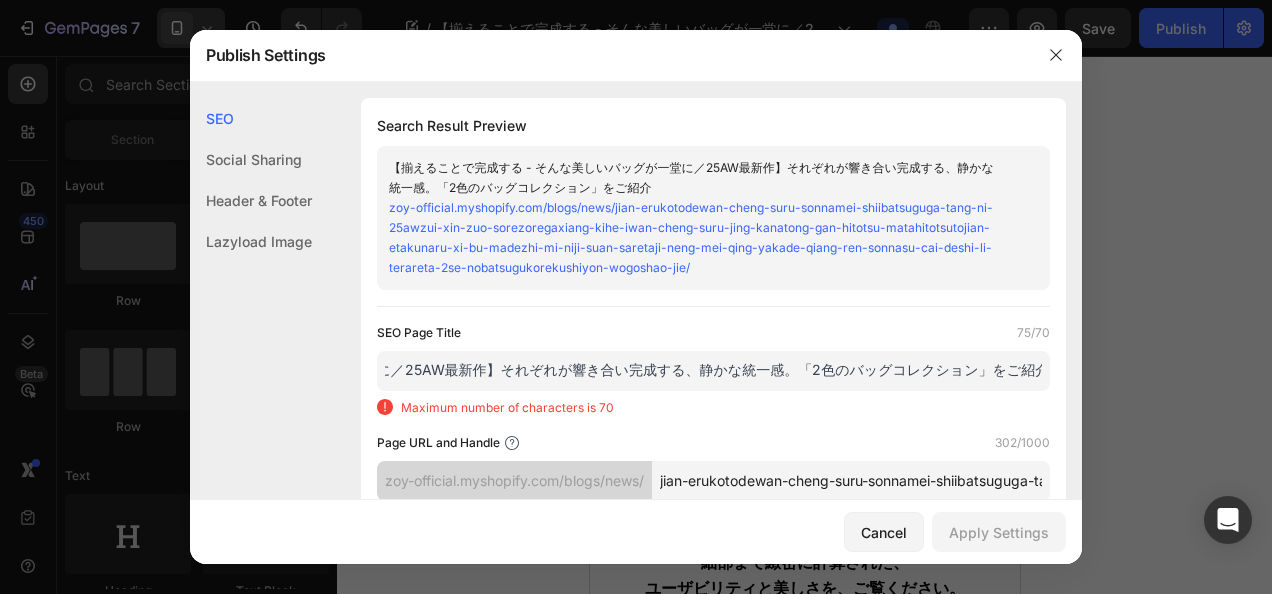 drag, startPoint x: 971, startPoint y: 370, endPoint x: 1070, endPoint y: 364, distance: 99.18165 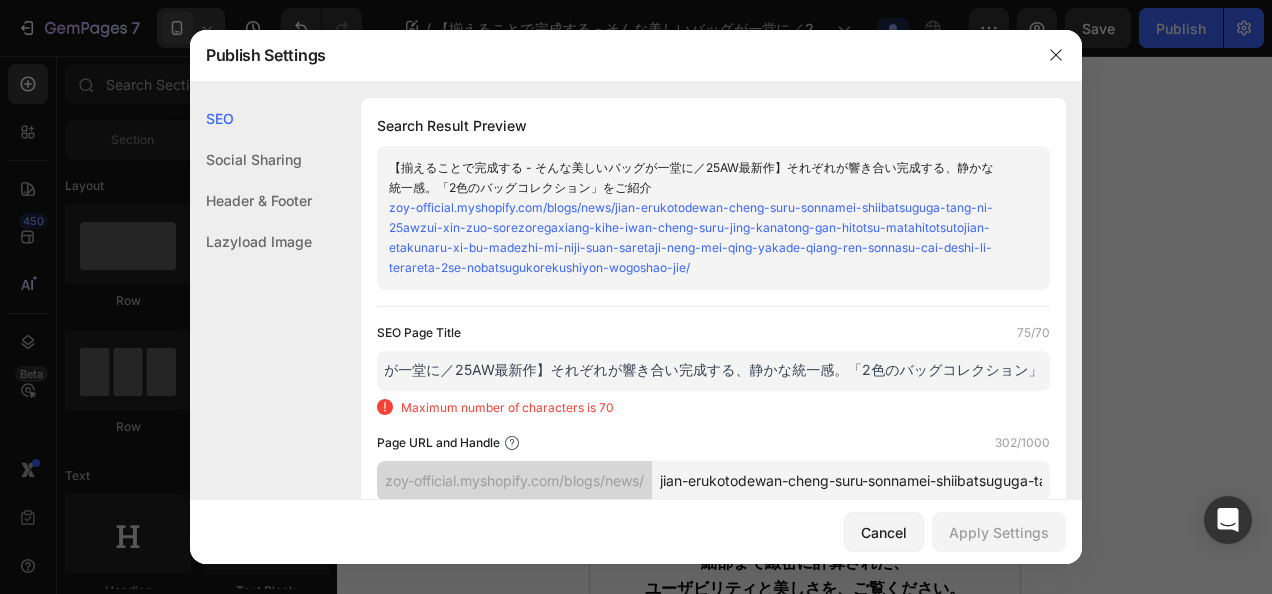 scroll, scrollTop: 0, scrollLeft: 294, axis: horizontal 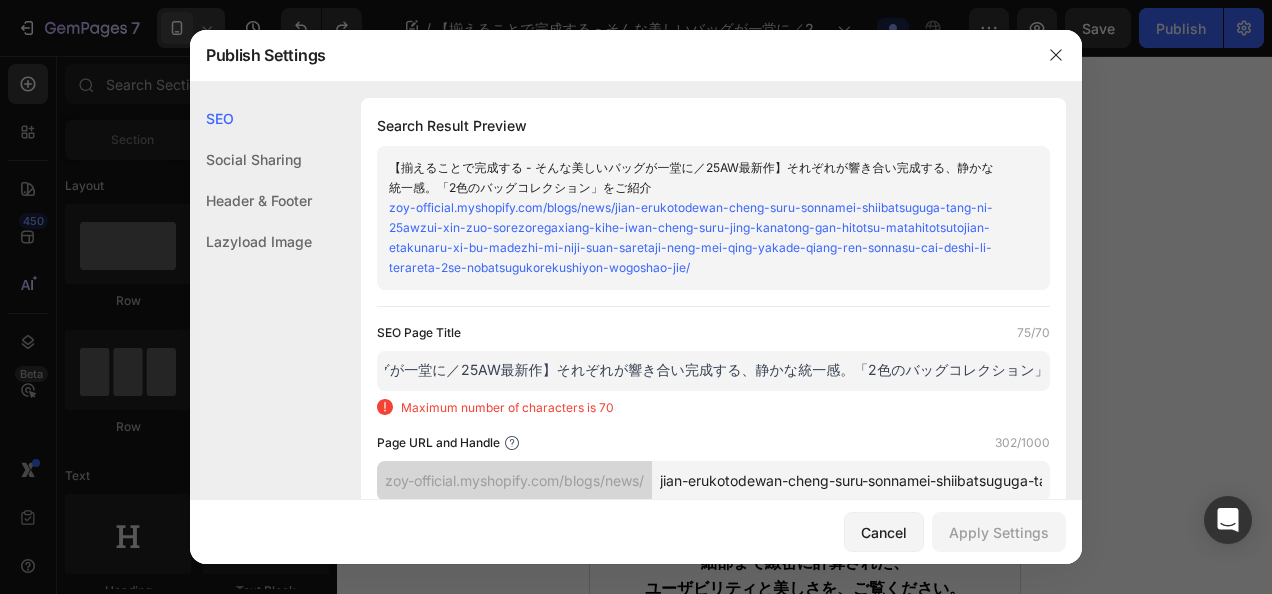 drag, startPoint x: 550, startPoint y: 372, endPoint x: 838, endPoint y: 362, distance: 288.17355 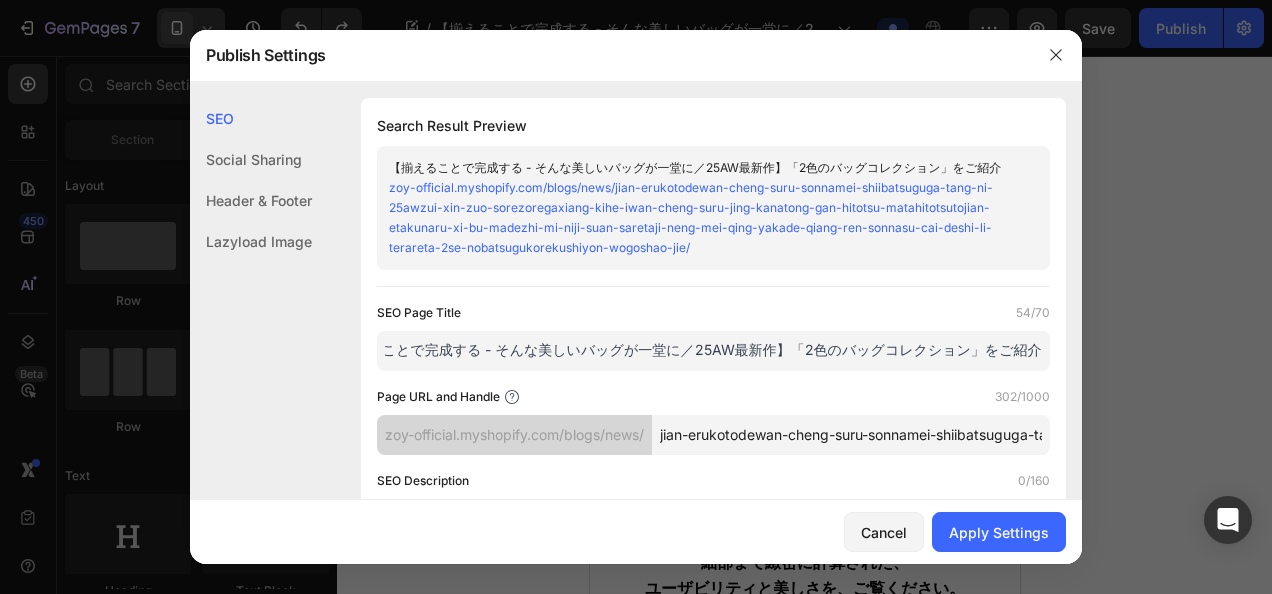 scroll, scrollTop: 0, scrollLeft: 56, axis: horizontal 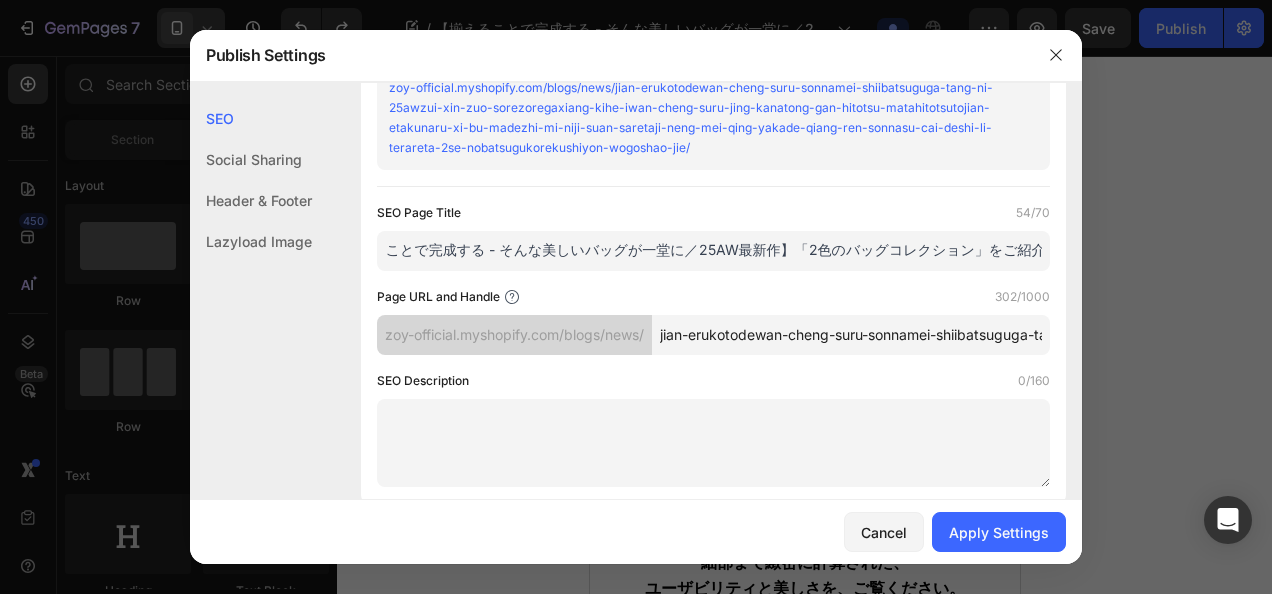 type on "【揃えることで完成する - そんな美しいバッグが一堂に／25AW最新作】「2色のバッグコレクション」をご紹介" 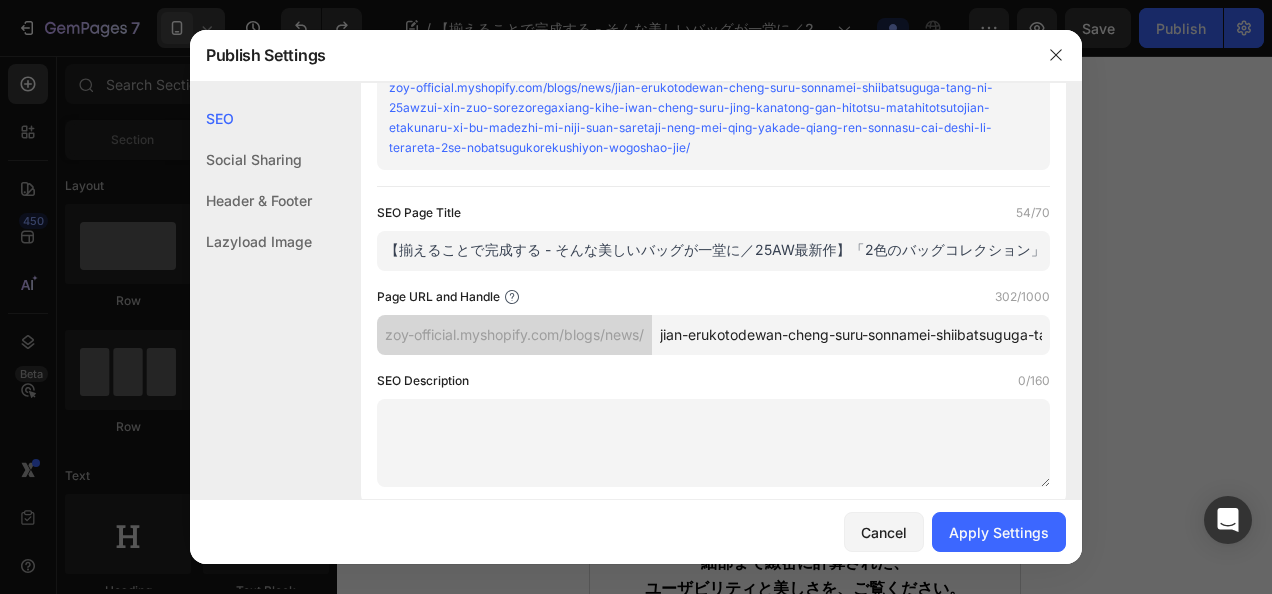 click on "jian-erukotodewan-cheng-suru-sonnamei-shiibatsuguga-tang-ni-25awzui-xin-zuo-sorezoregaxiang-kihe-iwan-cheng-suru-jing-kanatong-gan-hitotsu-matahitotsutojian-etakunaru-xi-bu-madezhi-mi-niji-suan-saretaji-neng-mei-qing-yakade-qiang-ren-sonnasu-cai-deshi-li-terareta-2se-nobatsugukorekushiyon-wogoshao-jie" at bounding box center (851, 335) 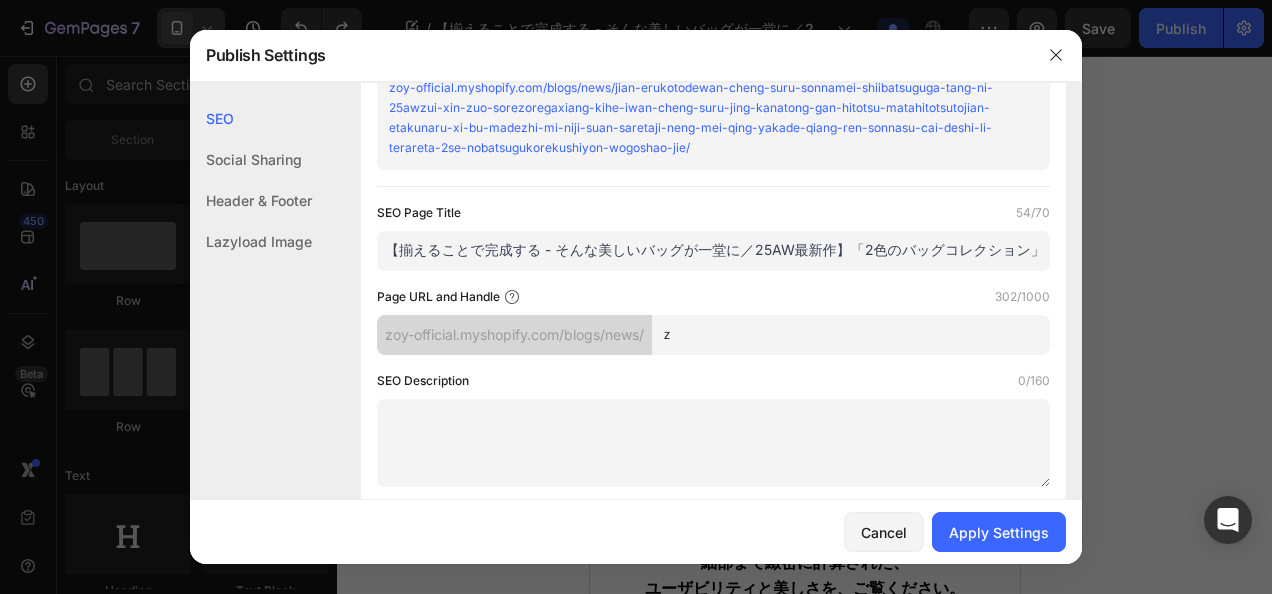 type on "ぞ" 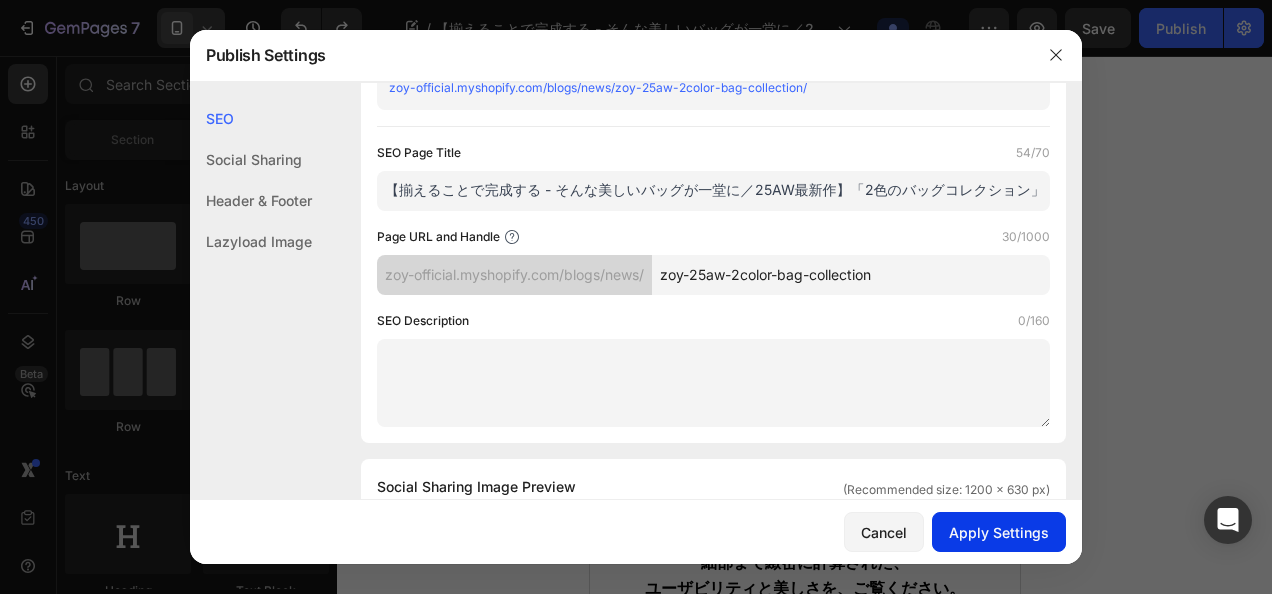 click on "Apply Settings" at bounding box center [999, 532] 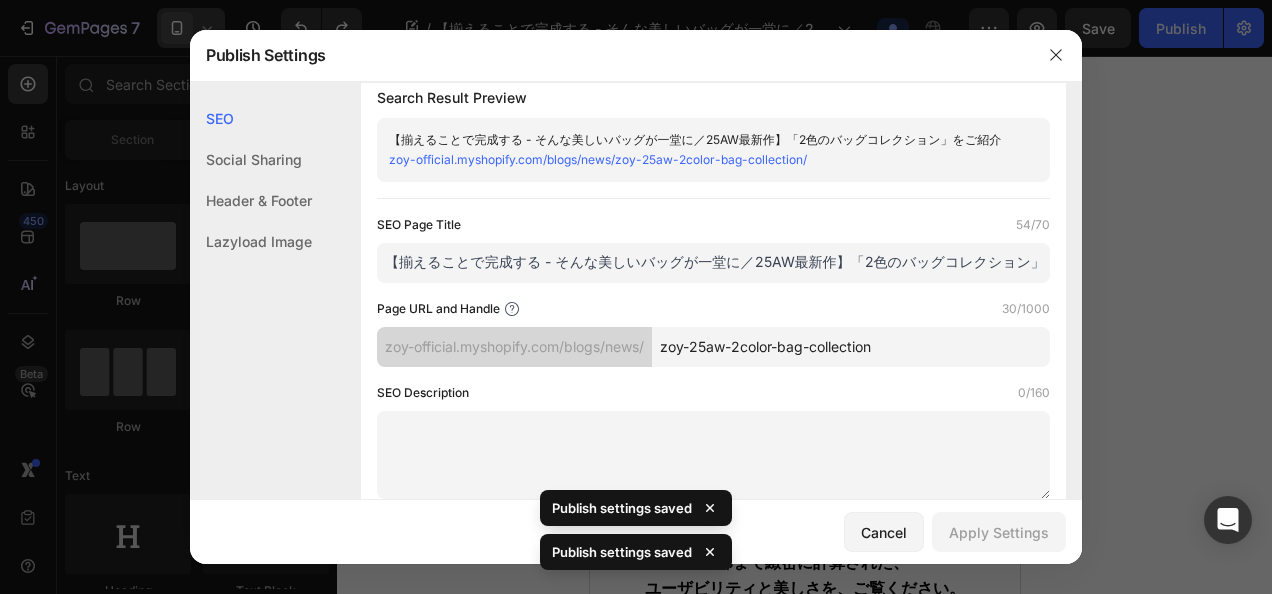 scroll, scrollTop: 0, scrollLeft: 0, axis: both 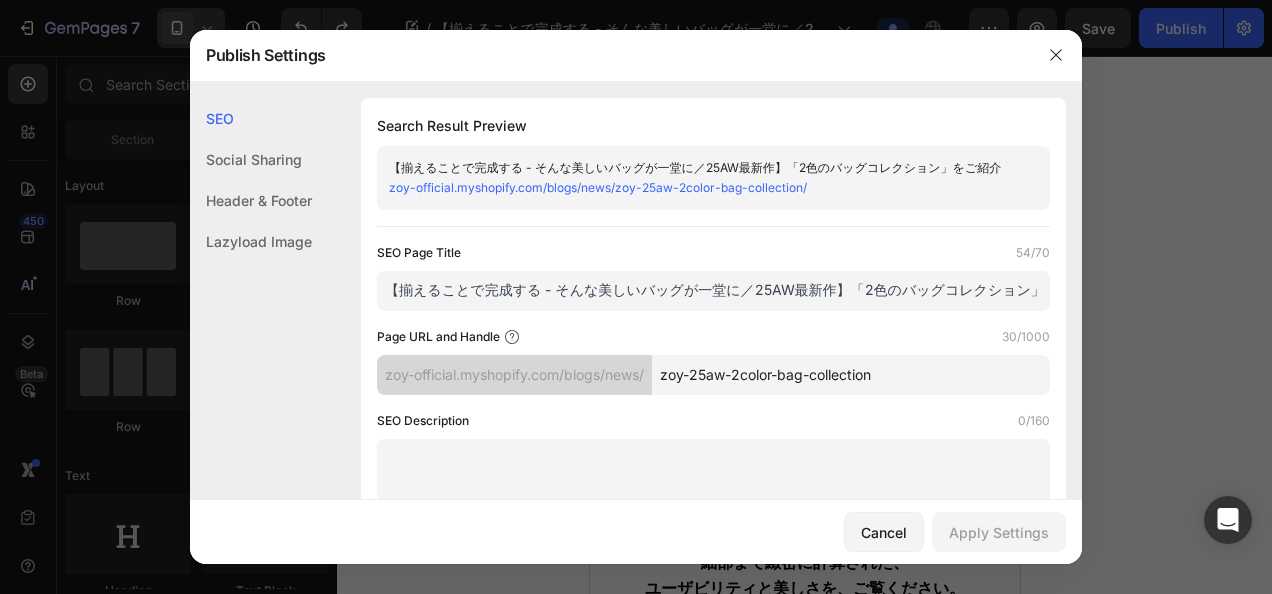 click on "zoy-25aw-2color-bag-collection" at bounding box center [851, 375] 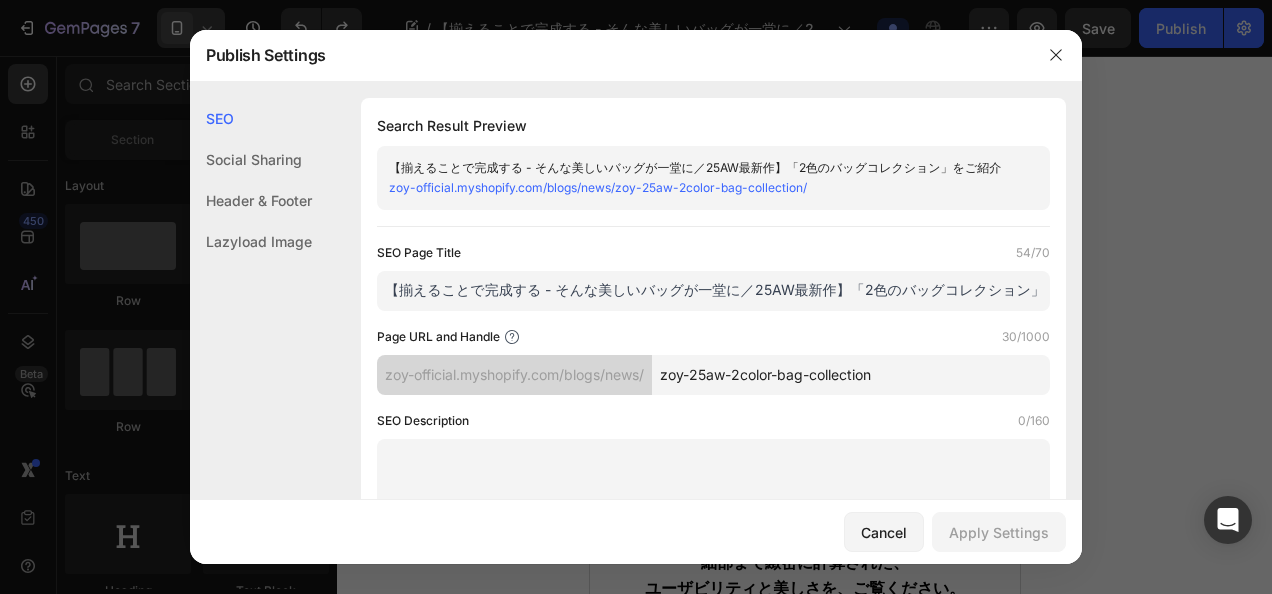 click on "zoy-25aw-2color-bag-collection" at bounding box center (851, 375) 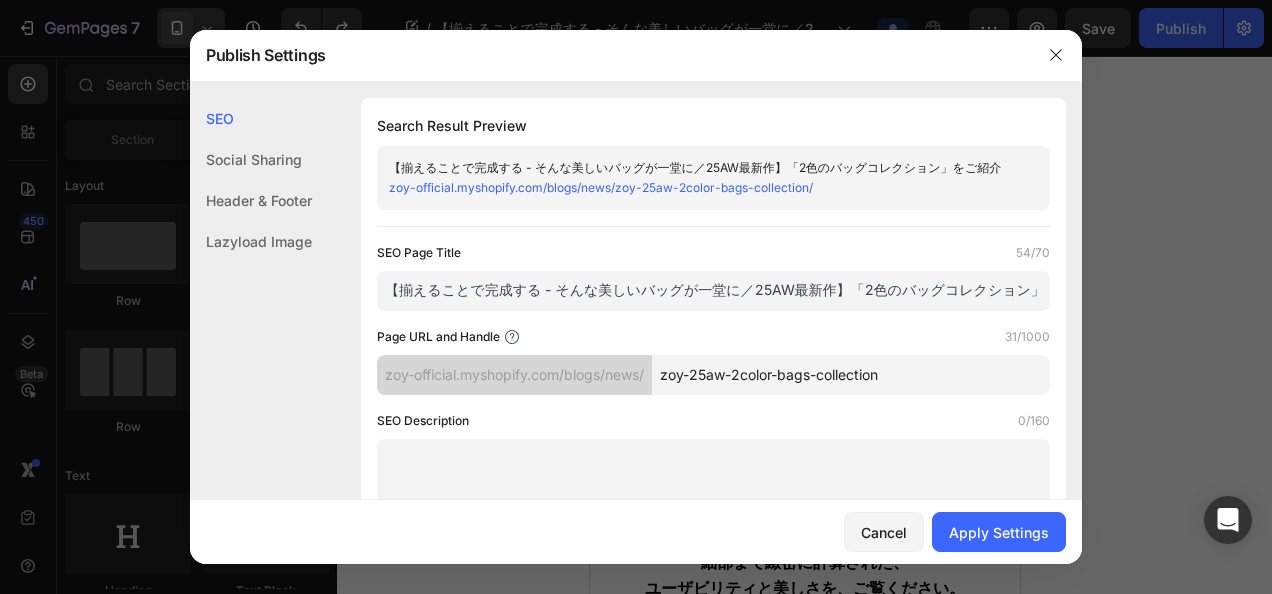 drag, startPoint x: 916, startPoint y: 369, endPoint x: 641, endPoint y: 386, distance: 275.52496 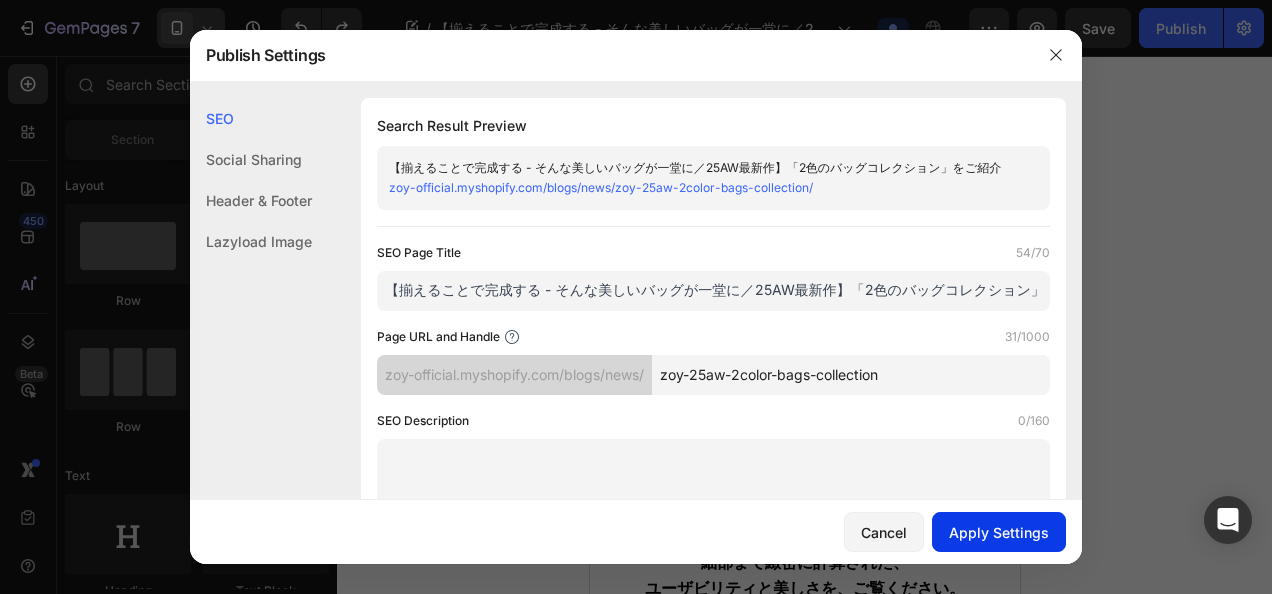 type on "zoy-25aw-2color-bags-collection" 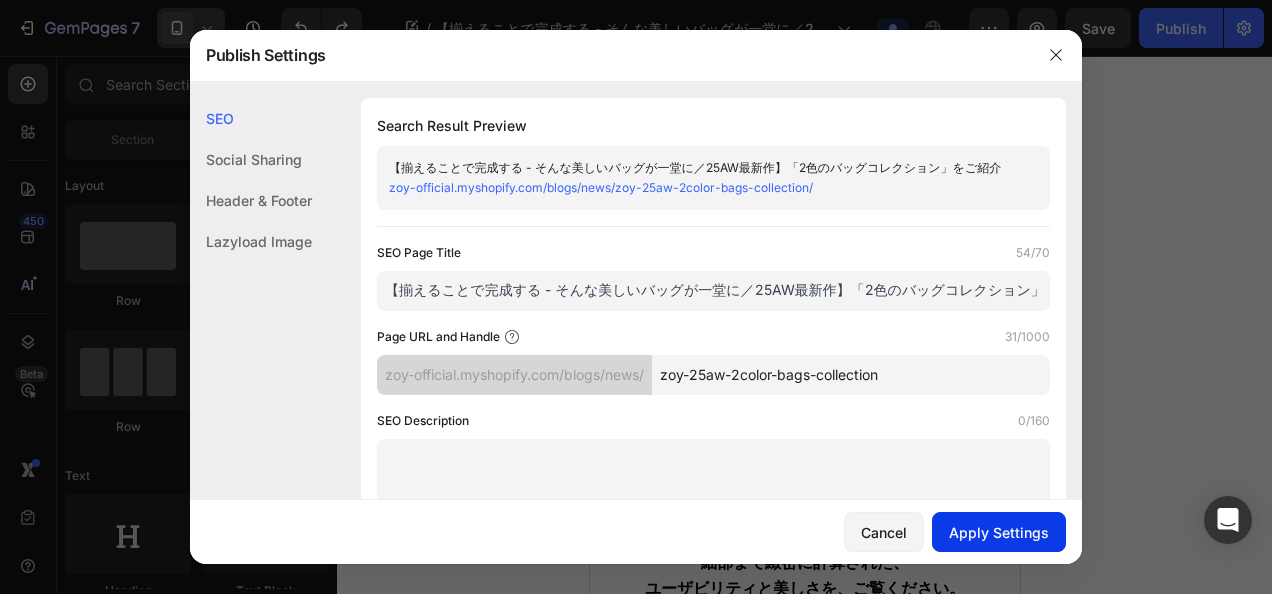 click on "Apply Settings" at bounding box center [999, 532] 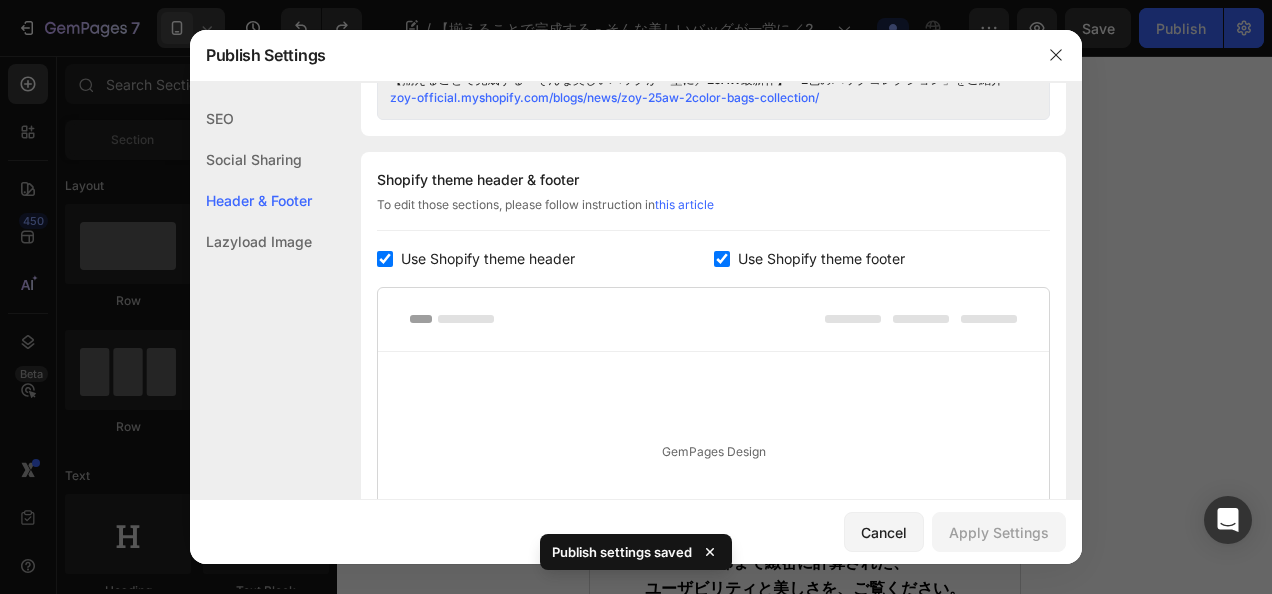 scroll, scrollTop: 900, scrollLeft: 0, axis: vertical 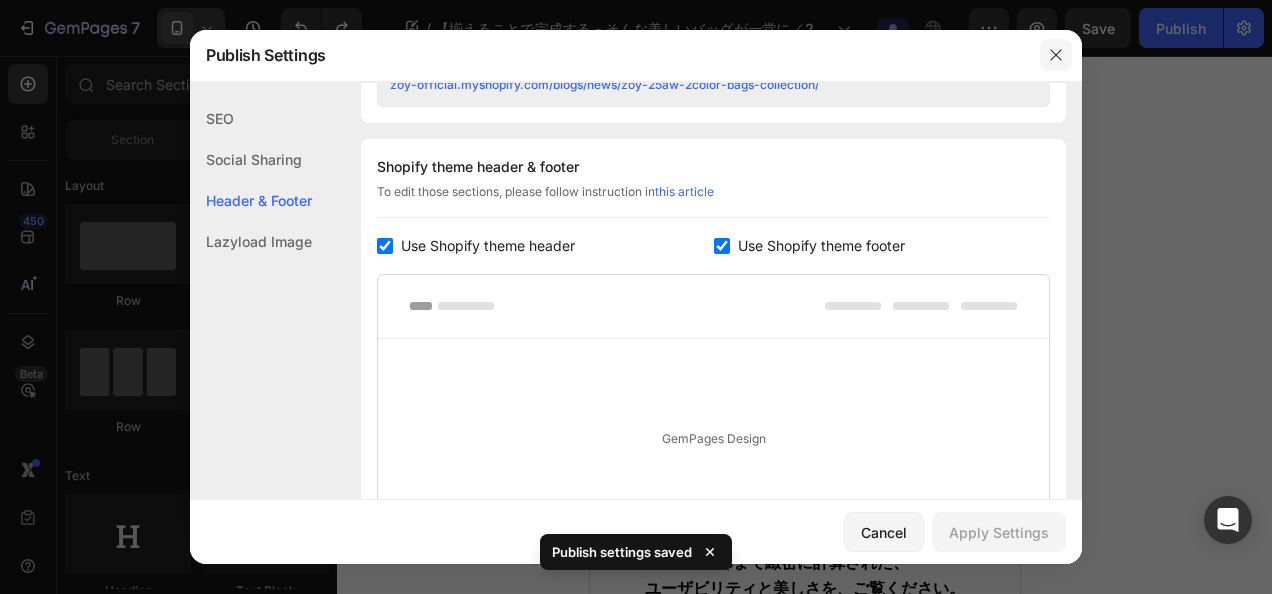 click 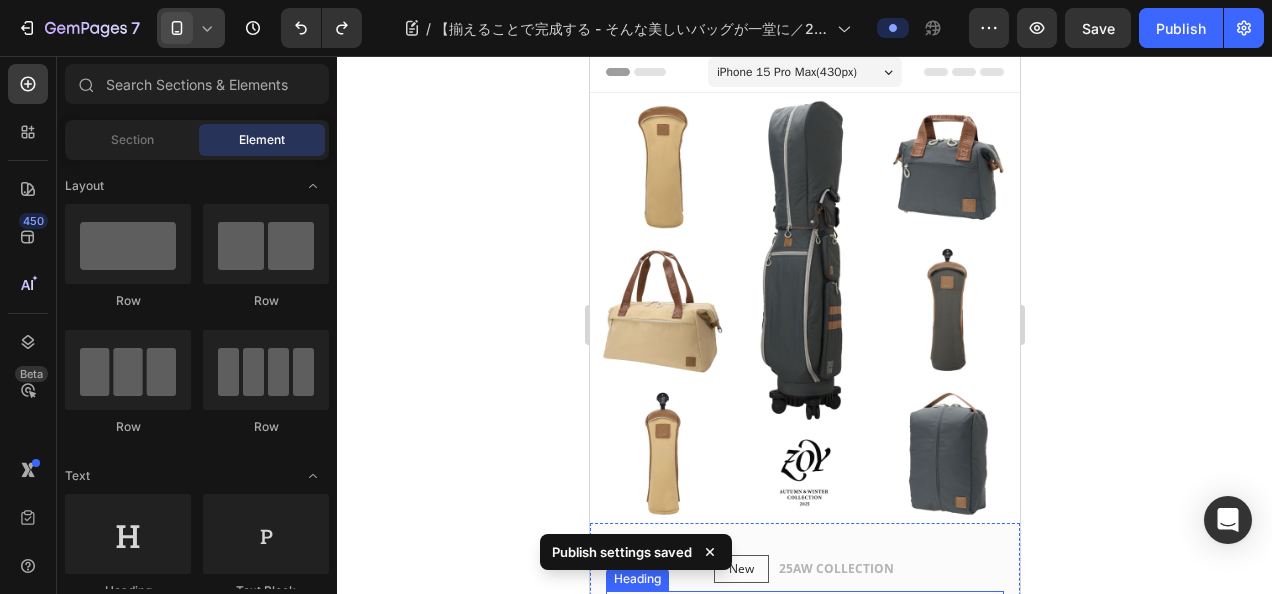 scroll, scrollTop: 0, scrollLeft: 0, axis: both 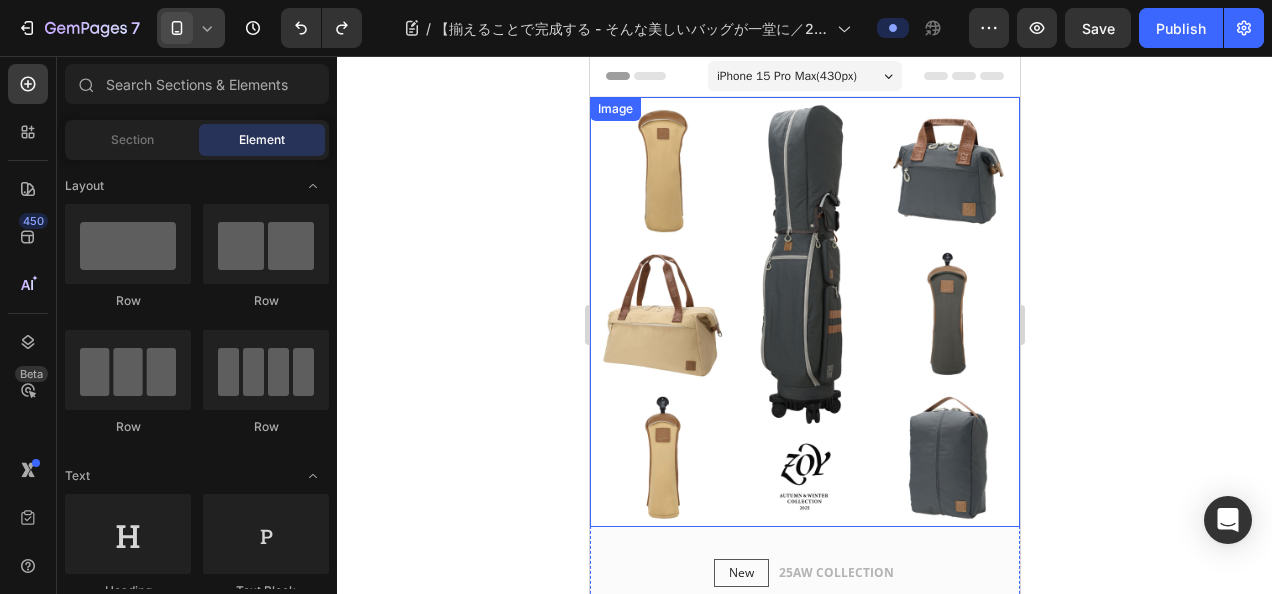 click 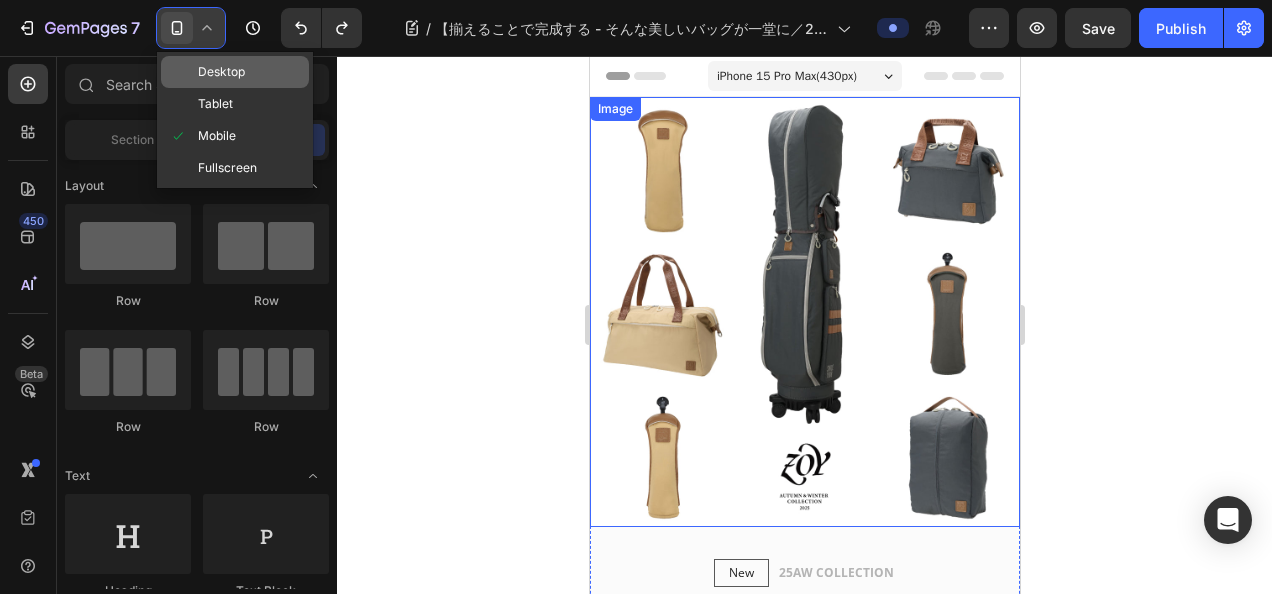 click on "Desktop" at bounding box center [221, 72] 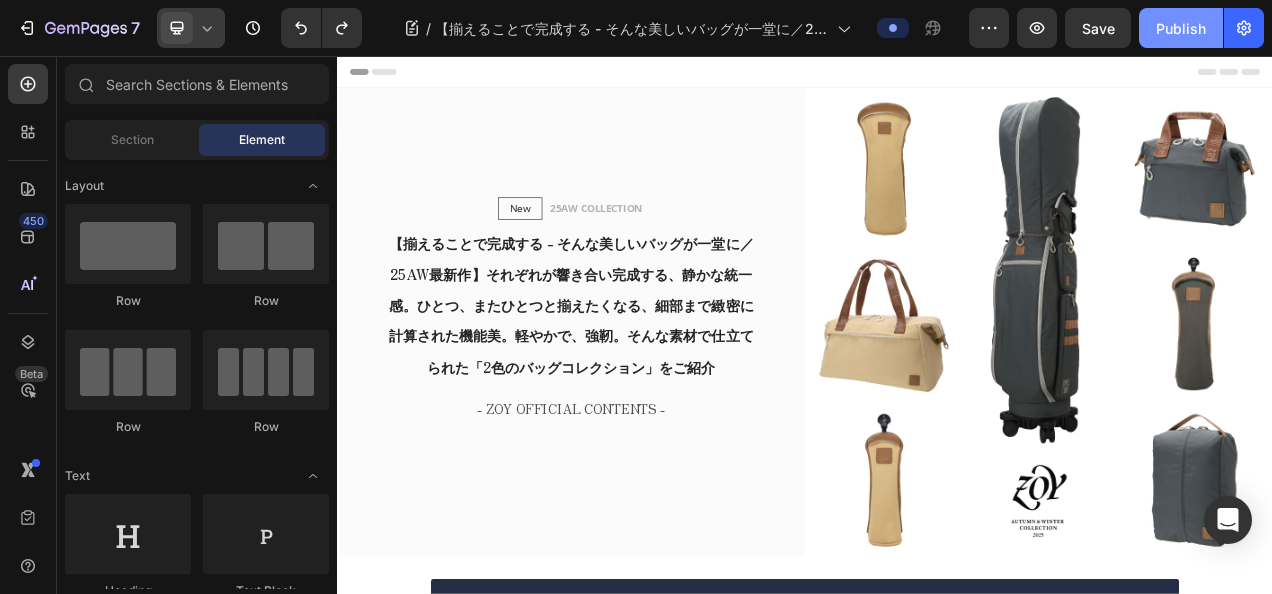click on "Publish" 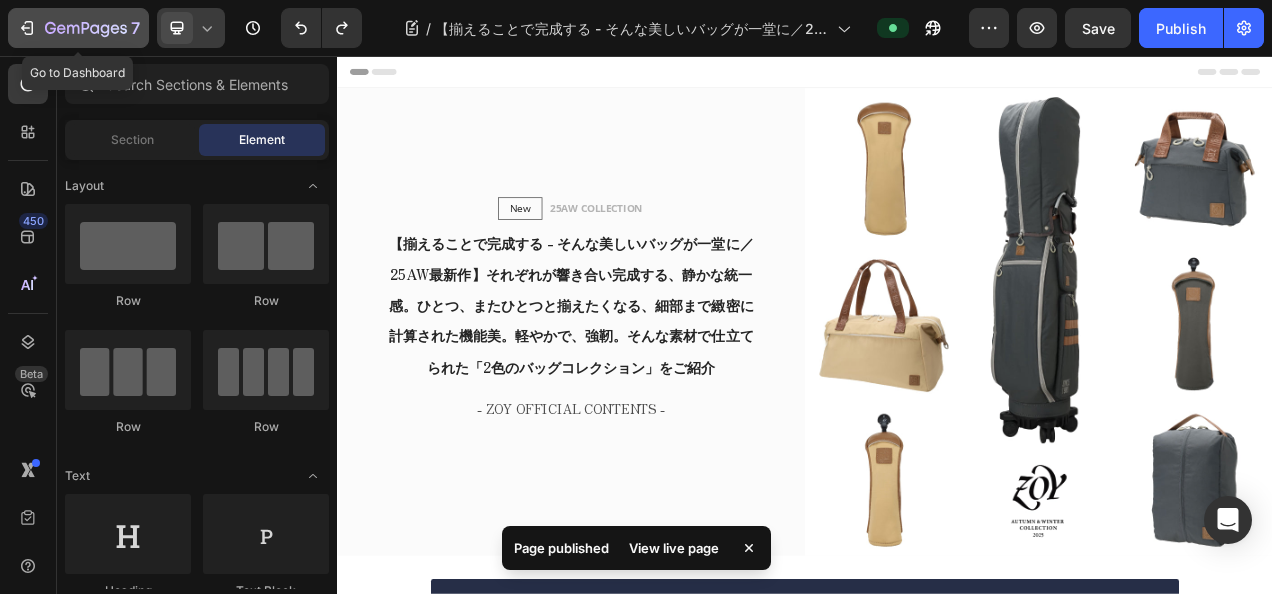 click on "7" at bounding box center (78, 28) 